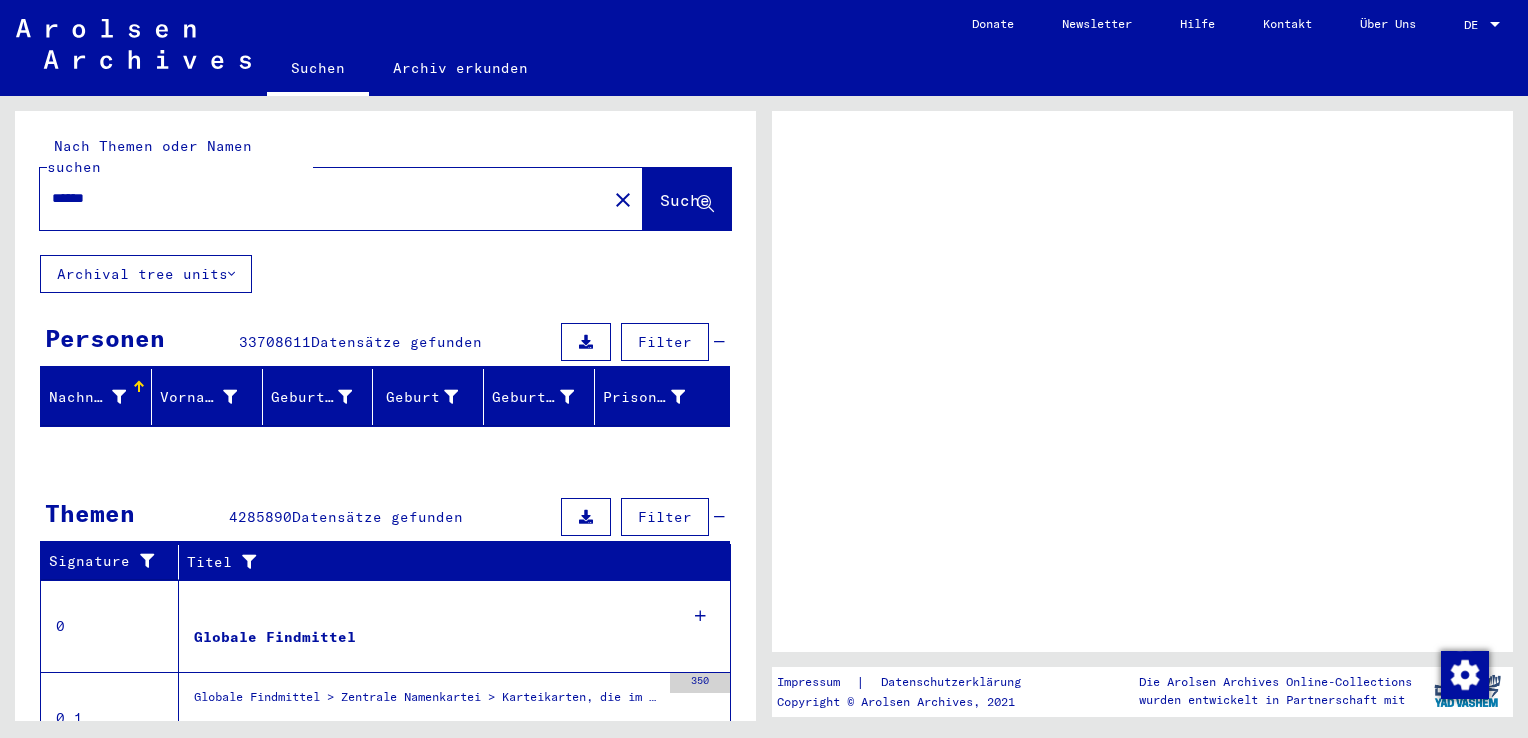 scroll, scrollTop: 0, scrollLeft: 0, axis: both 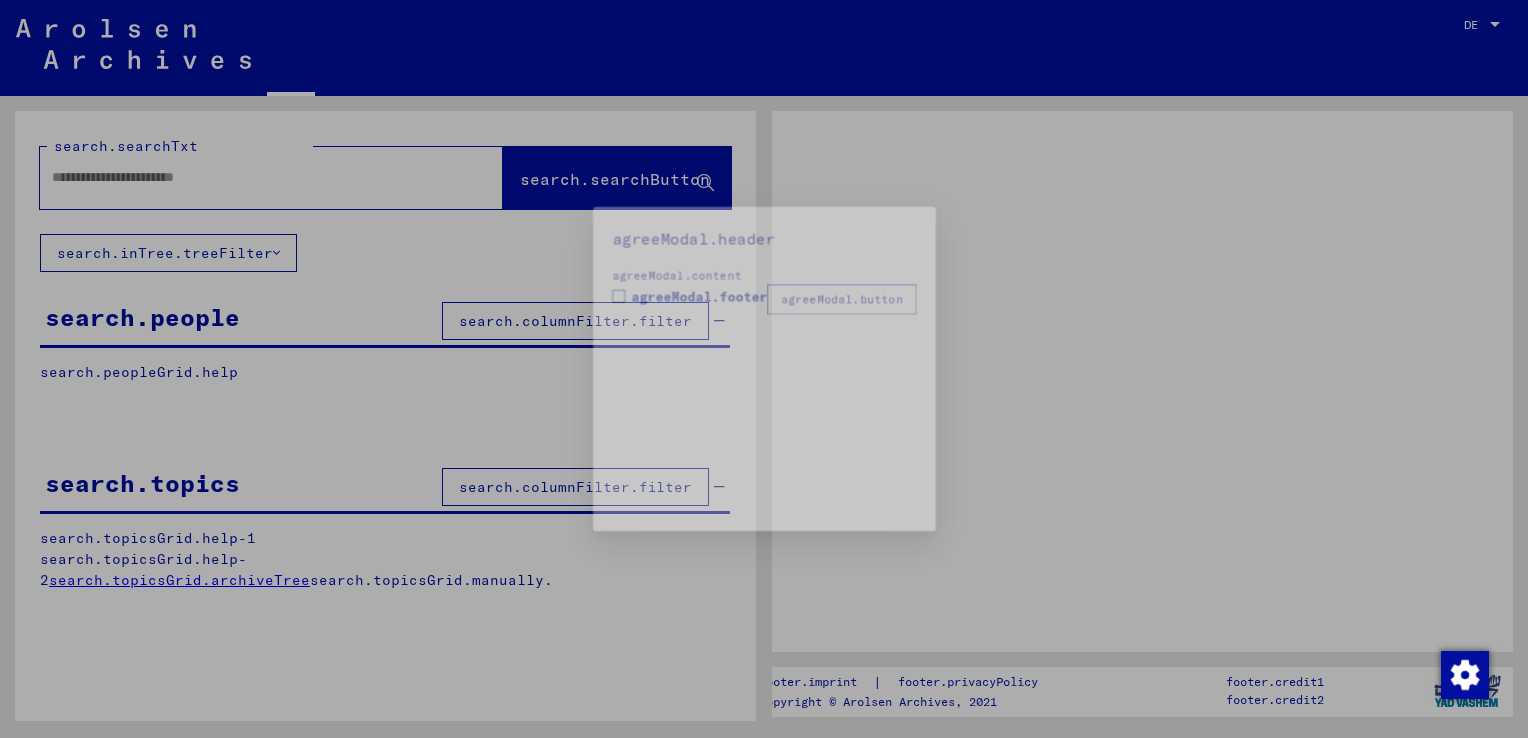 type on "******" 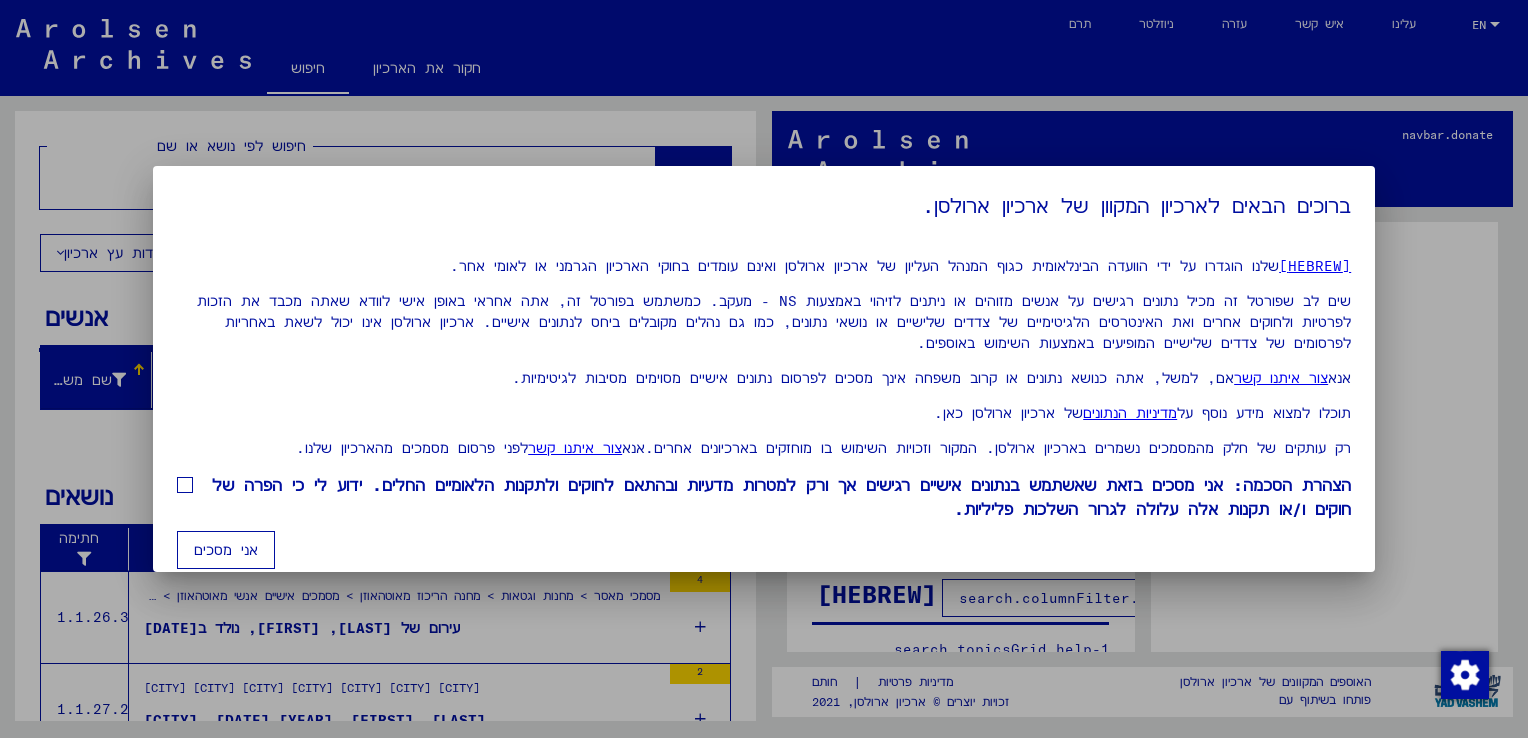 scroll, scrollTop: 41, scrollLeft: 0, axis: vertical 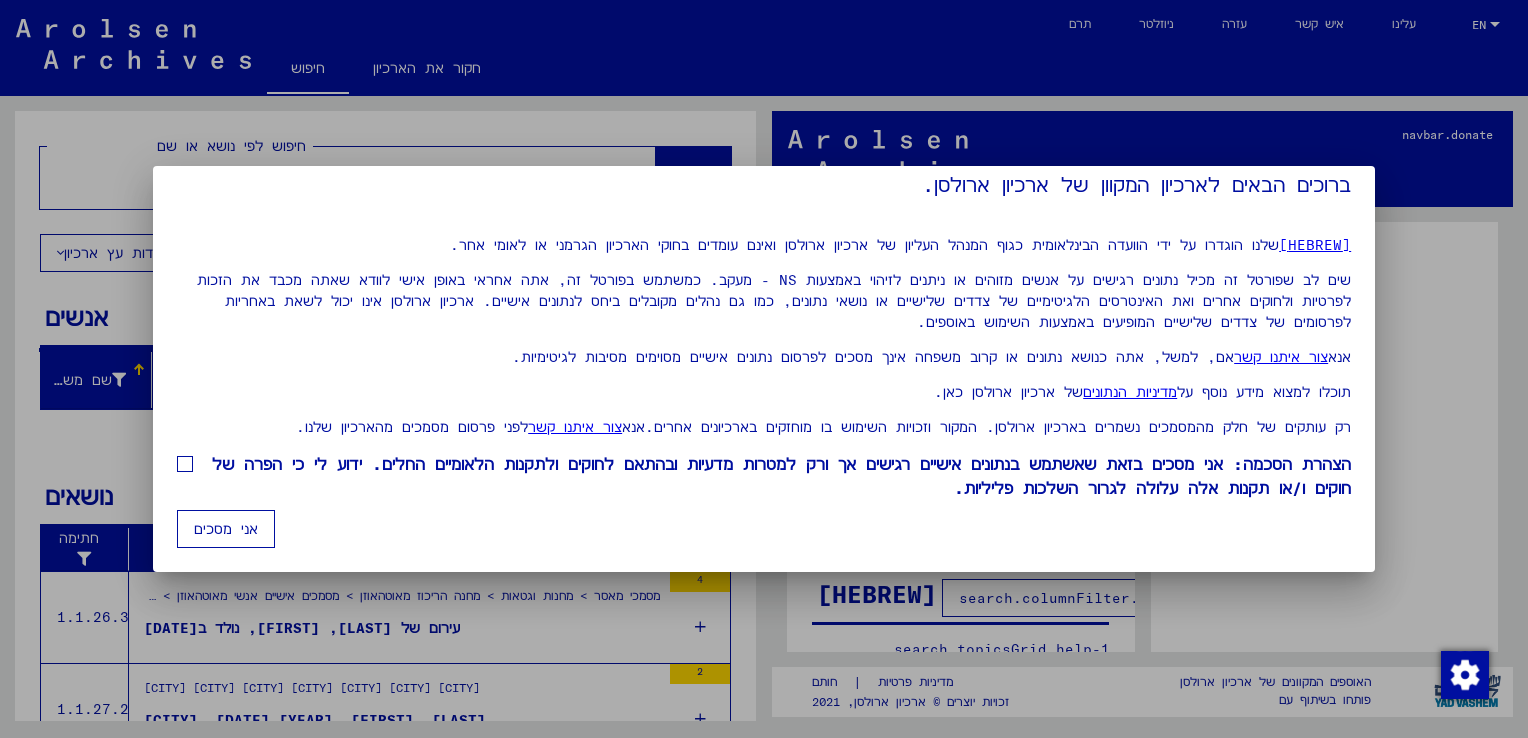 click at bounding box center (185, 464) 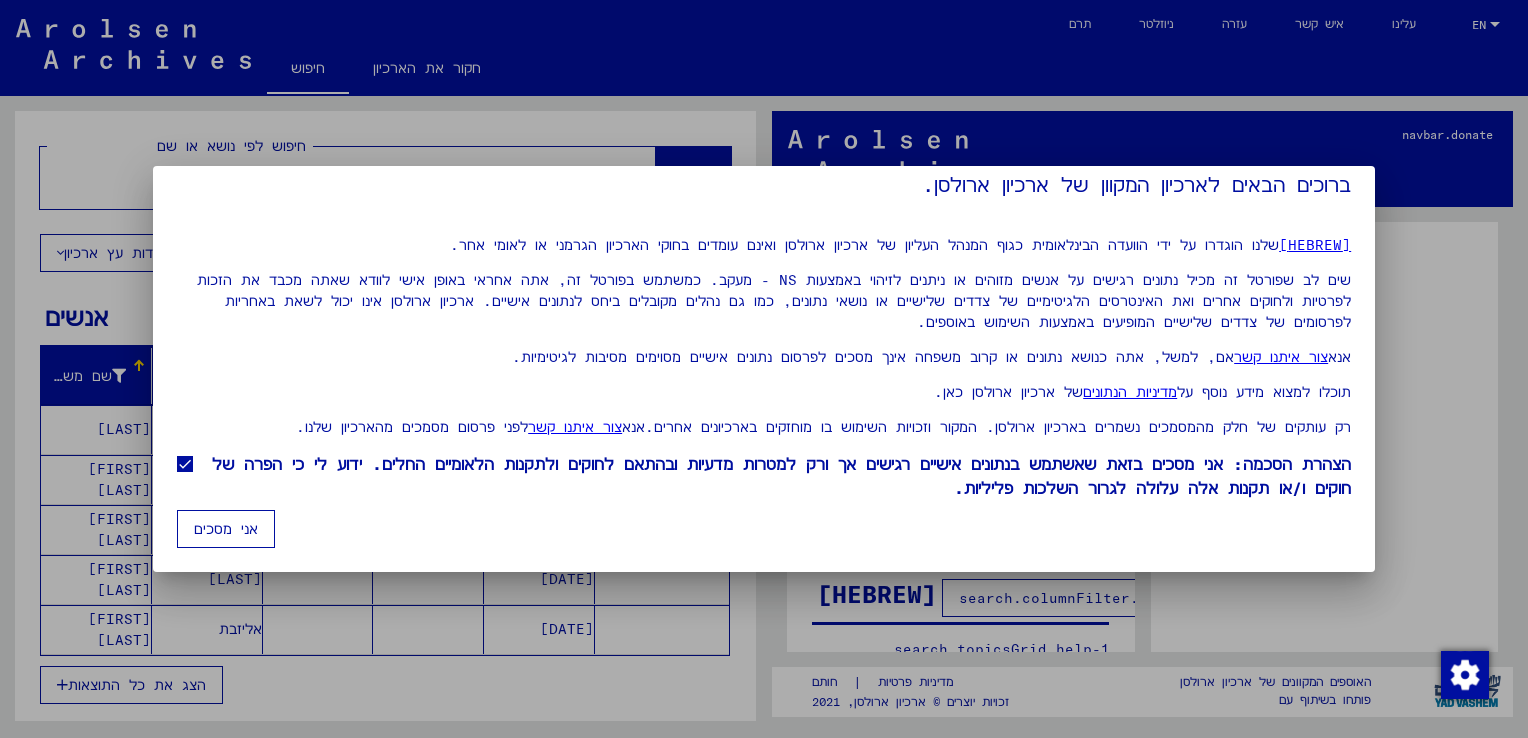 click on "אני מסכים" at bounding box center (226, 529) 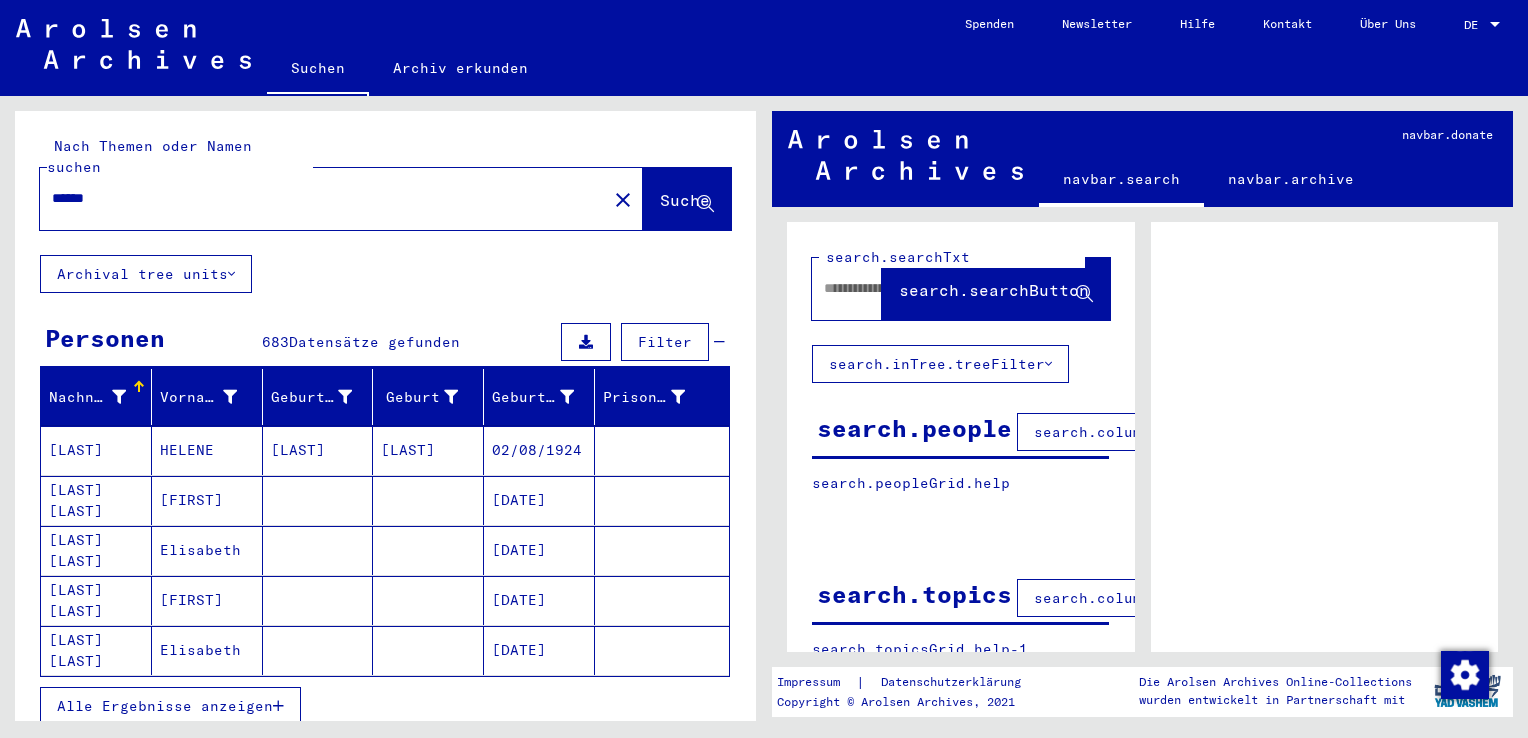 click on "Alle Ergebnisse anzeigen" at bounding box center [385, 706] 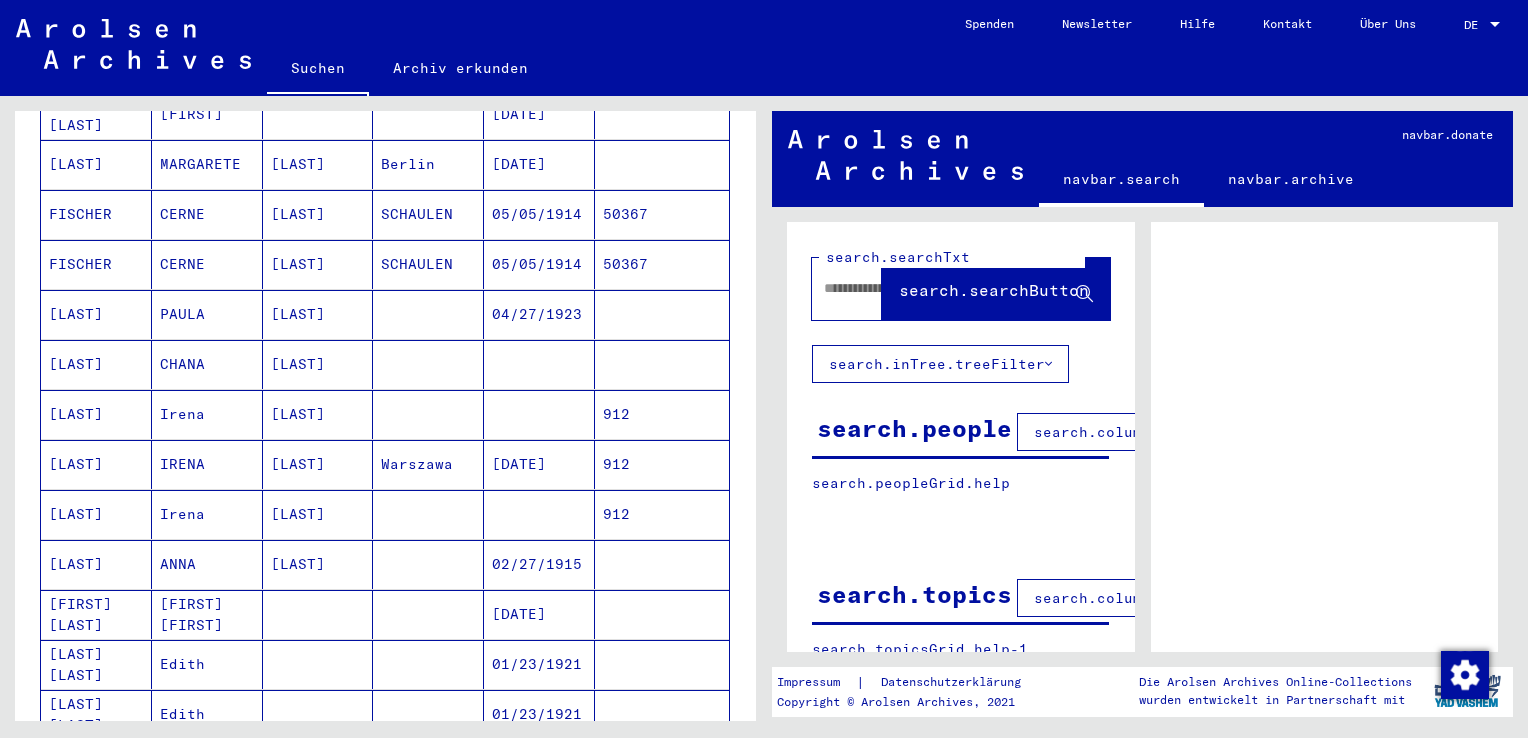 scroll, scrollTop: 778, scrollLeft: 0, axis: vertical 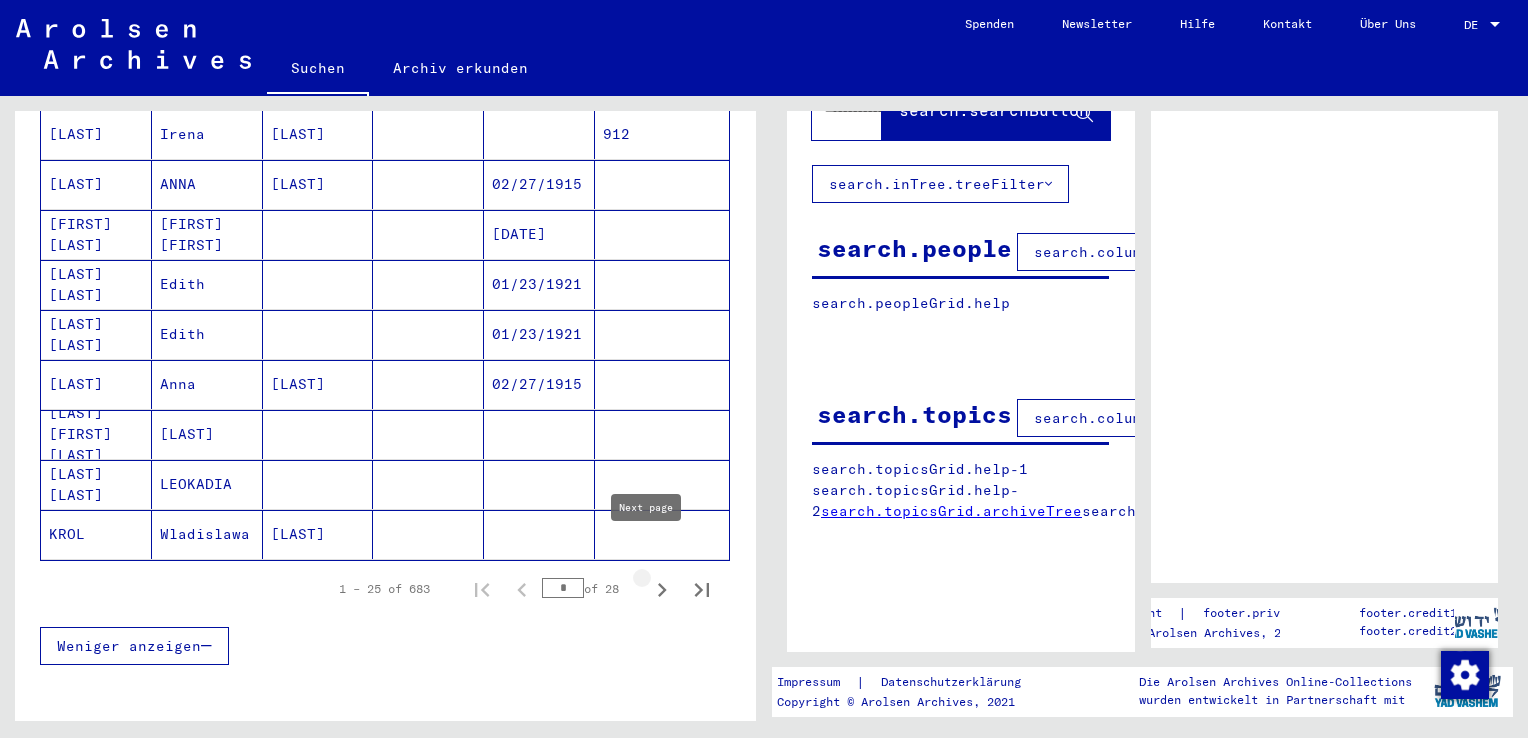 click 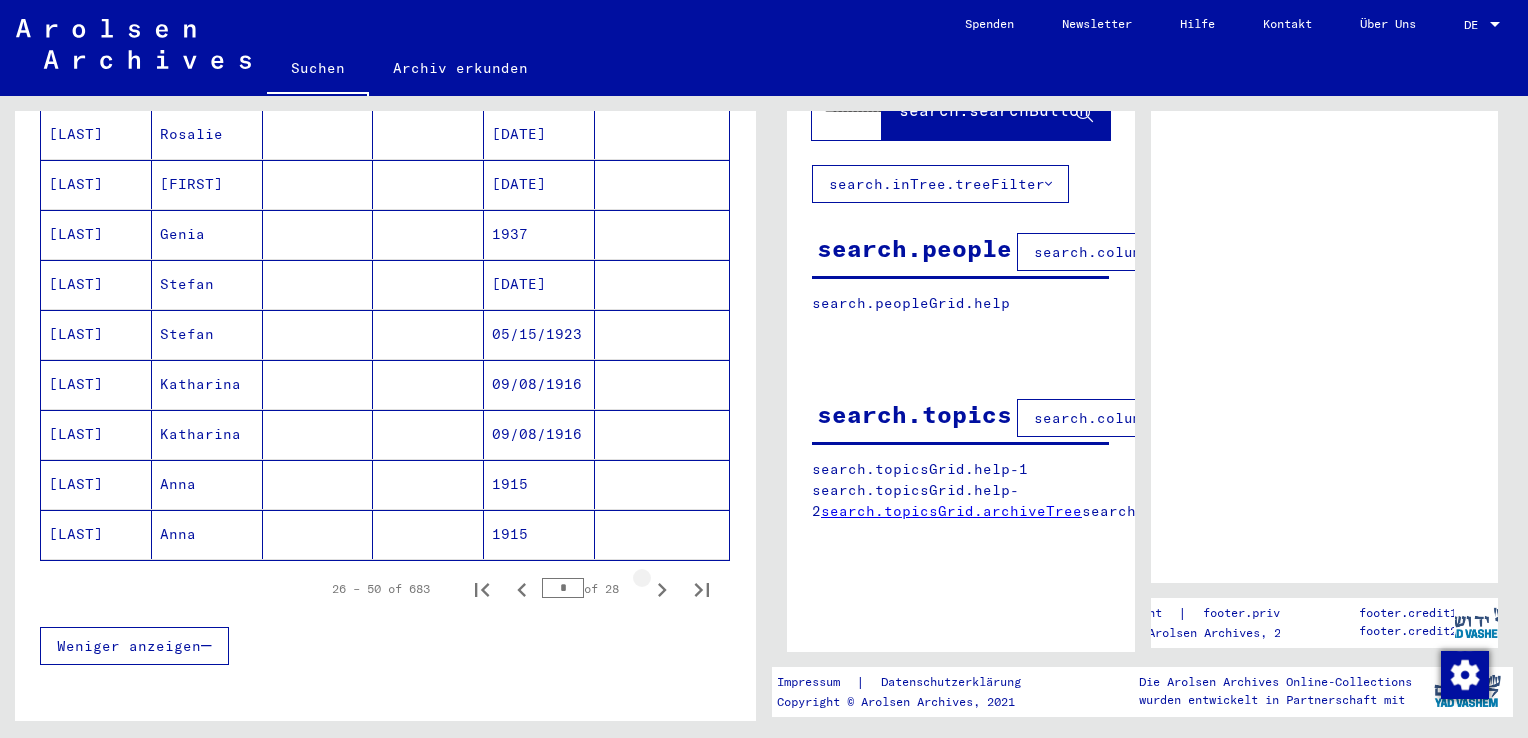 click 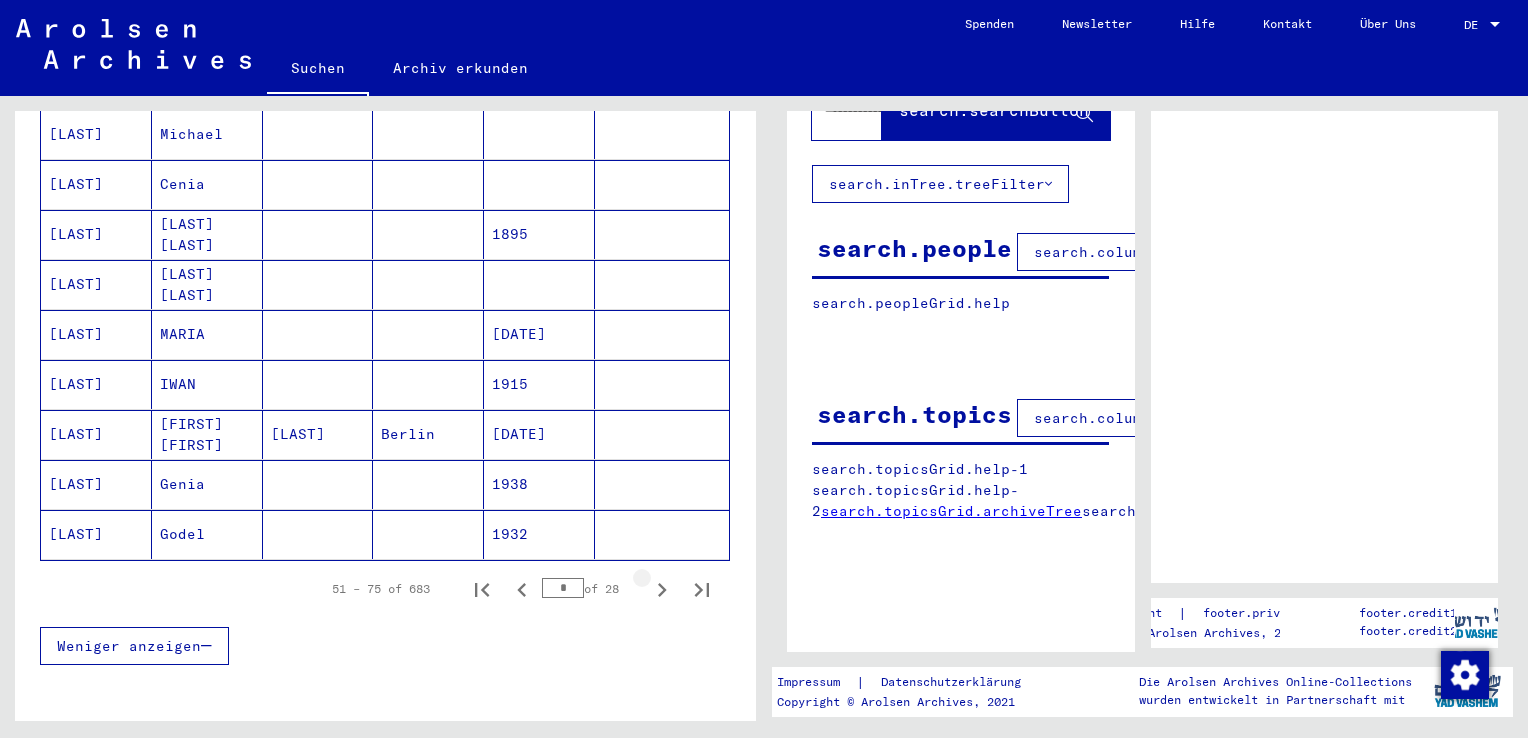 click 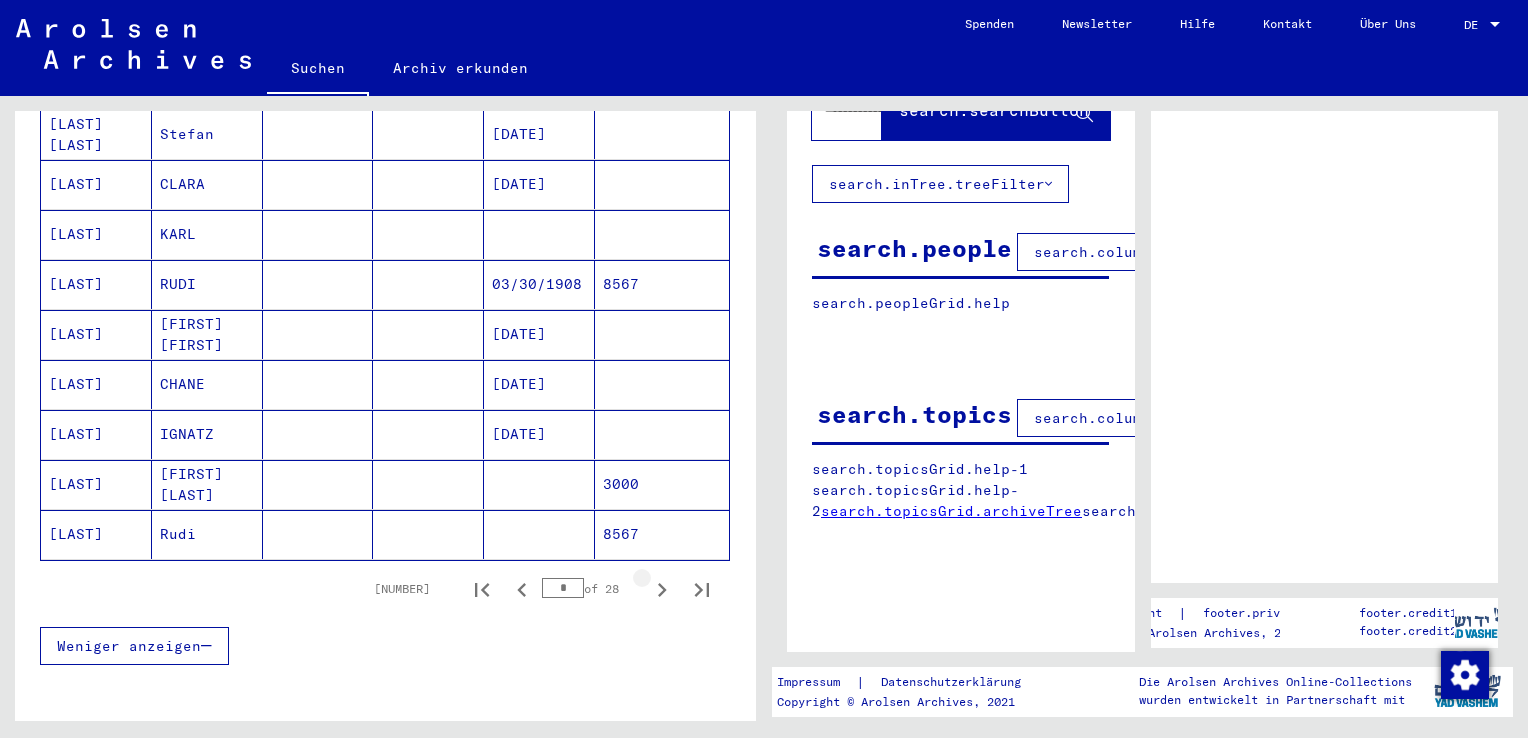 click 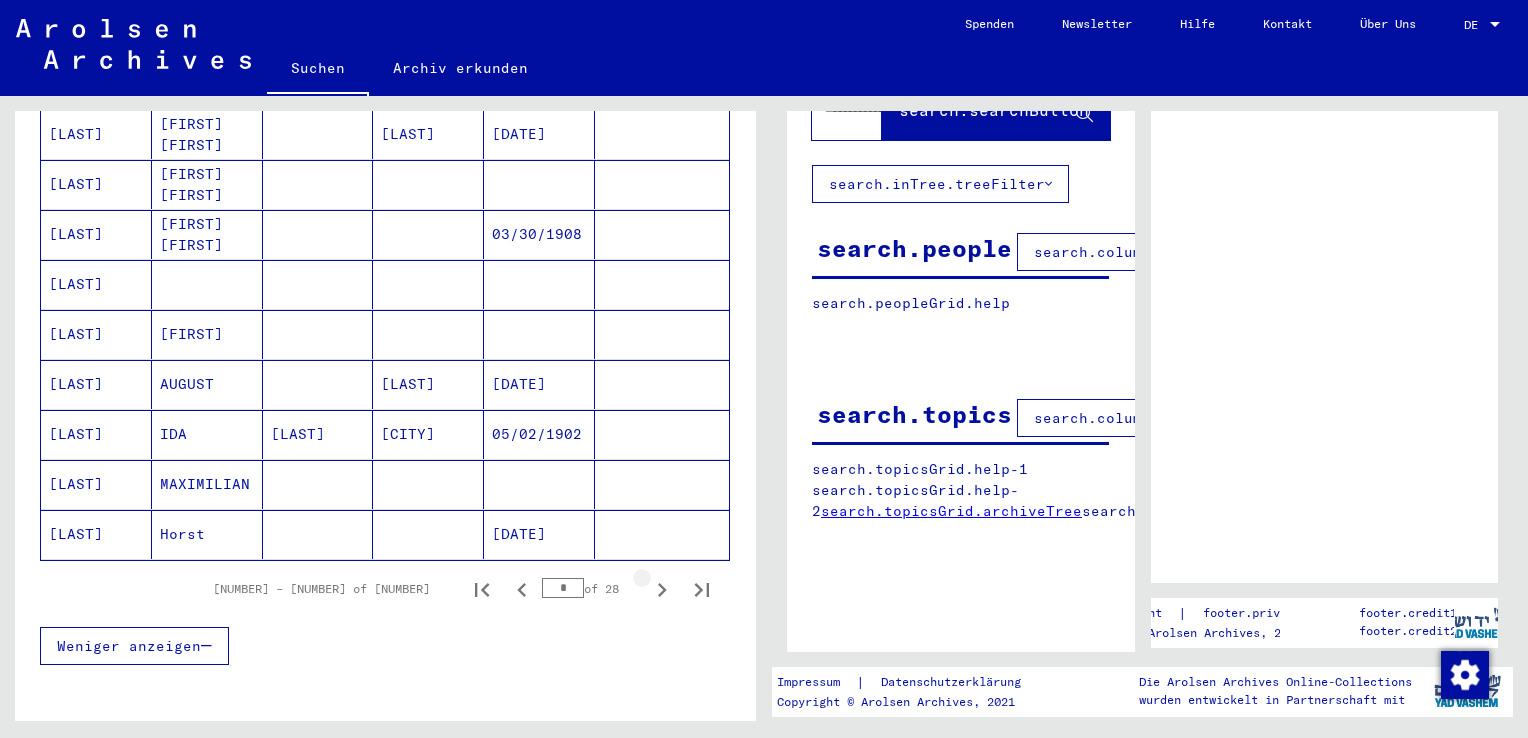 click 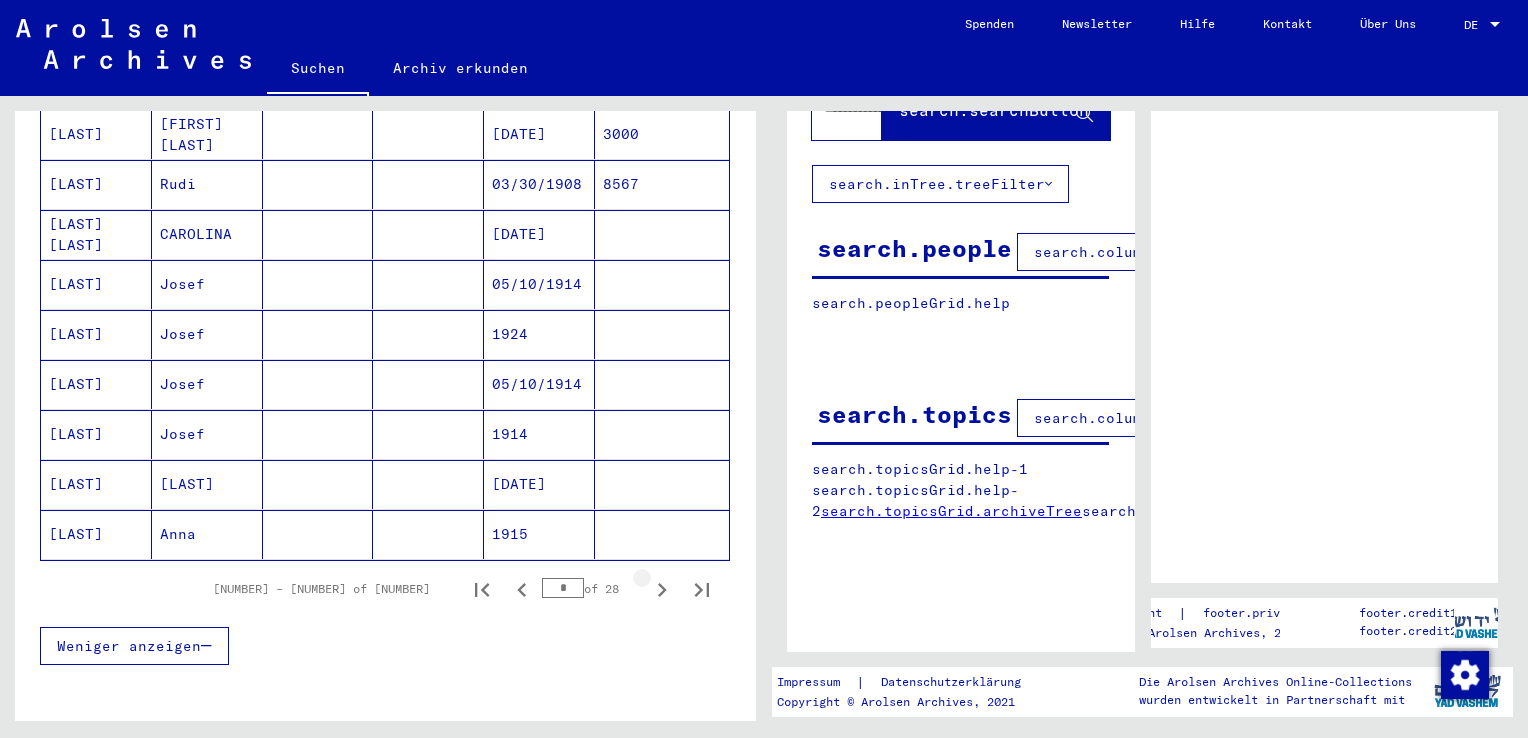 click 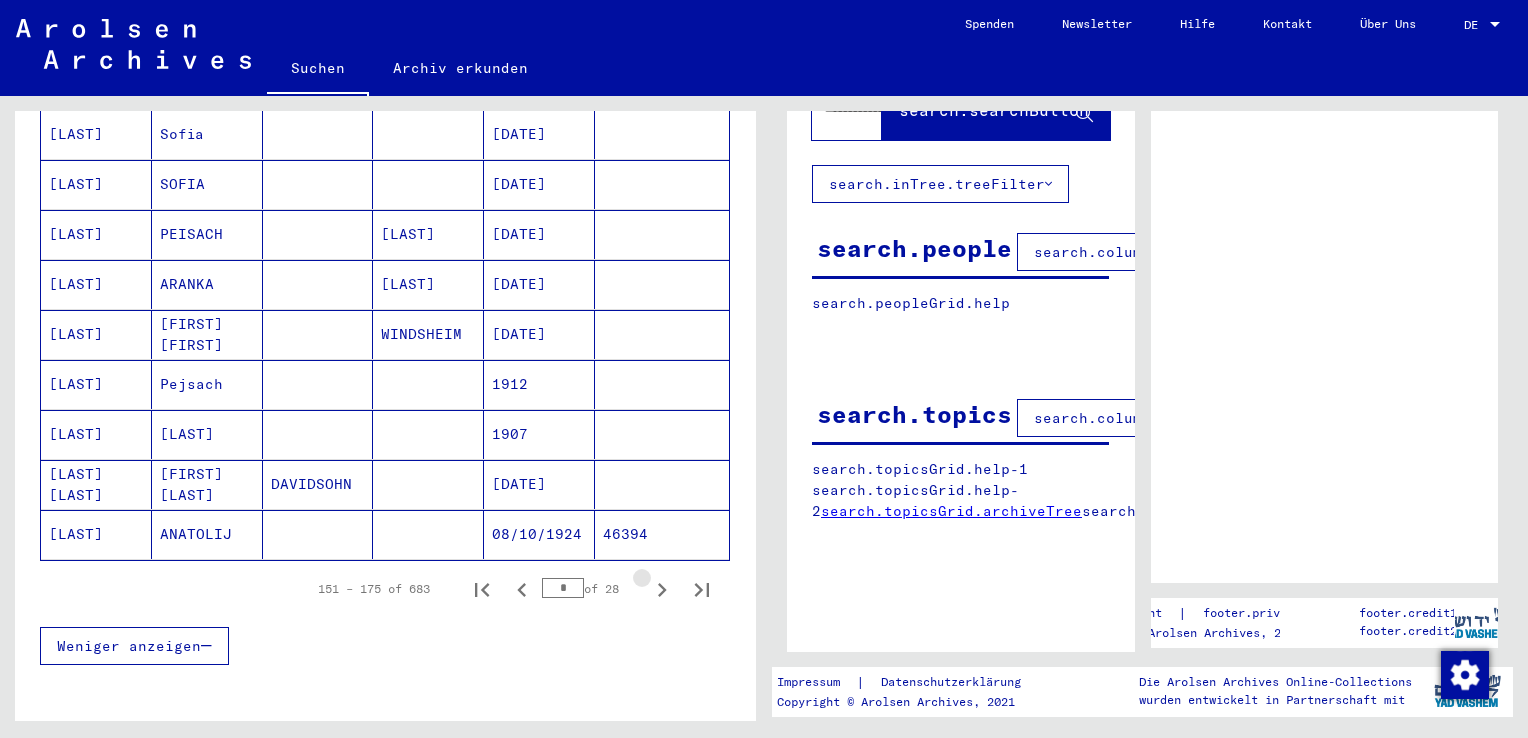 click 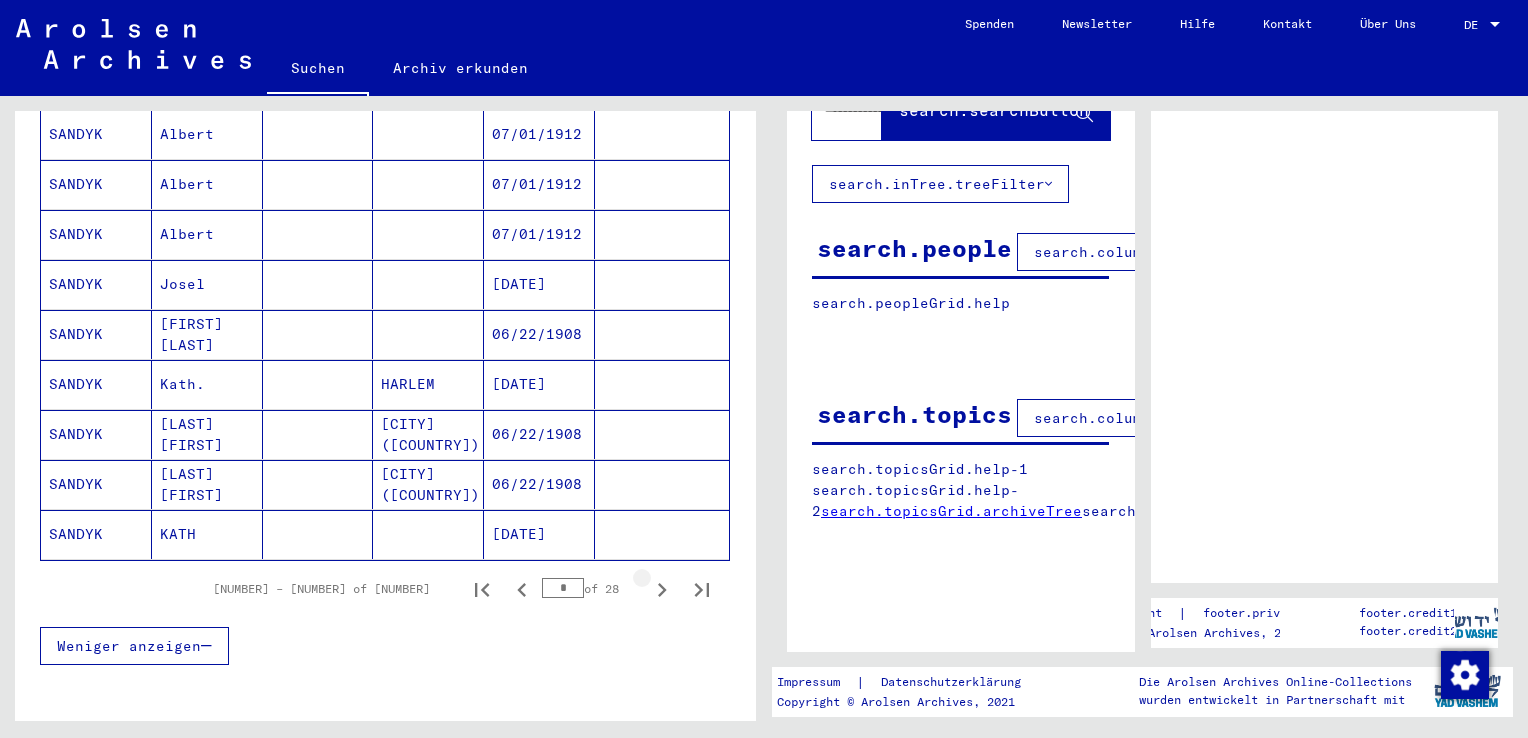 click 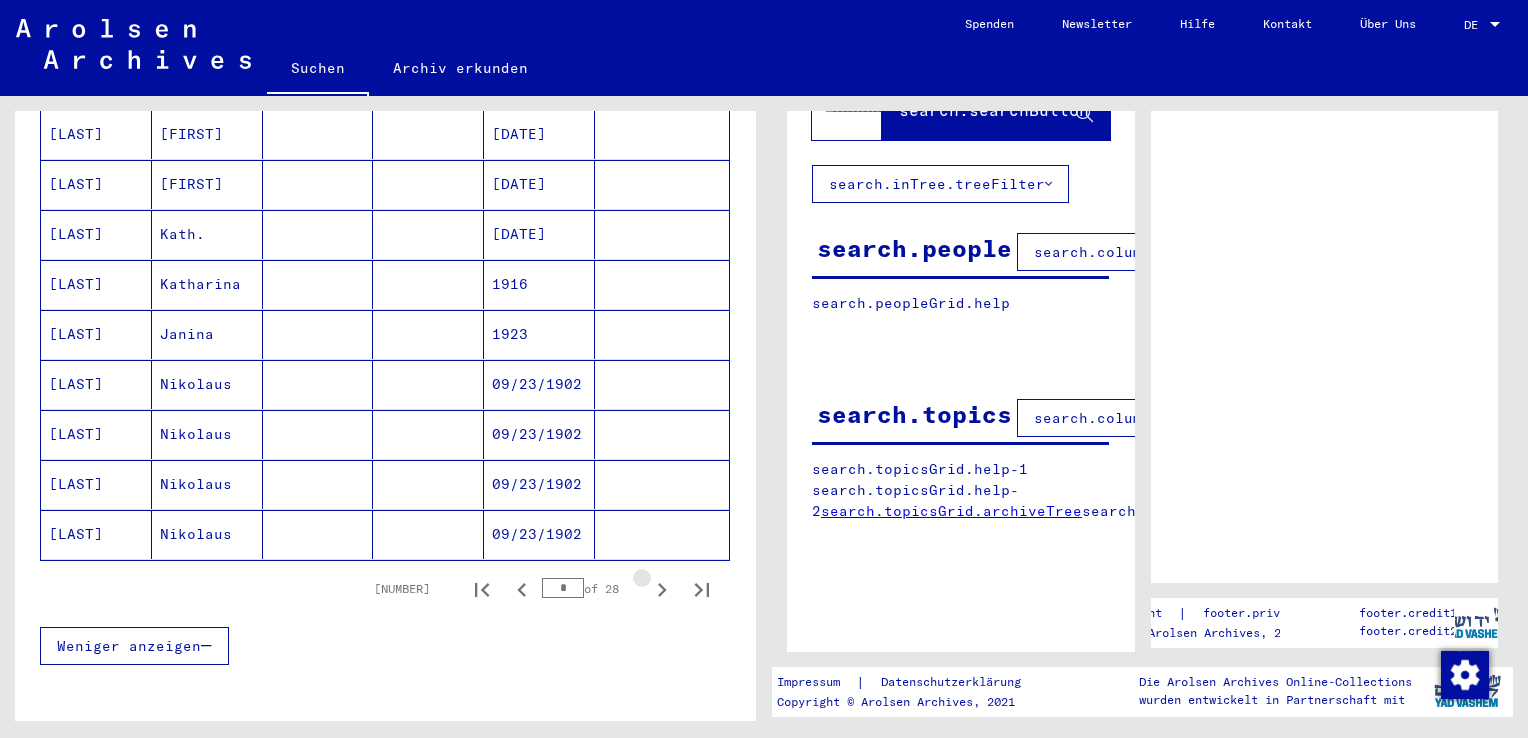 click 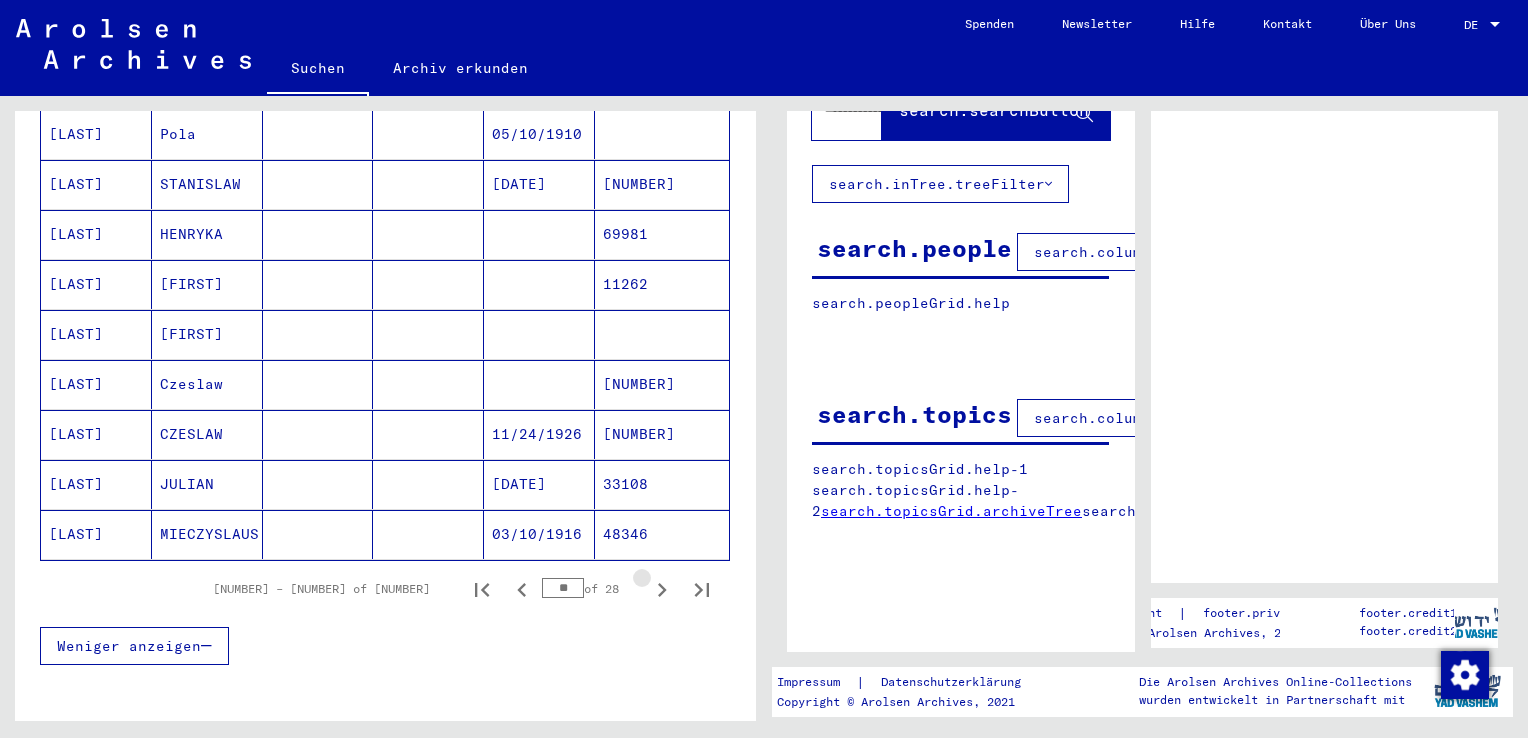 click 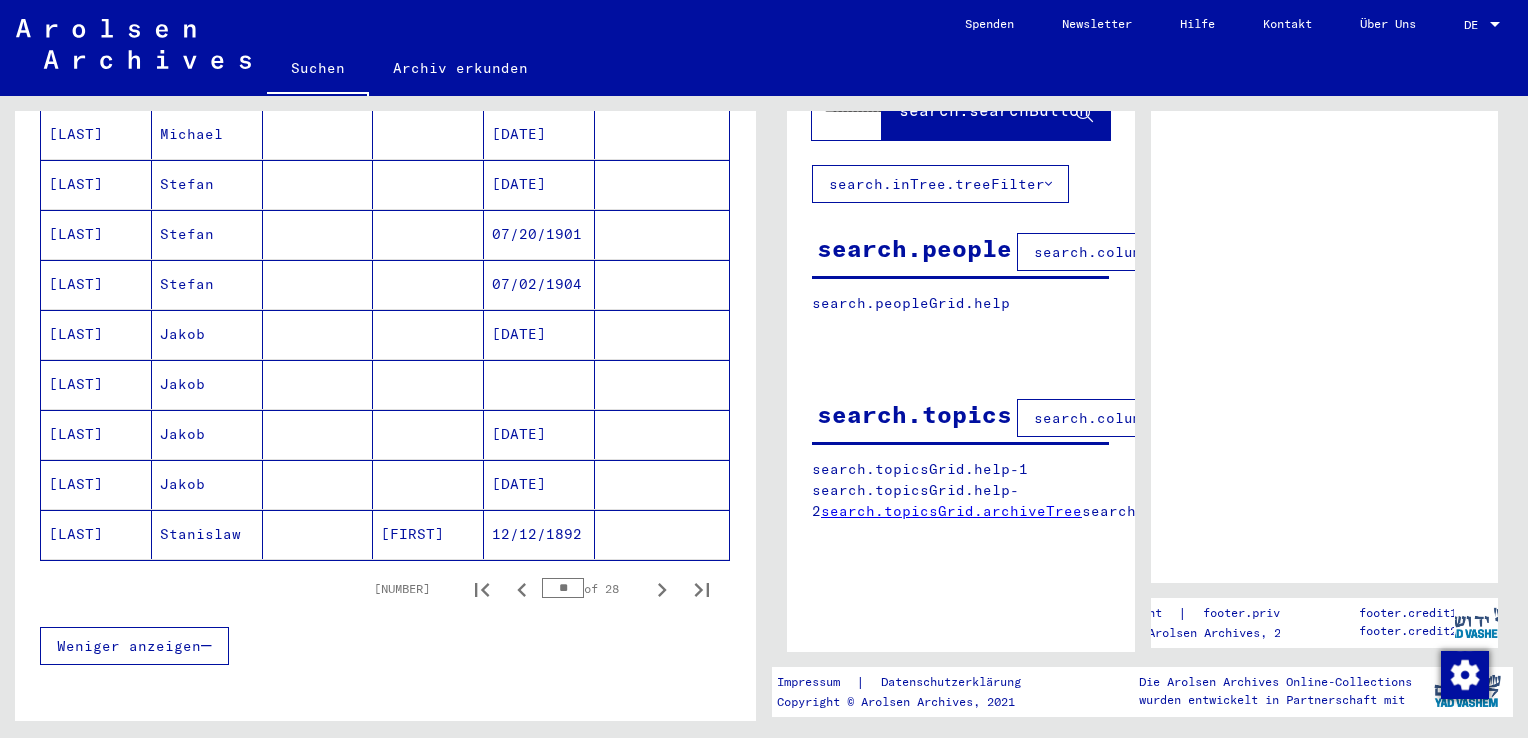 click 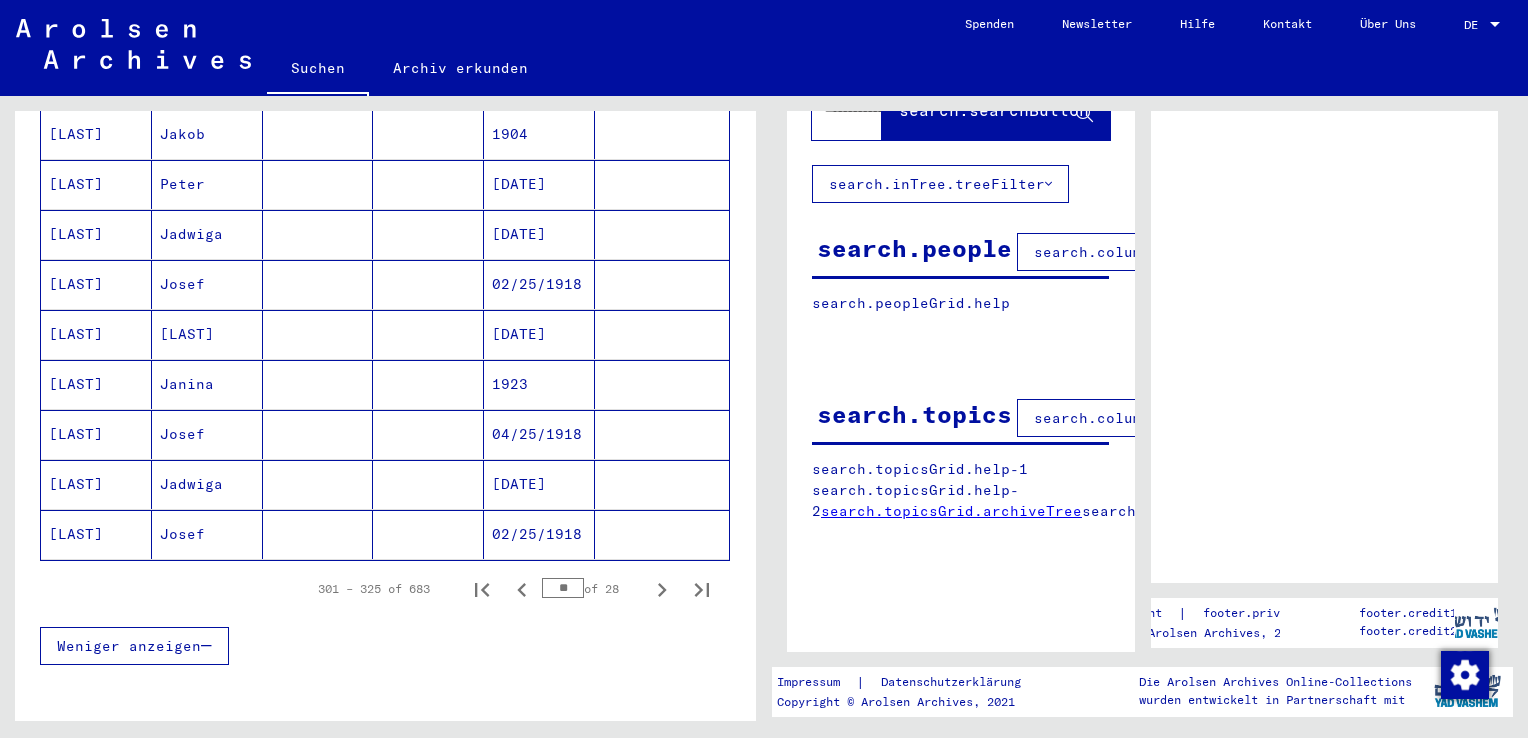 click 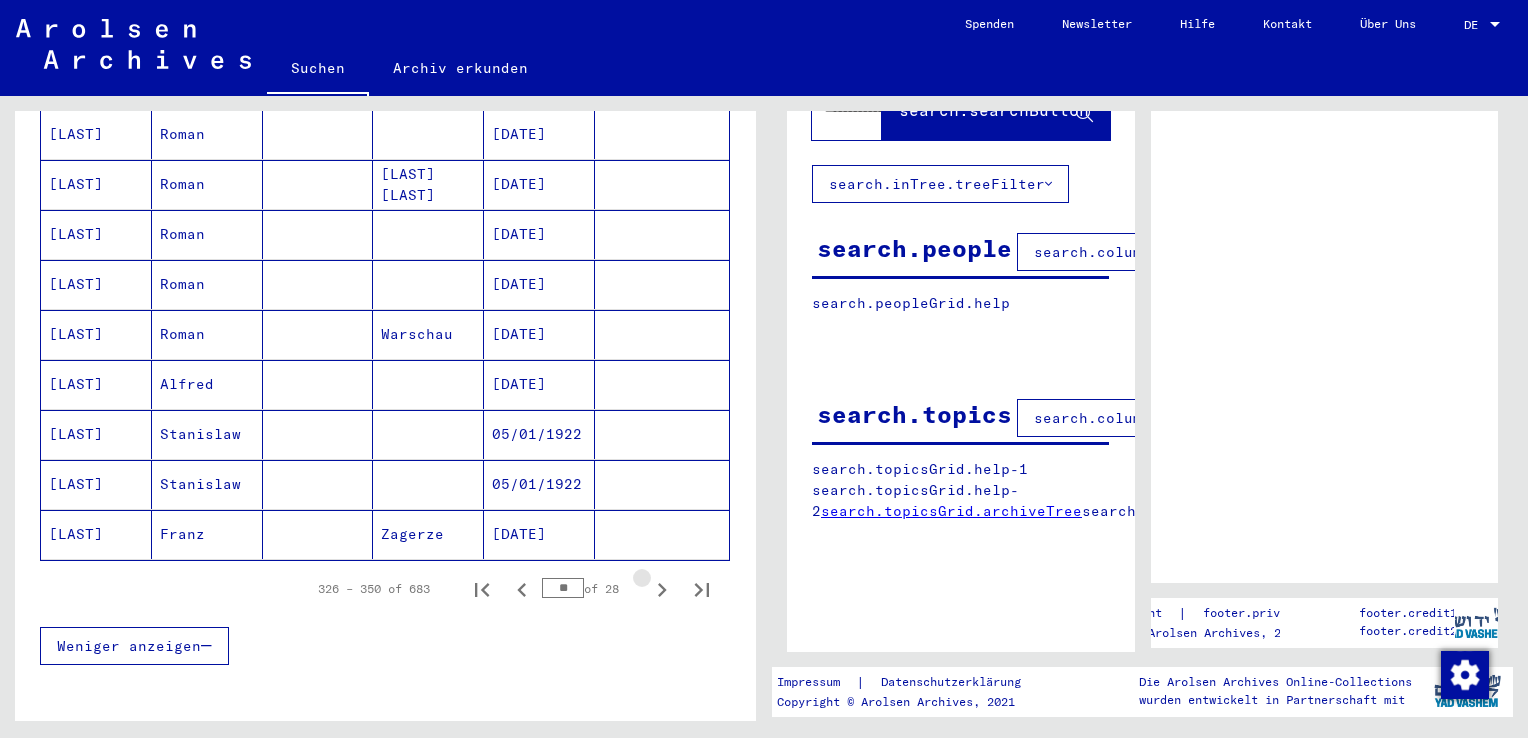 click 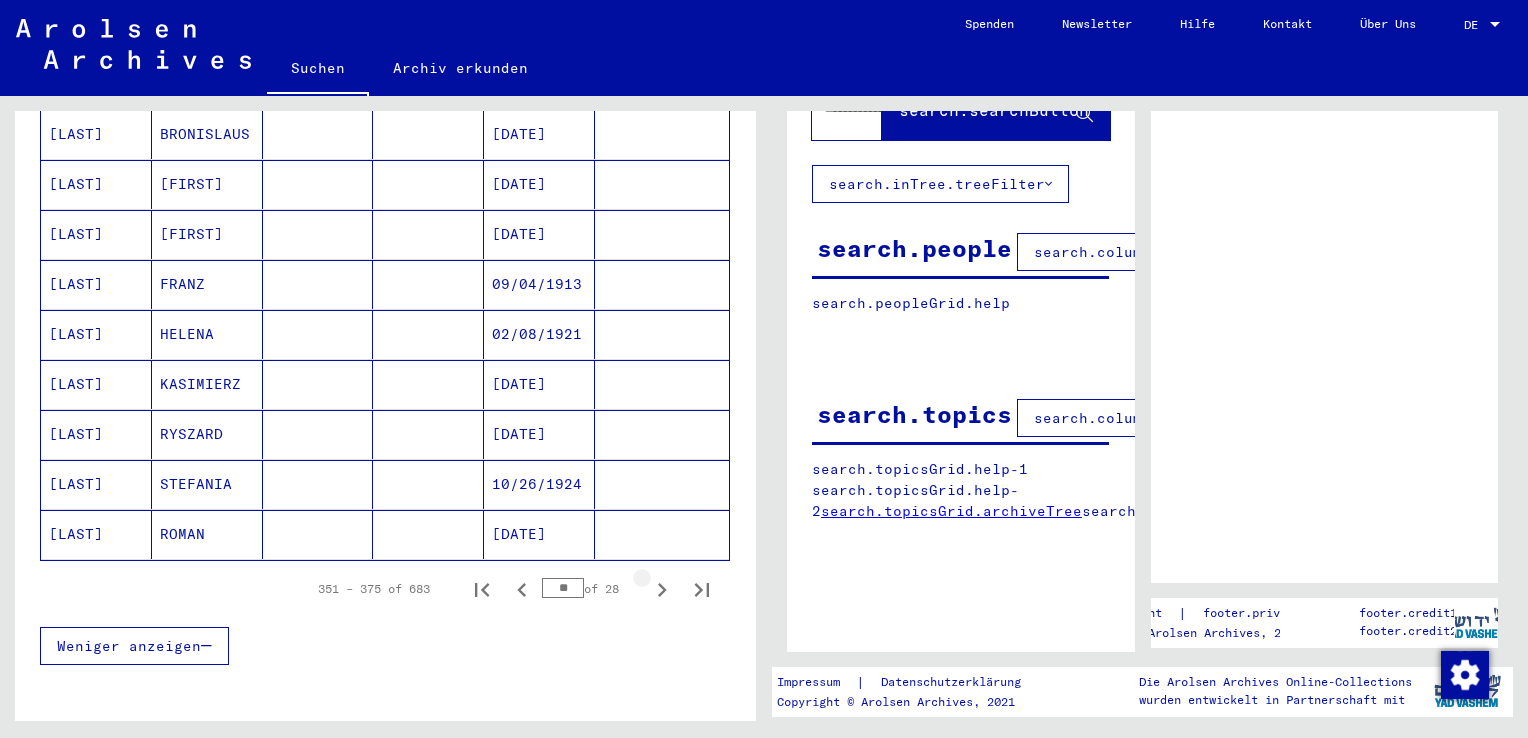 click 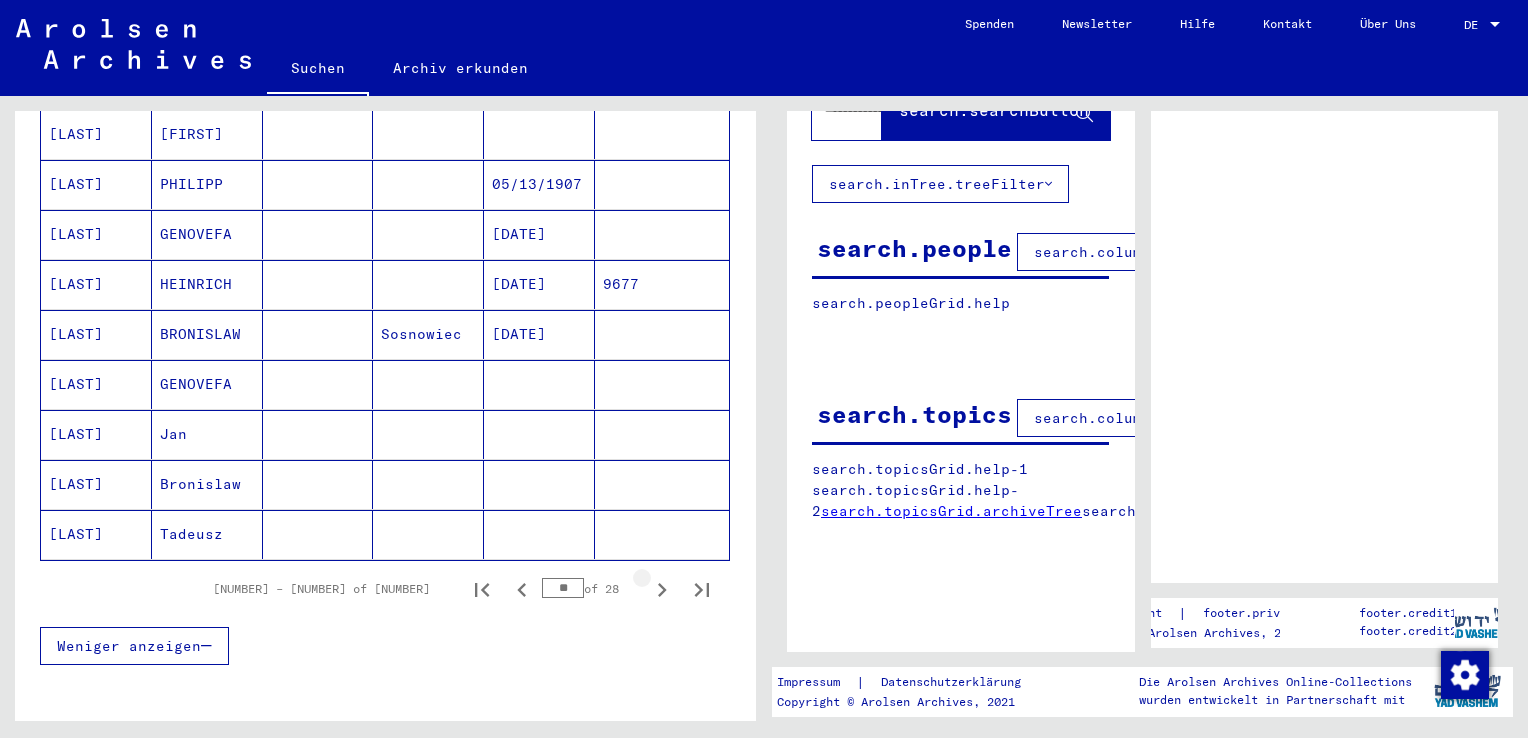 click 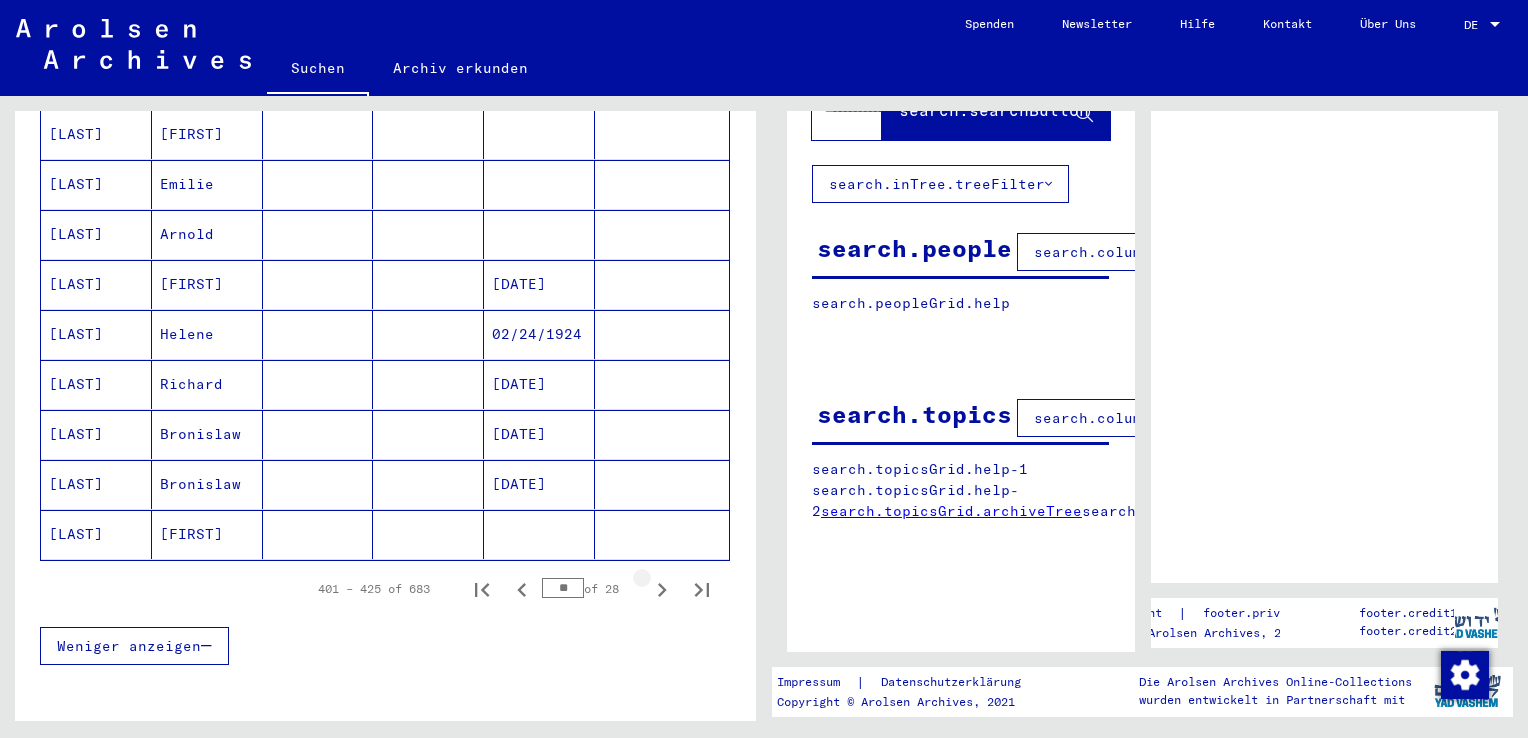 click 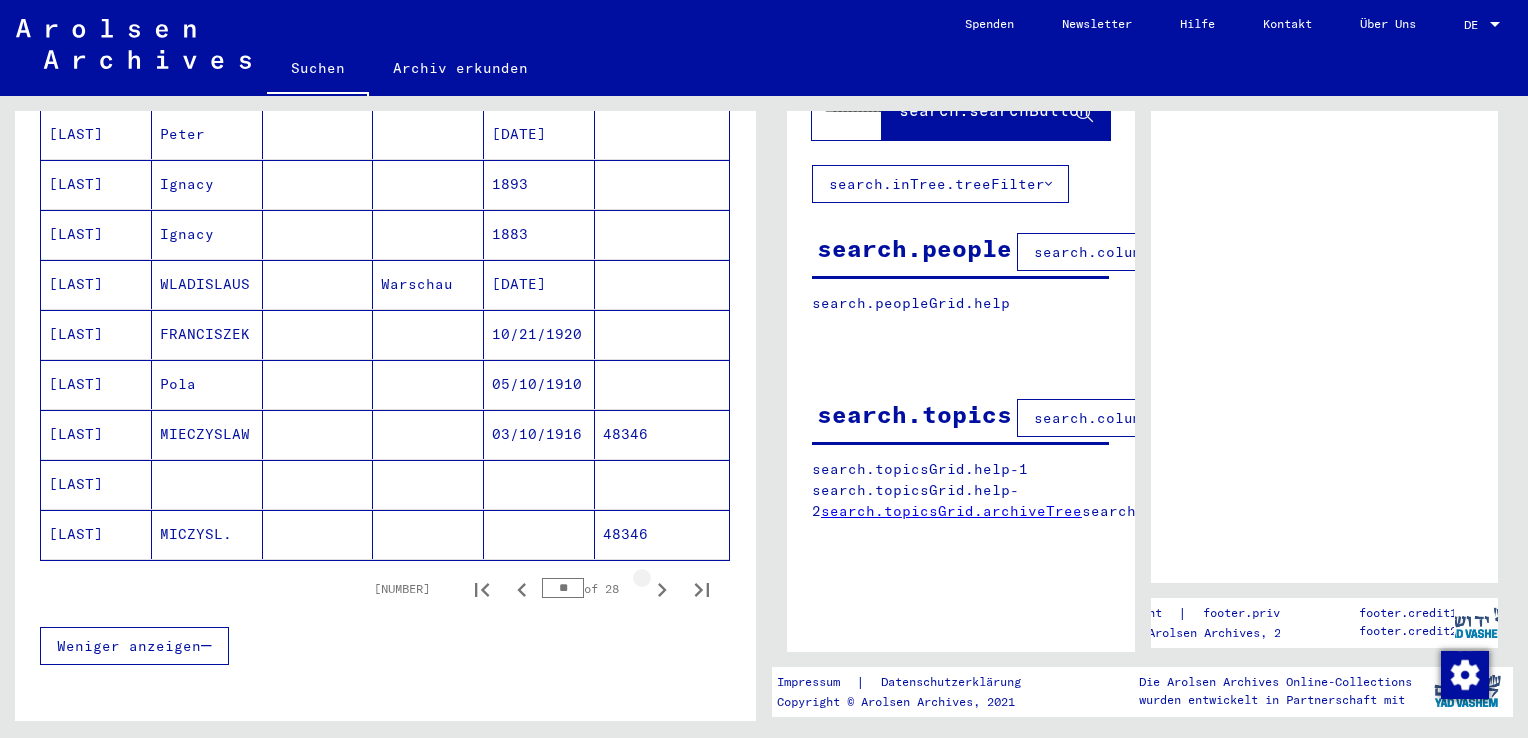 click 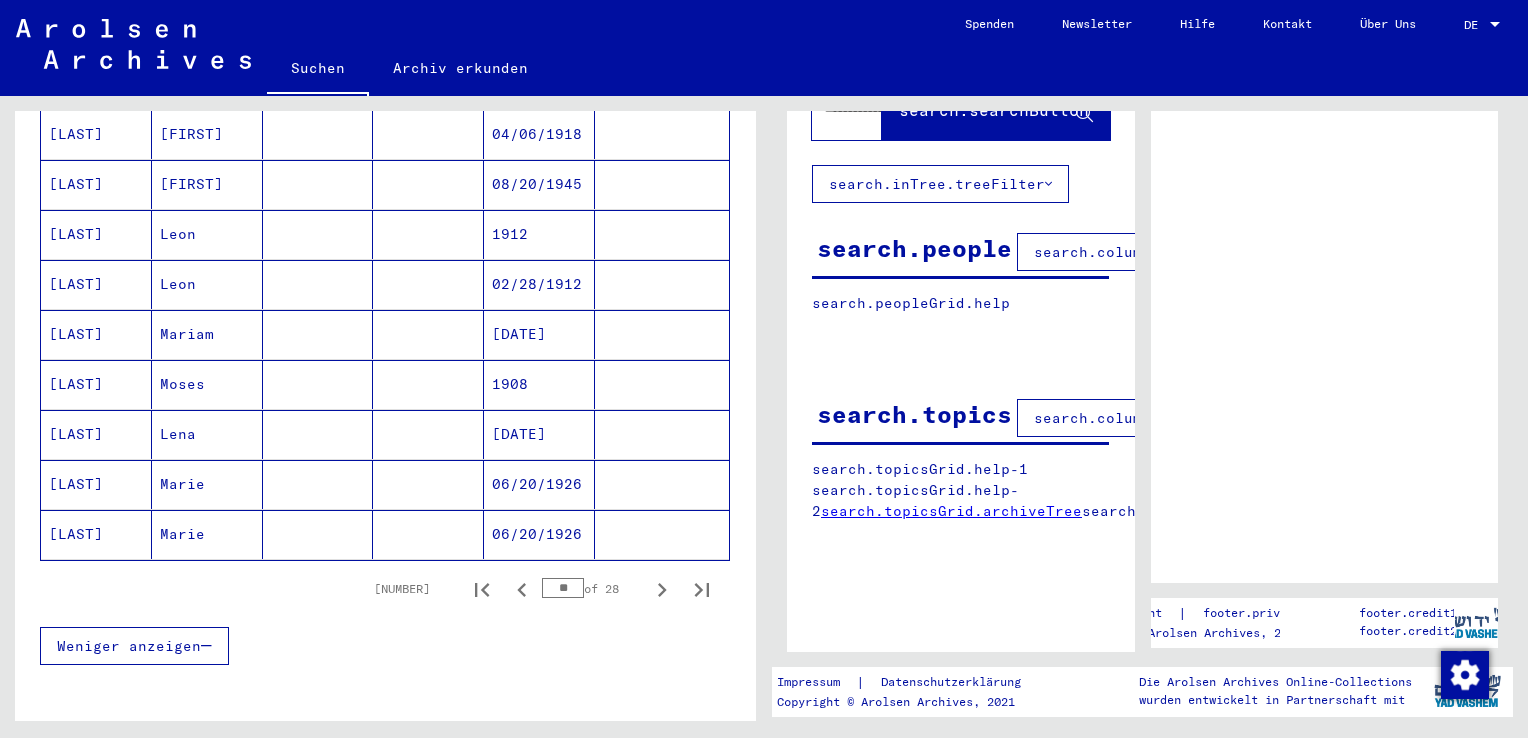 click 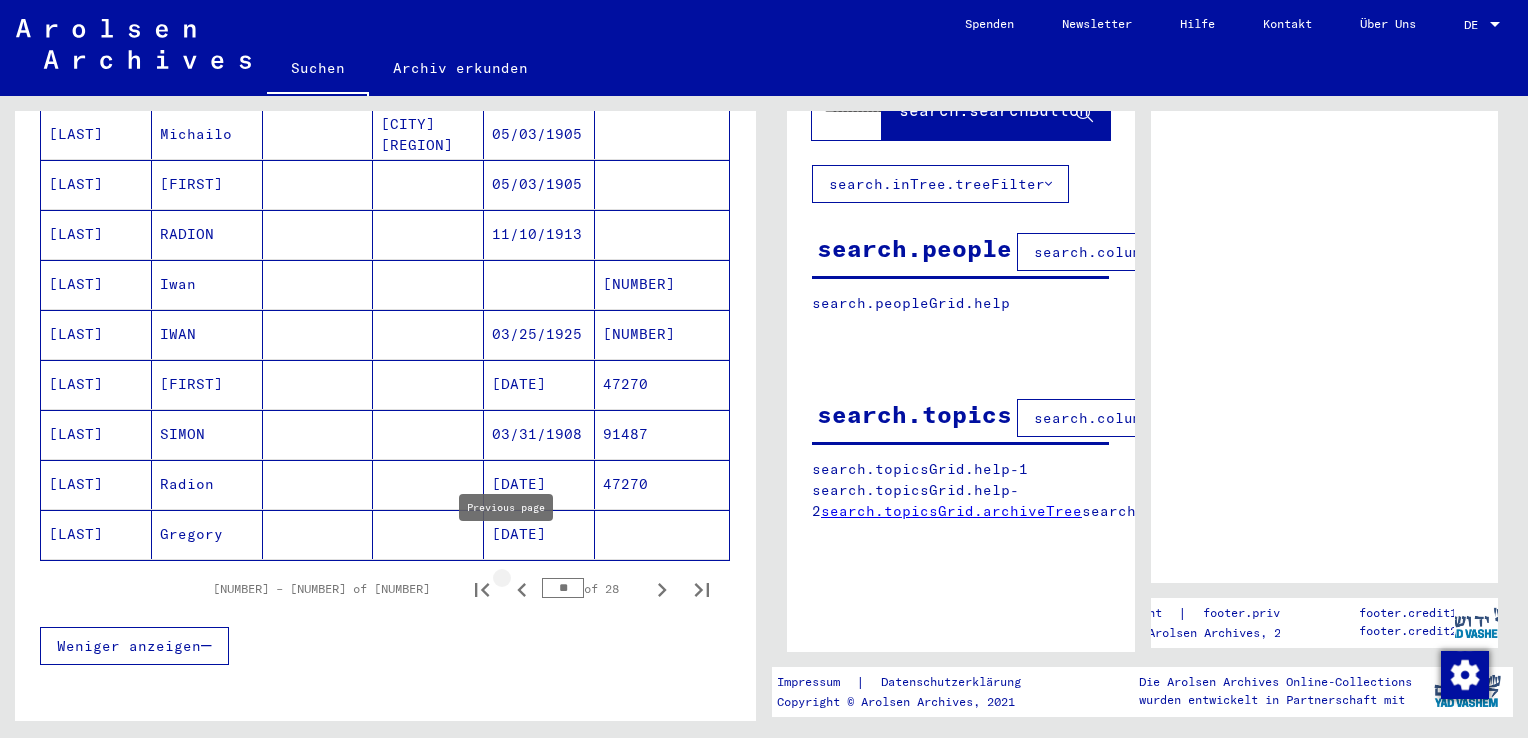 click 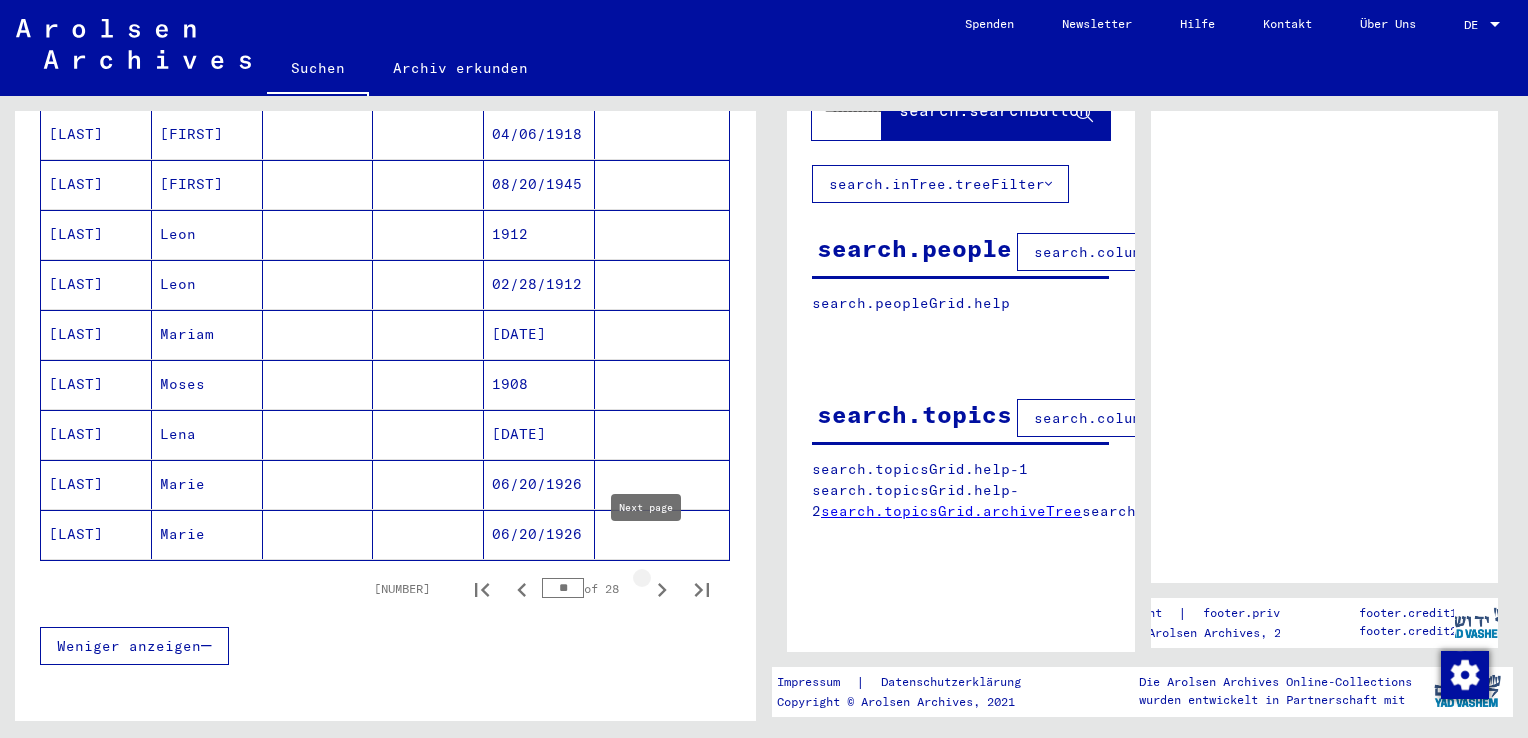 click 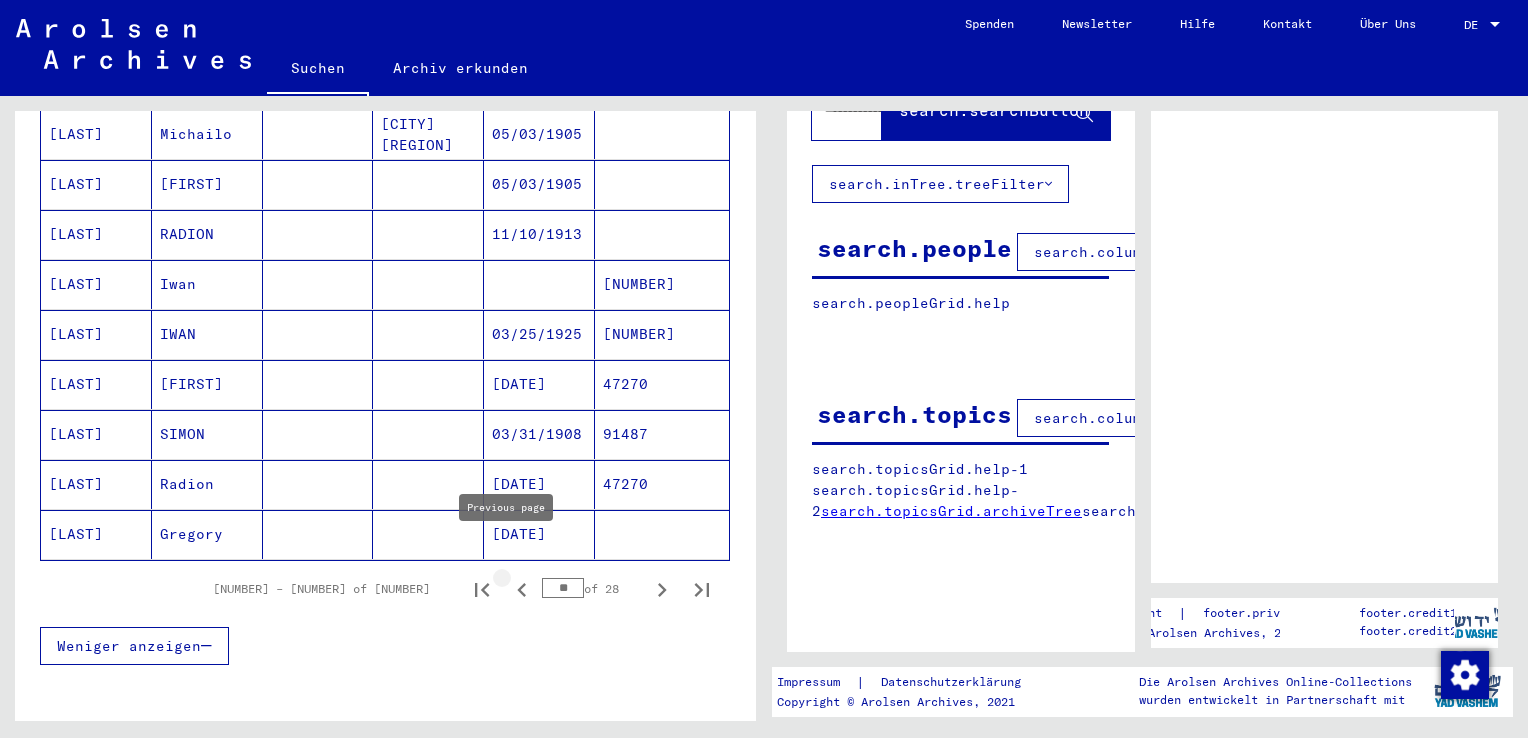 click 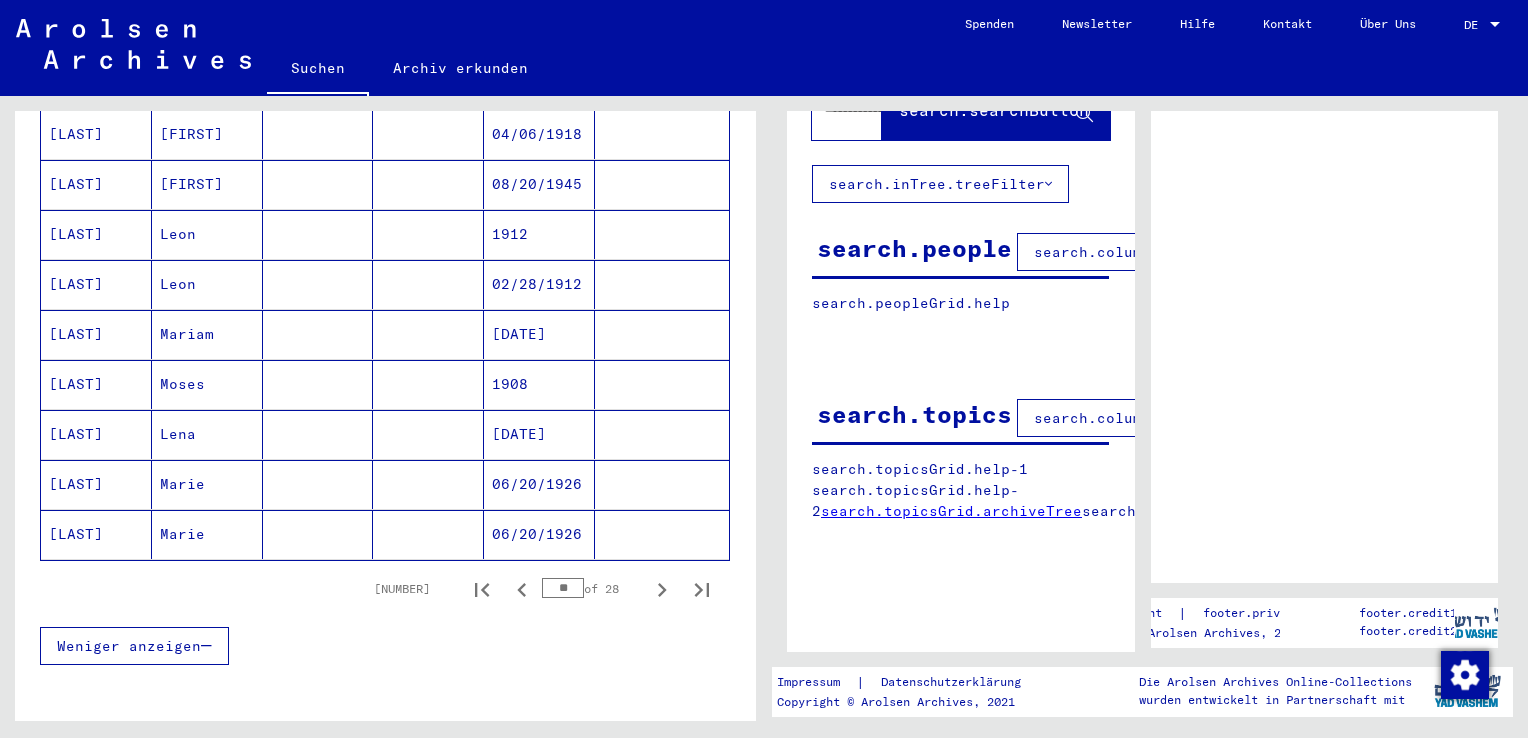 click on "Moses" at bounding box center (207, 434) 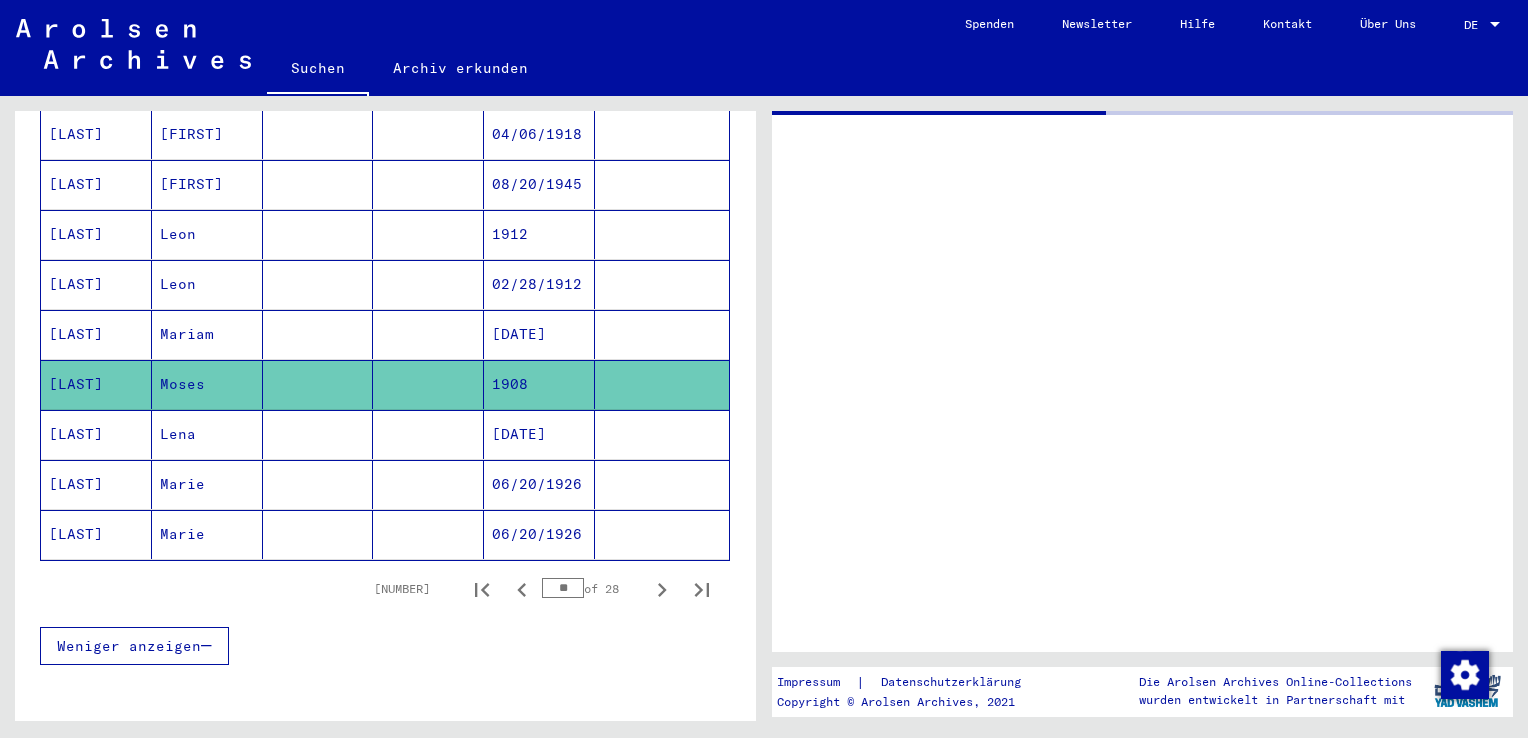 scroll, scrollTop: 0, scrollLeft: 0, axis: both 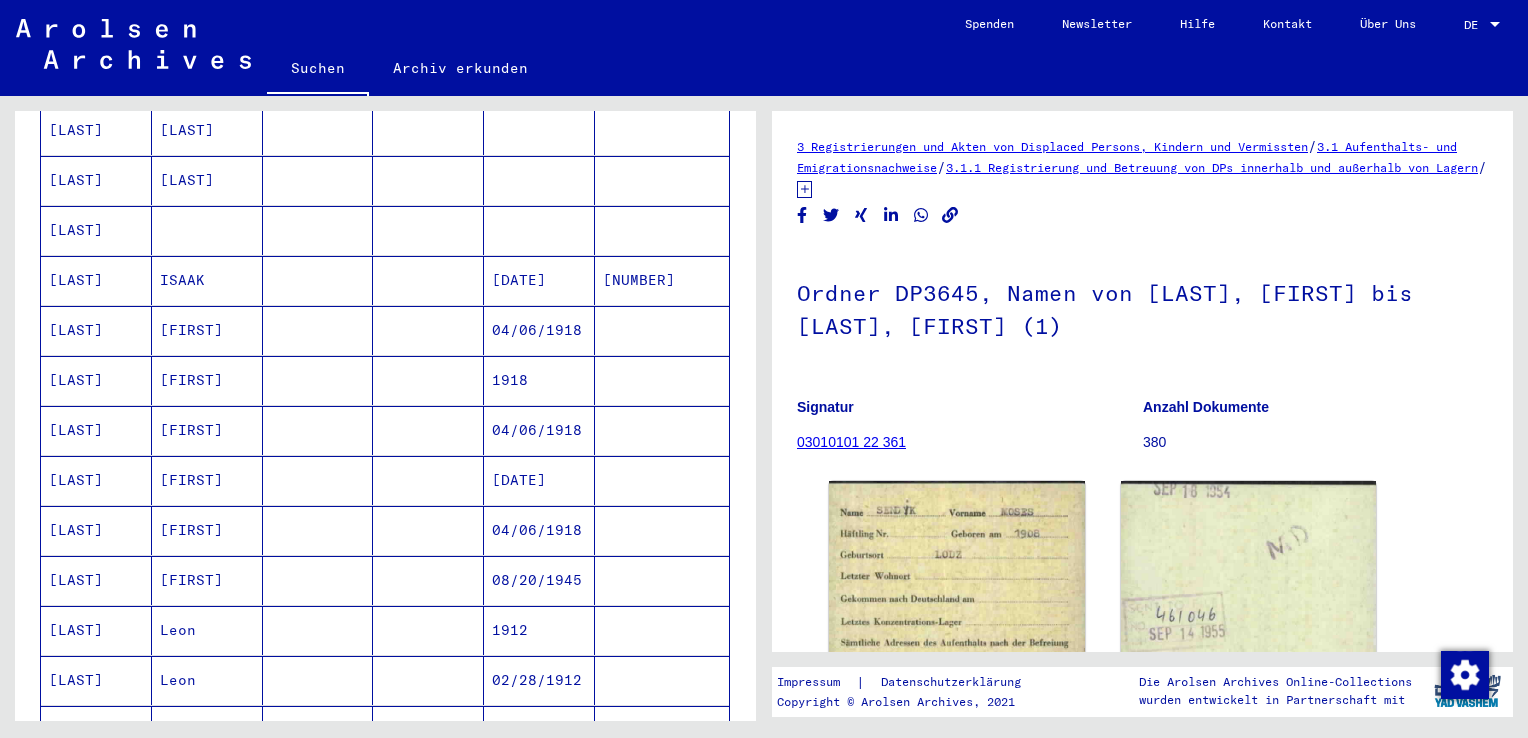 click on "ISAAK" at bounding box center [207, 330] 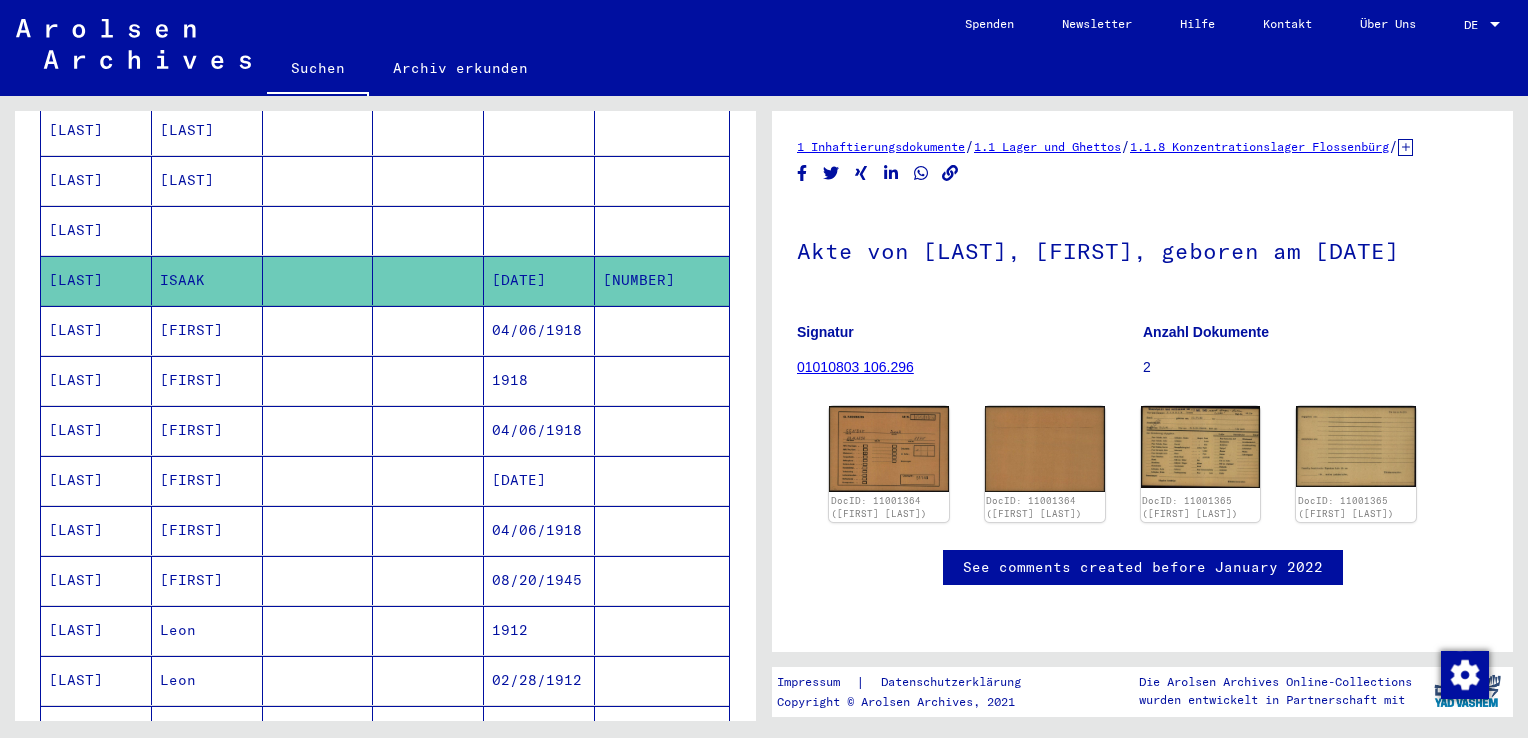 scroll, scrollTop: 0, scrollLeft: 0, axis: both 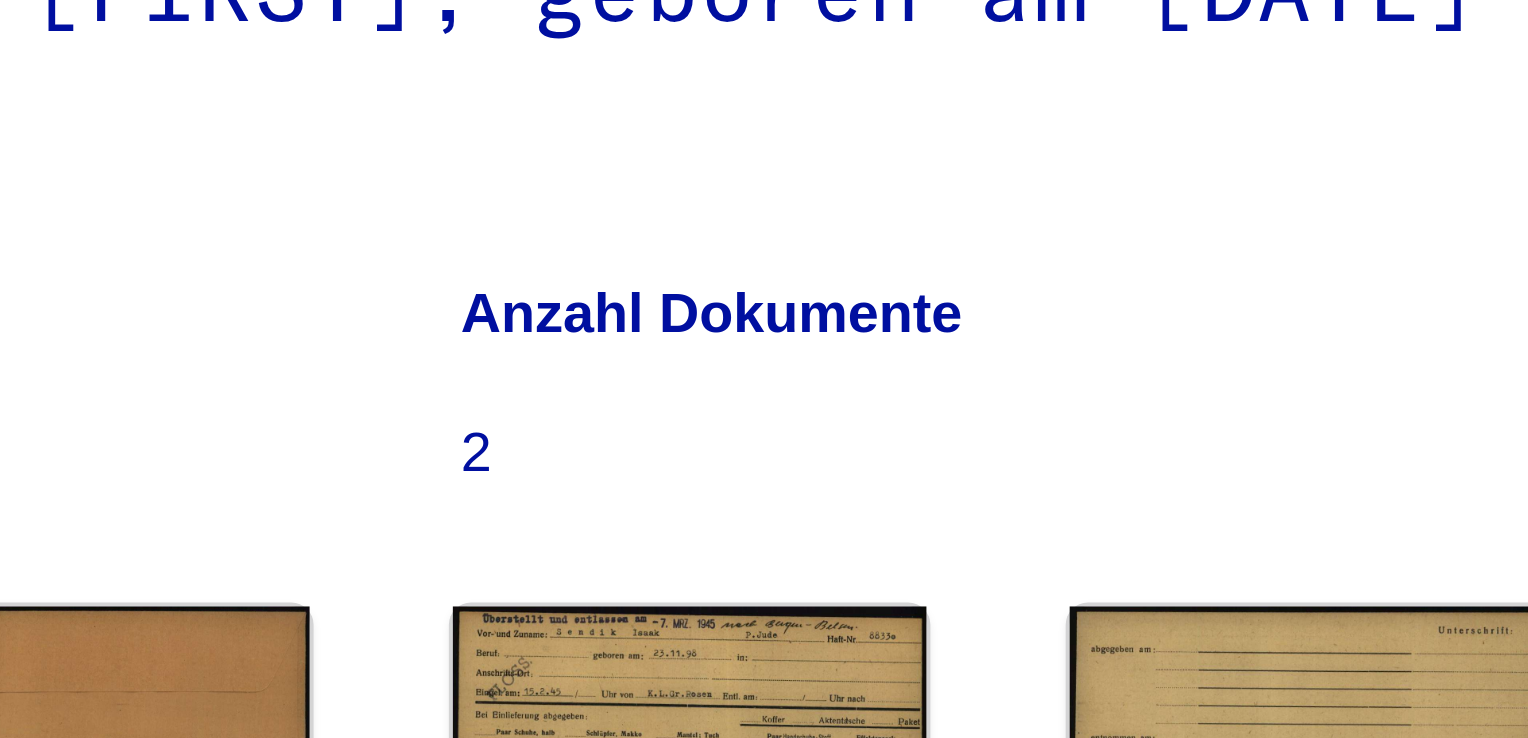 drag, startPoint x: 1272, startPoint y: 395, endPoint x: 1272, endPoint y: 384, distance: 11 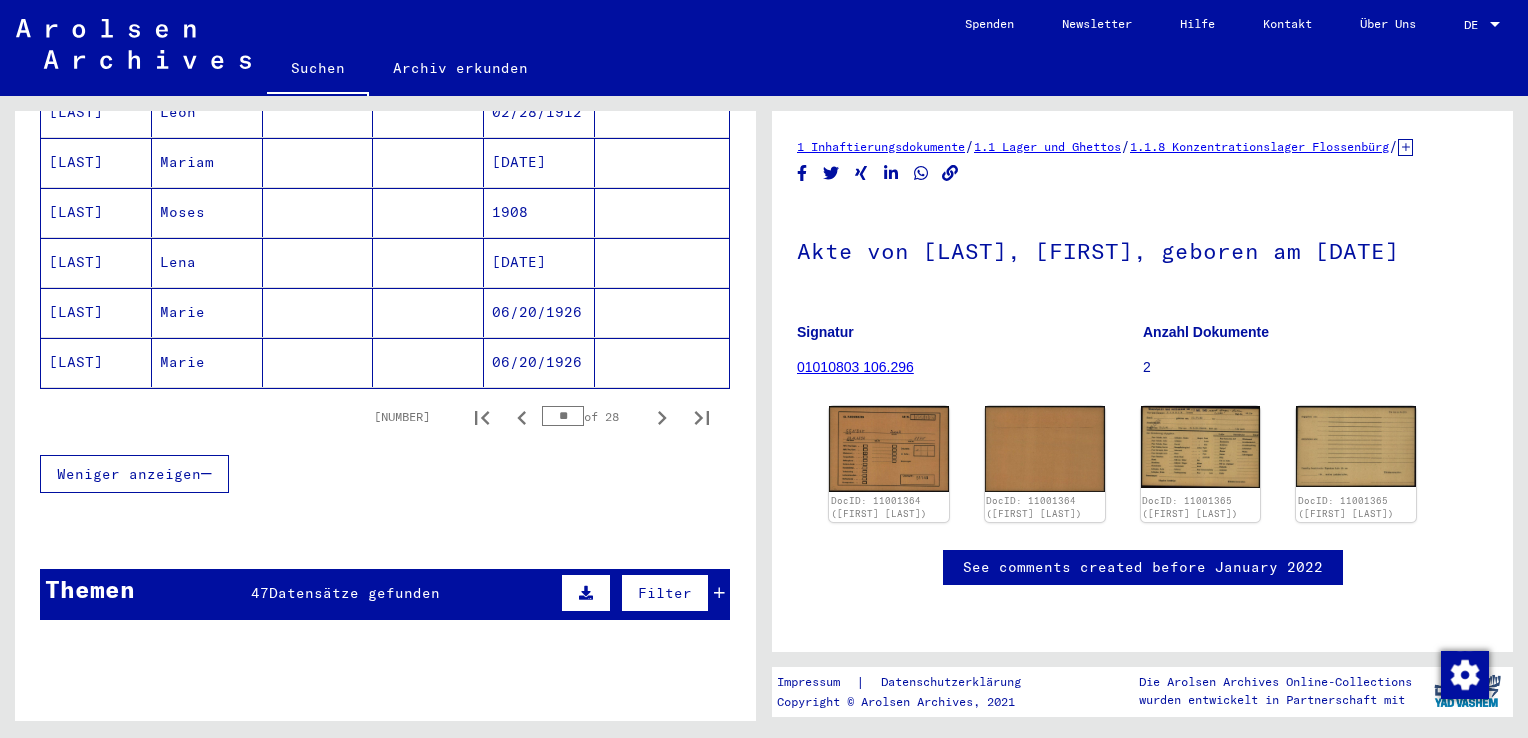 scroll, scrollTop: 1310, scrollLeft: 0, axis: vertical 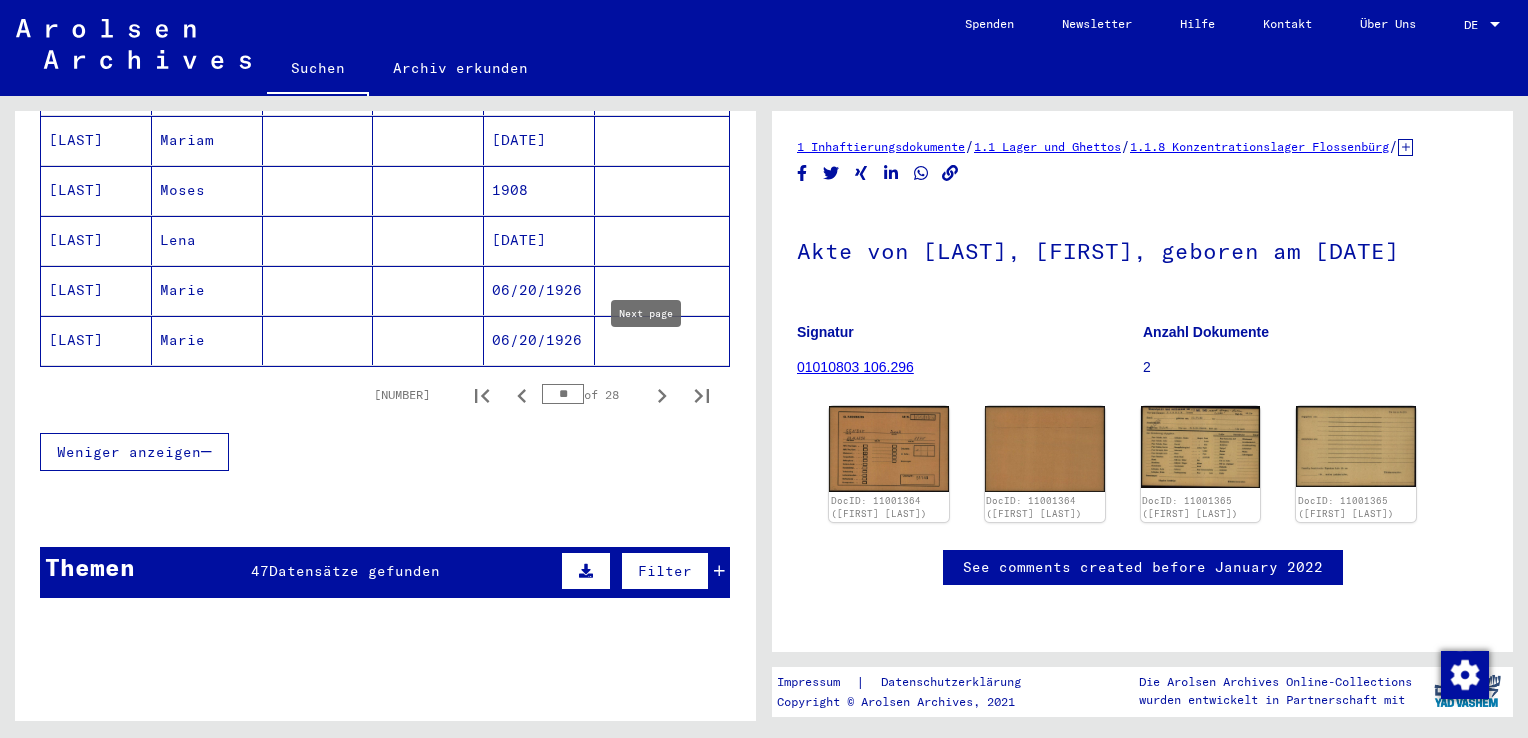click 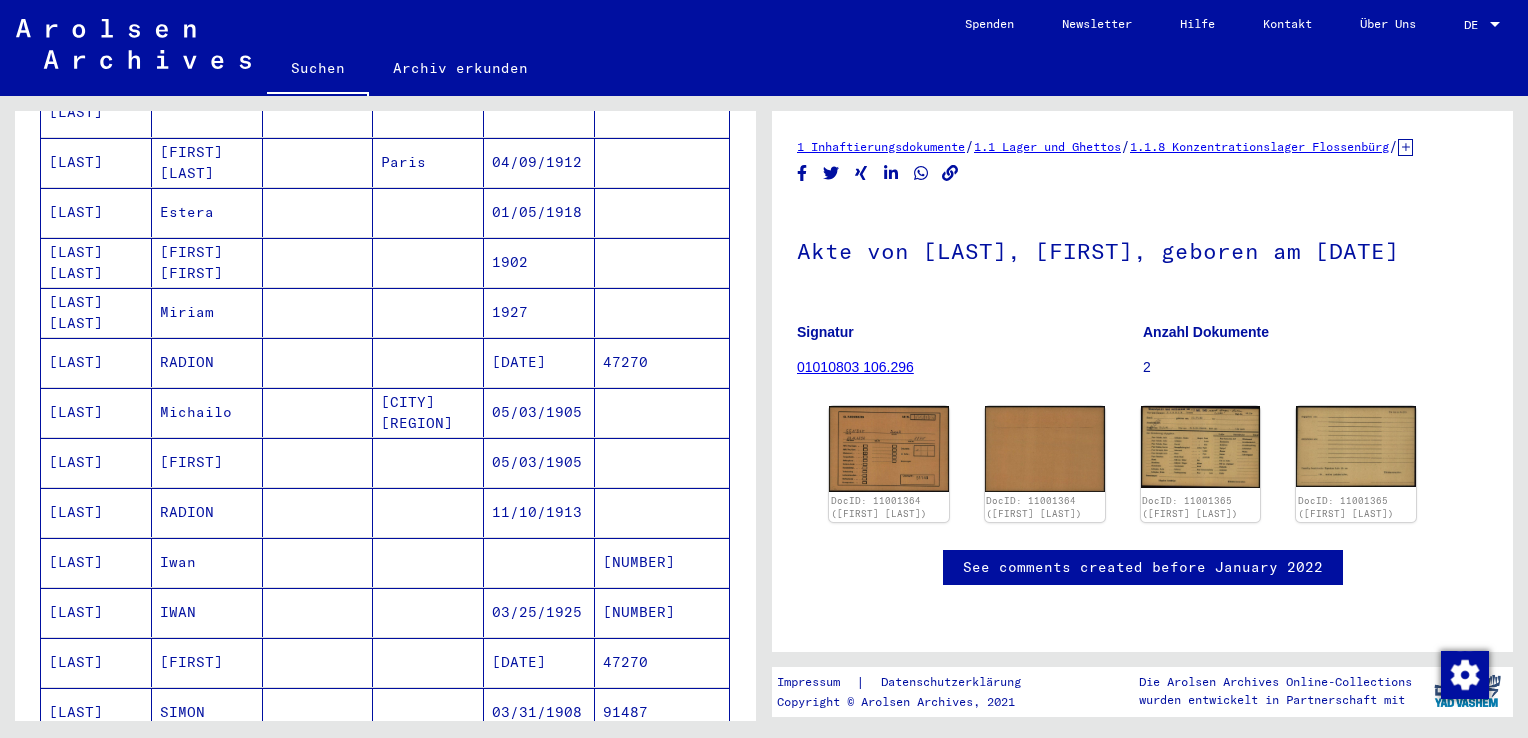 scroll, scrollTop: 848, scrollLeft: 0, axis: vertical 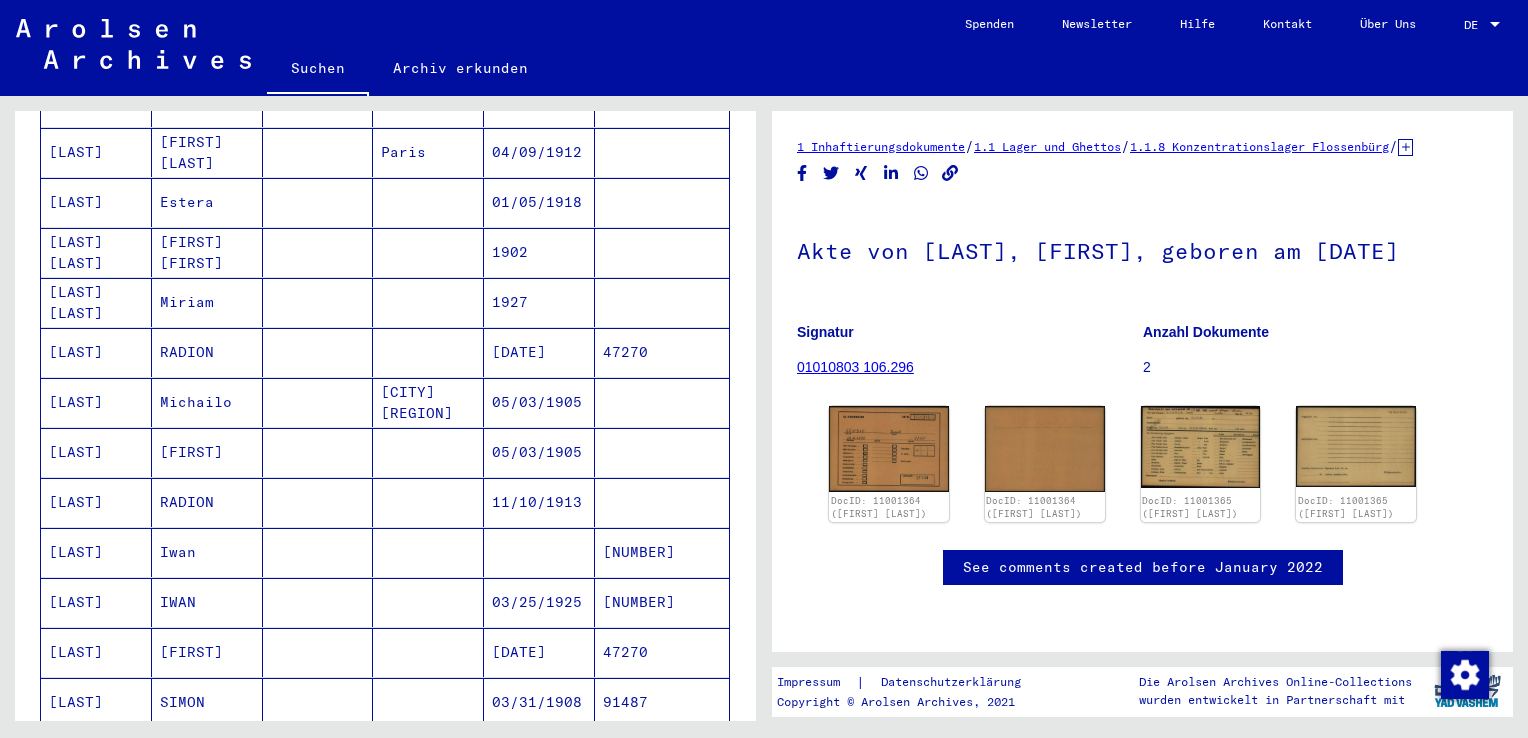 click on "Estera" at bounding box center (207, 252) 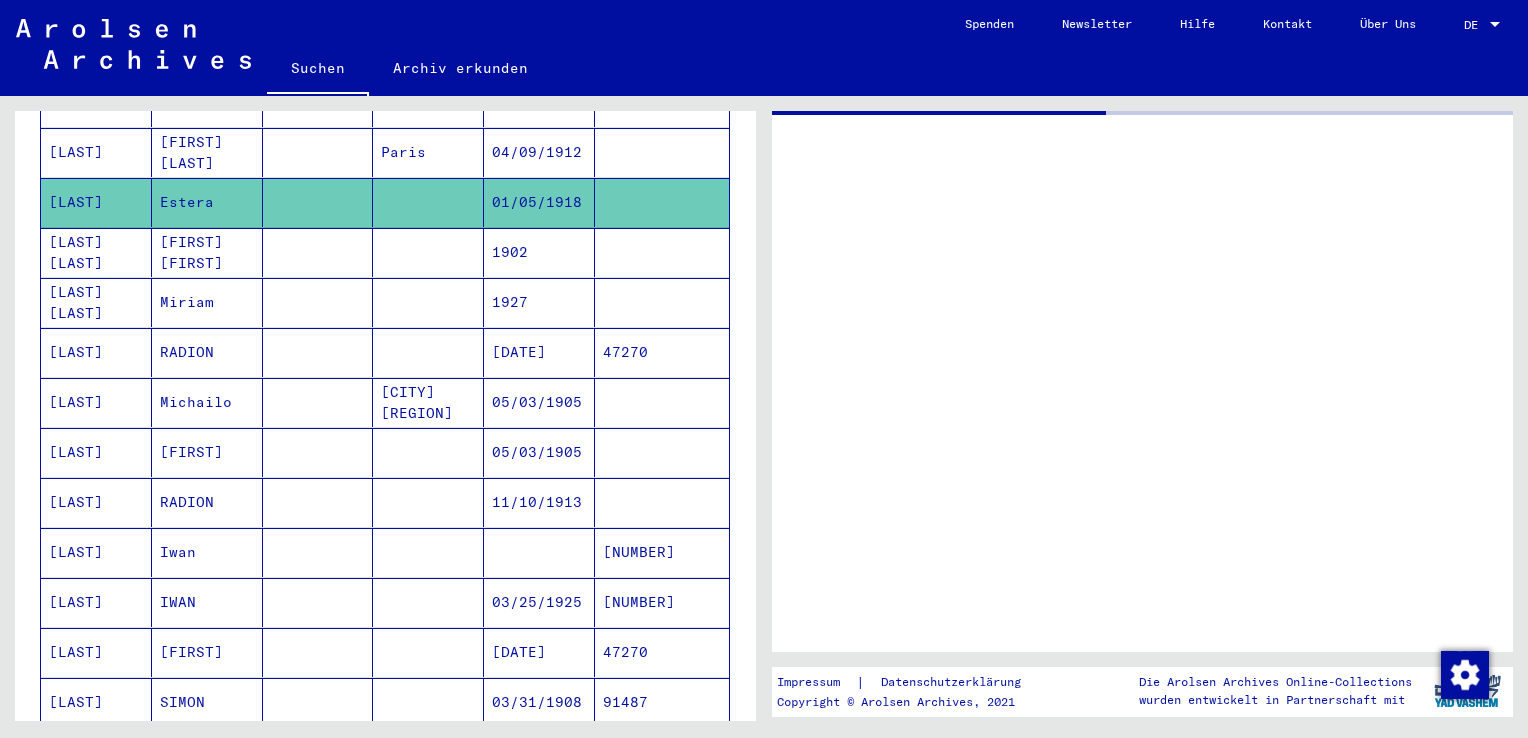 scroll, scrollTop: 0, scrollLeft: 0, axis: both 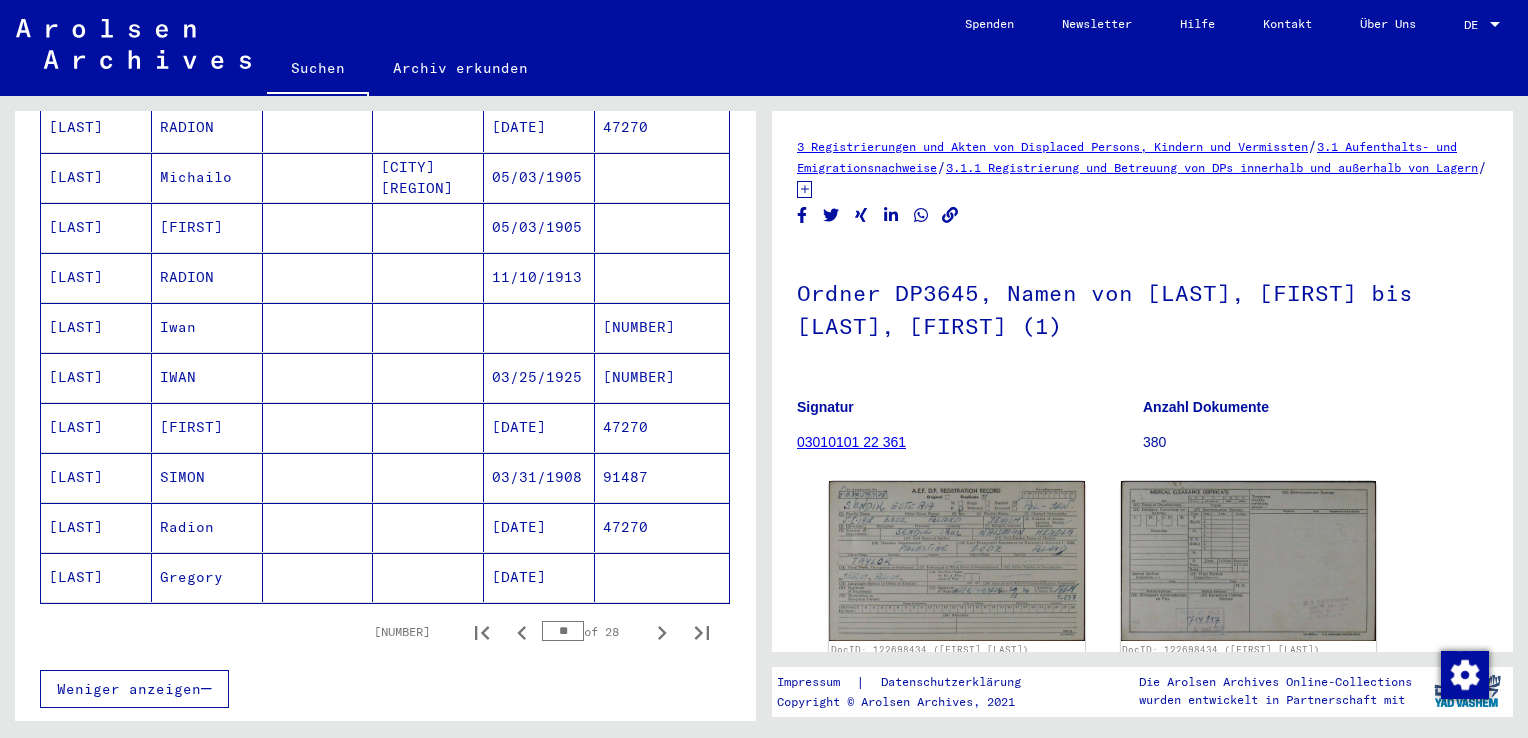 click on "SIMON" at bounding box center (207, 527) 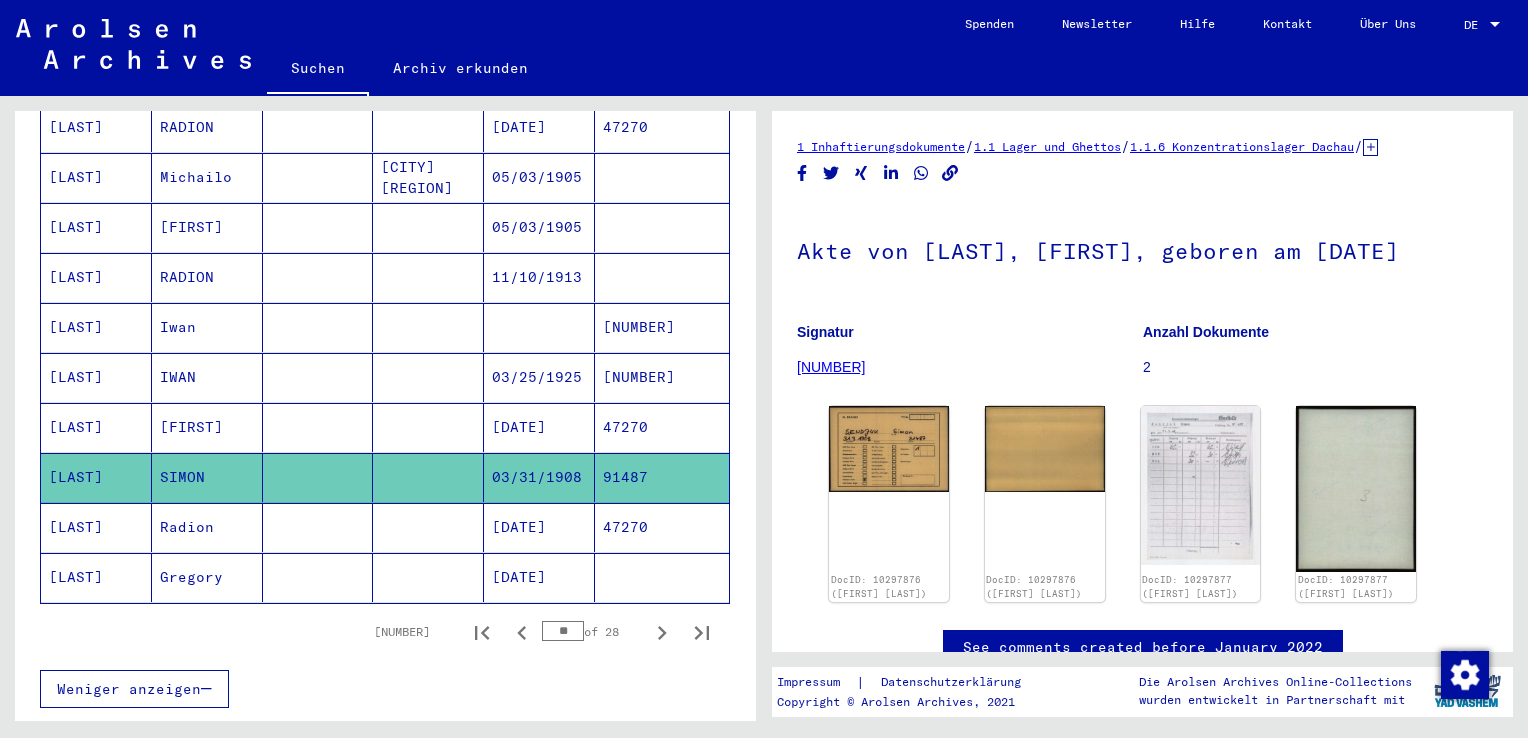 scroll, scrollTop: 0, scrollLeft: 0, axis: both 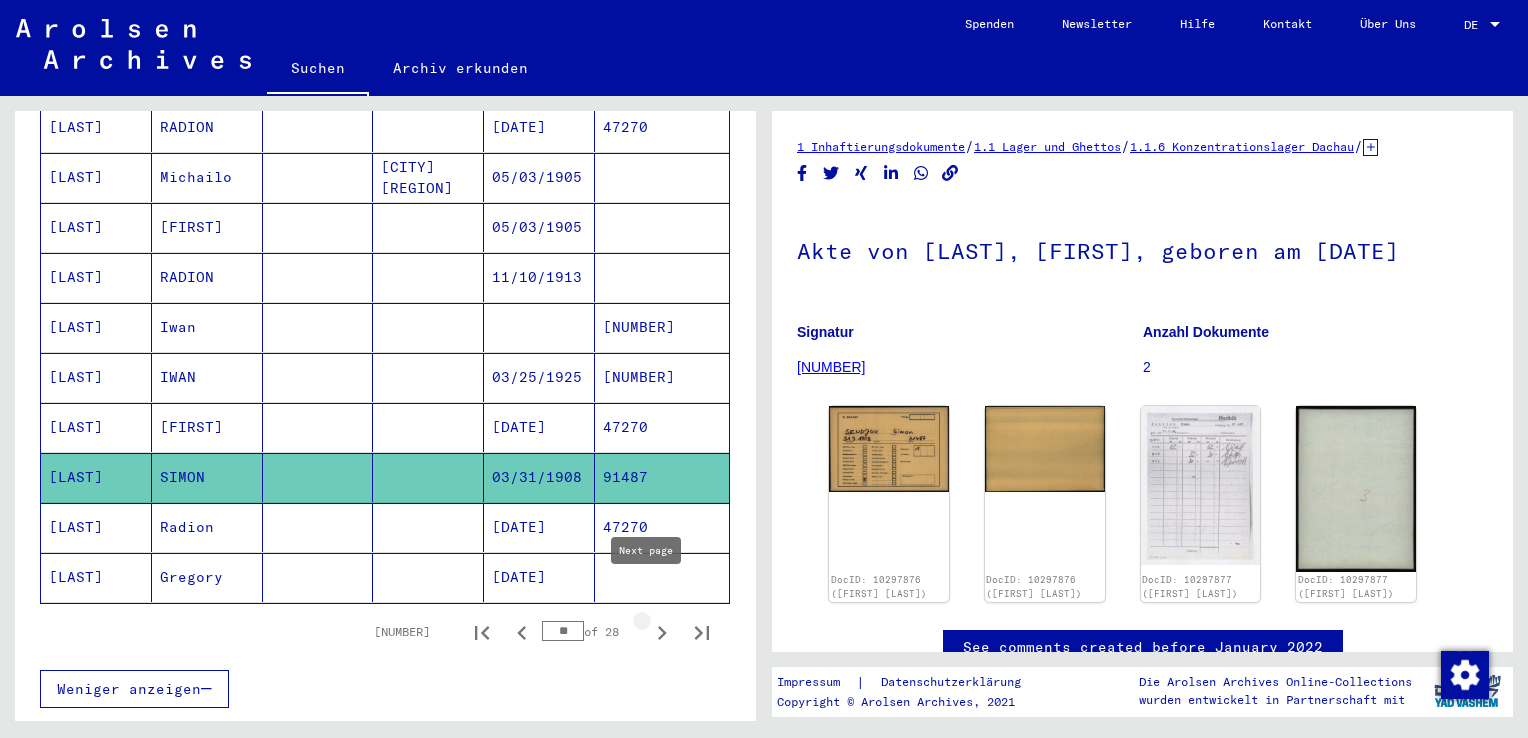 click 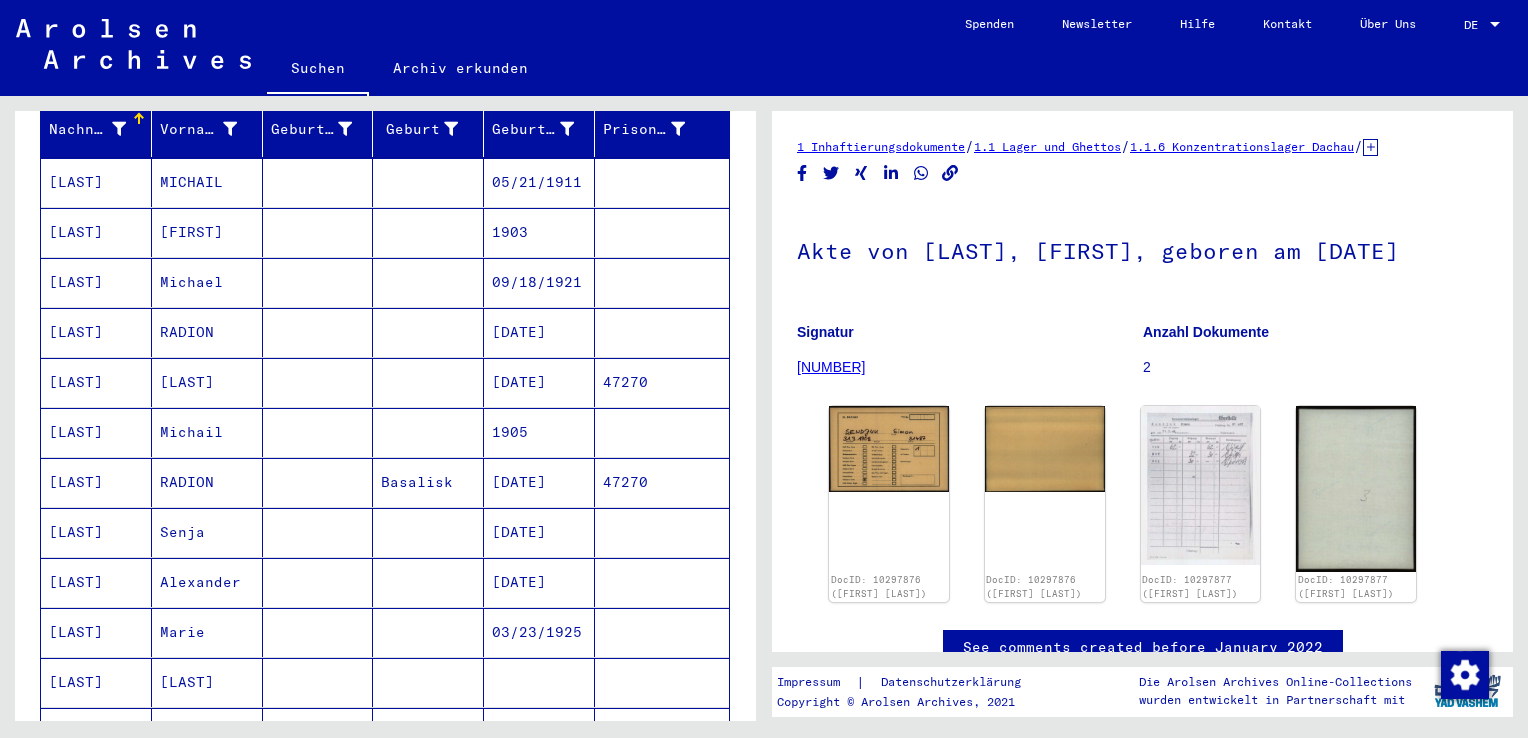 scroll, scrollTop: 278, scrollLeft: 0, axis: vertical 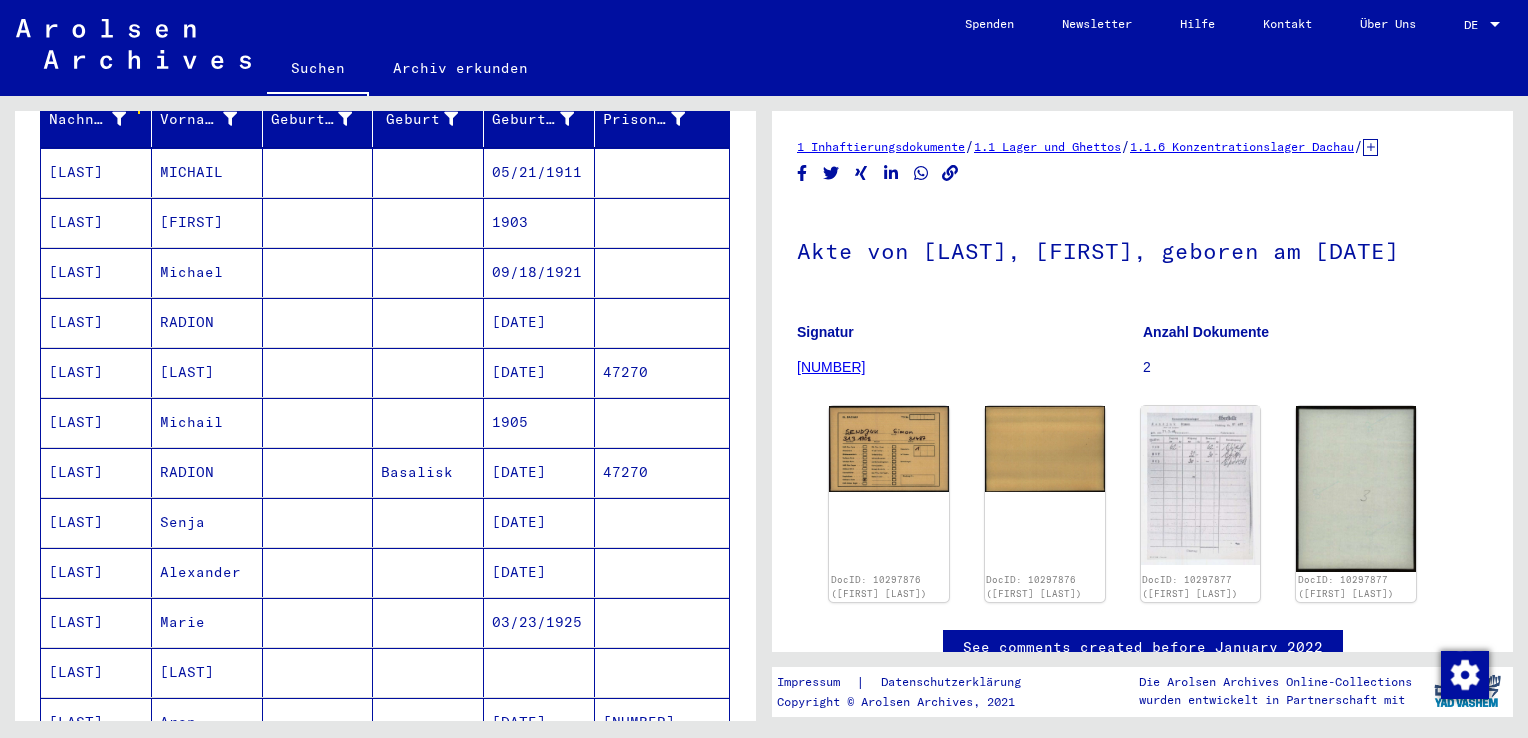 click on "MICHAIL" at bounding box center (207, 222) 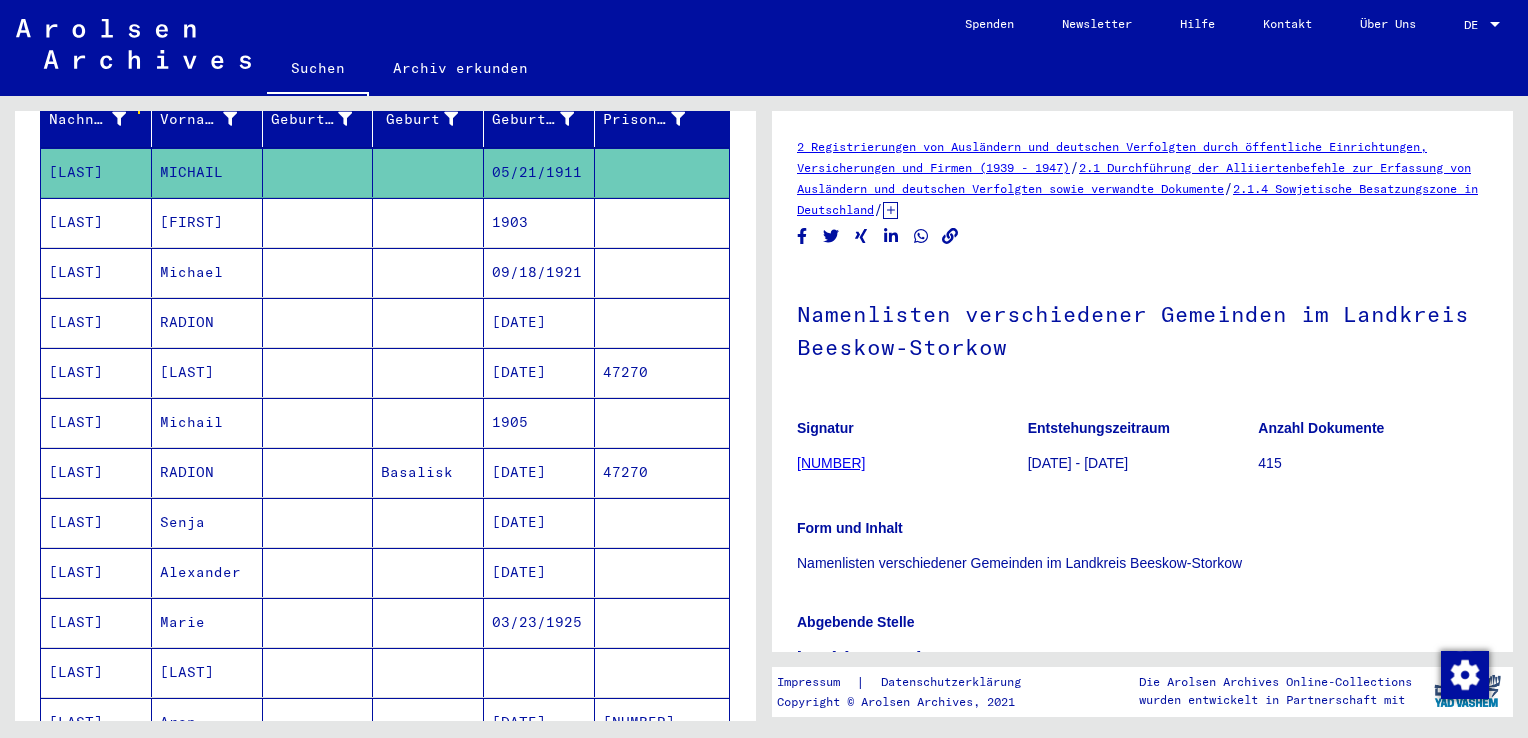 scroll, scrollTop: 0, scrollLeft: 0, axis: both 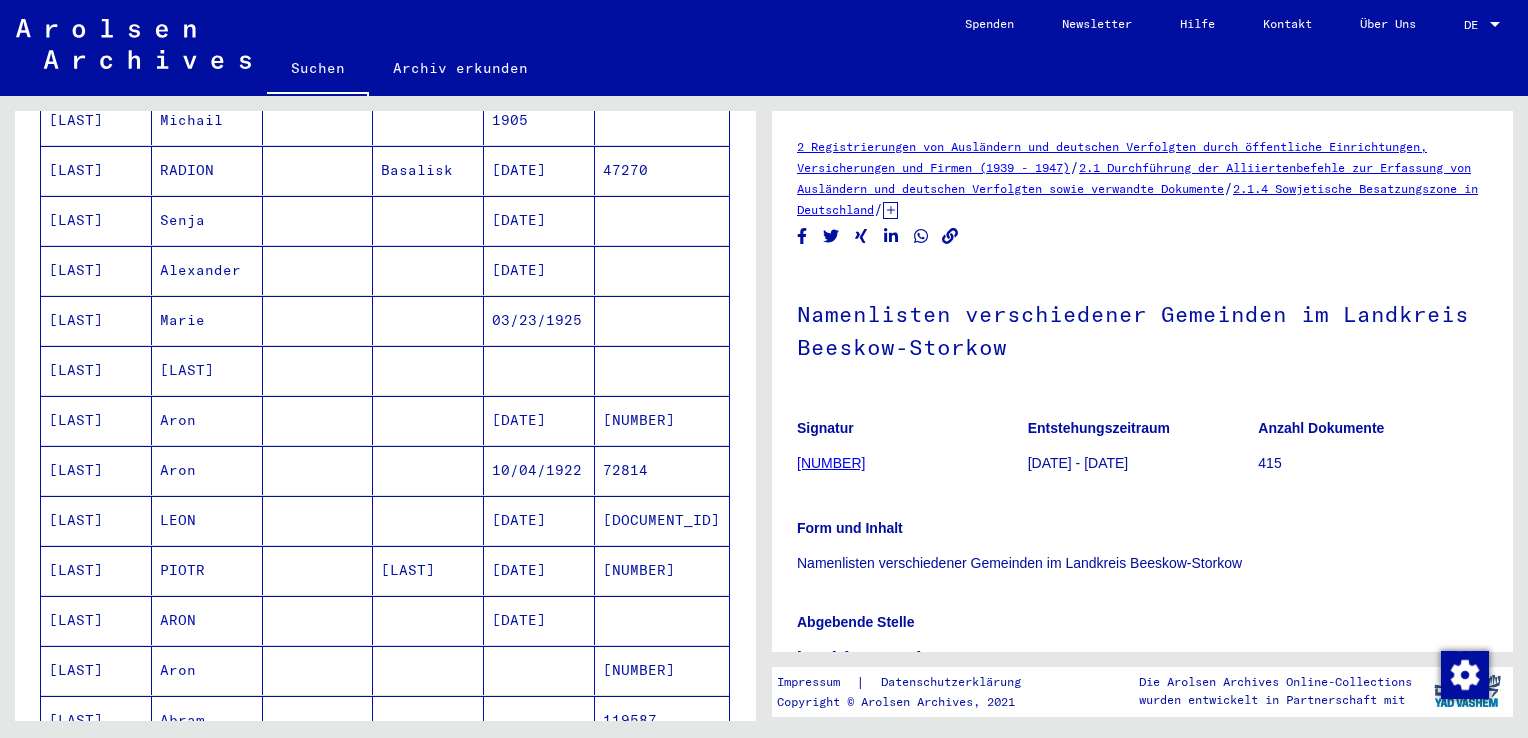 click on "Senja" at bounding box center [207, 270] 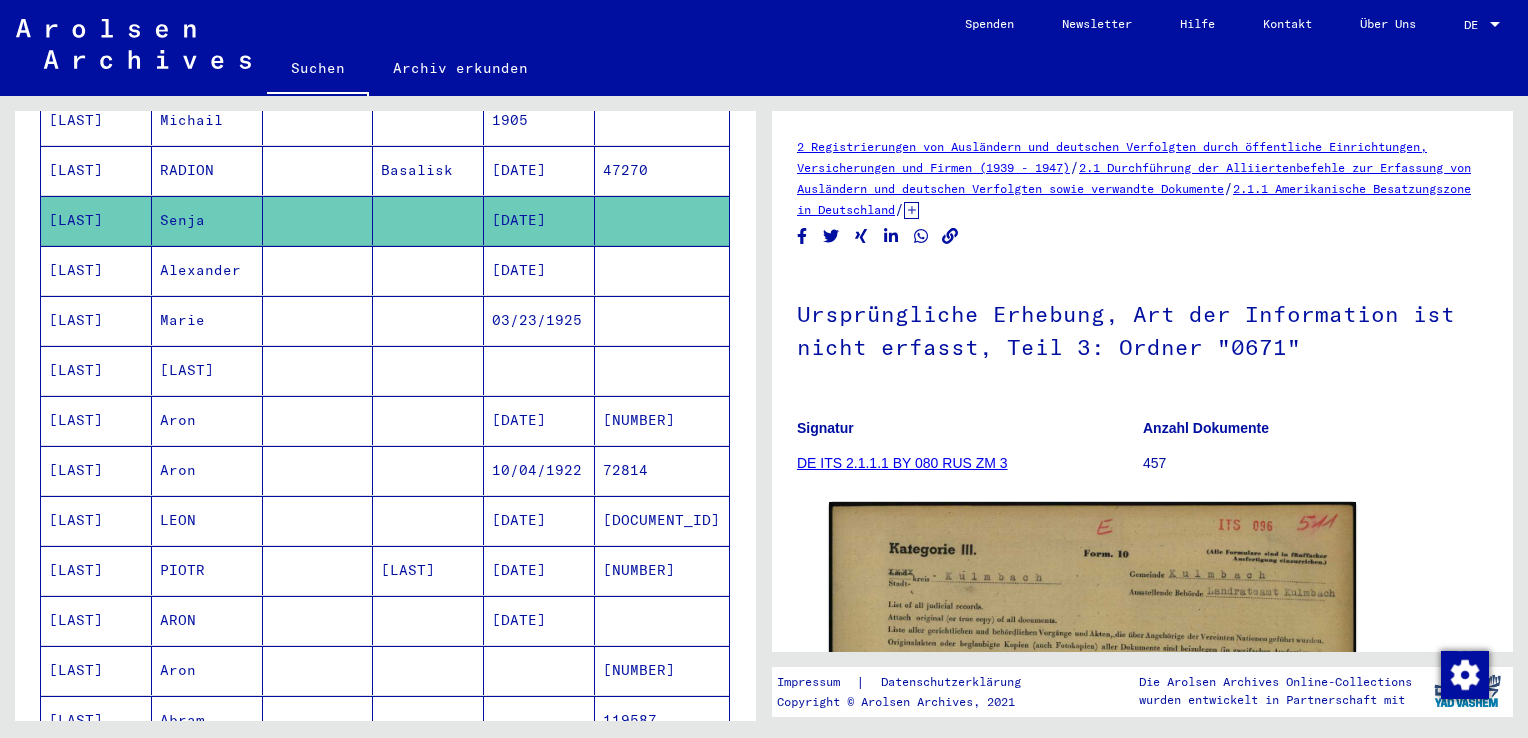 scroll, scrollTop: 0, scrollLeft: 0, axis: both 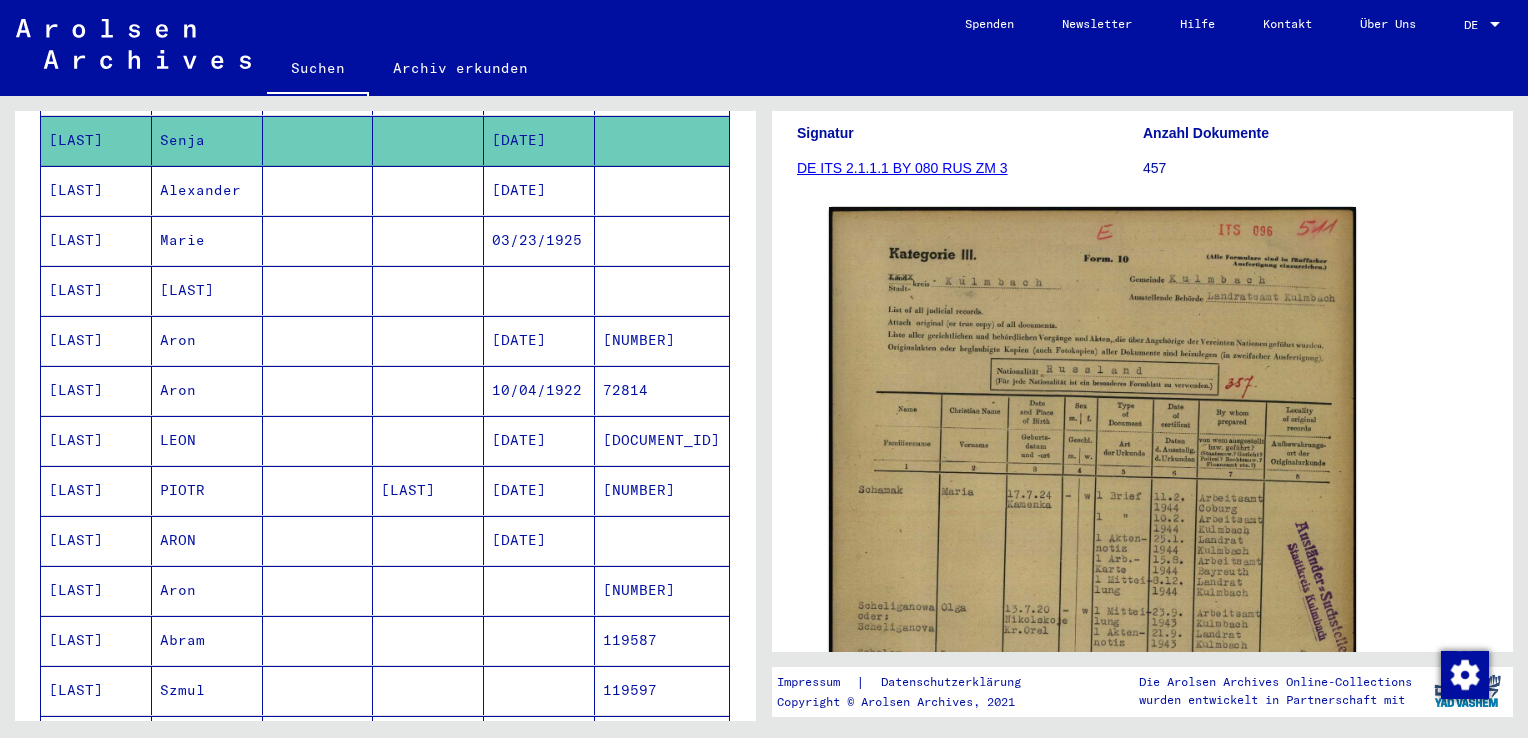 click on "Alexander" at bounding box center (207, 240) 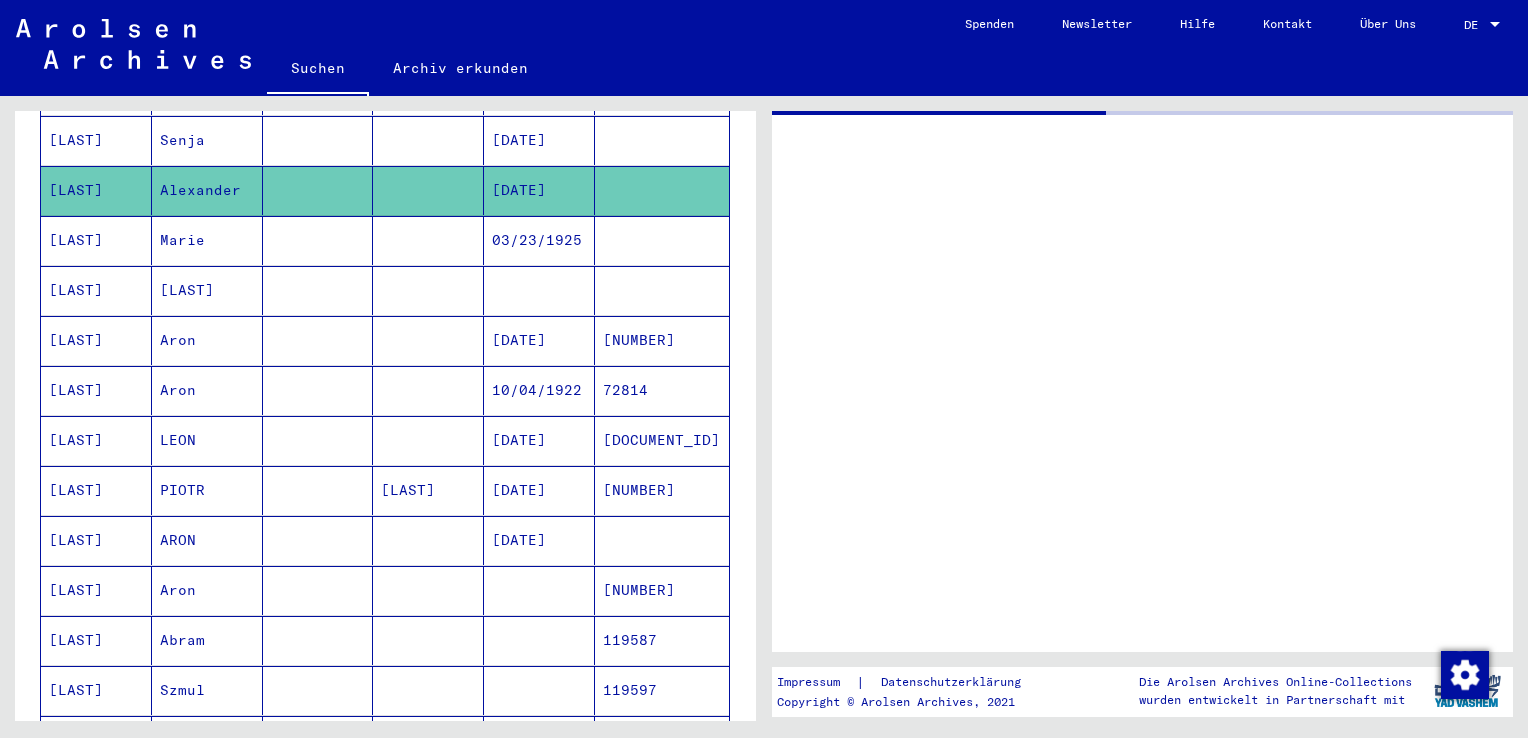 scroll, scrollTop: 0, scrollLeft: 0, axis: both 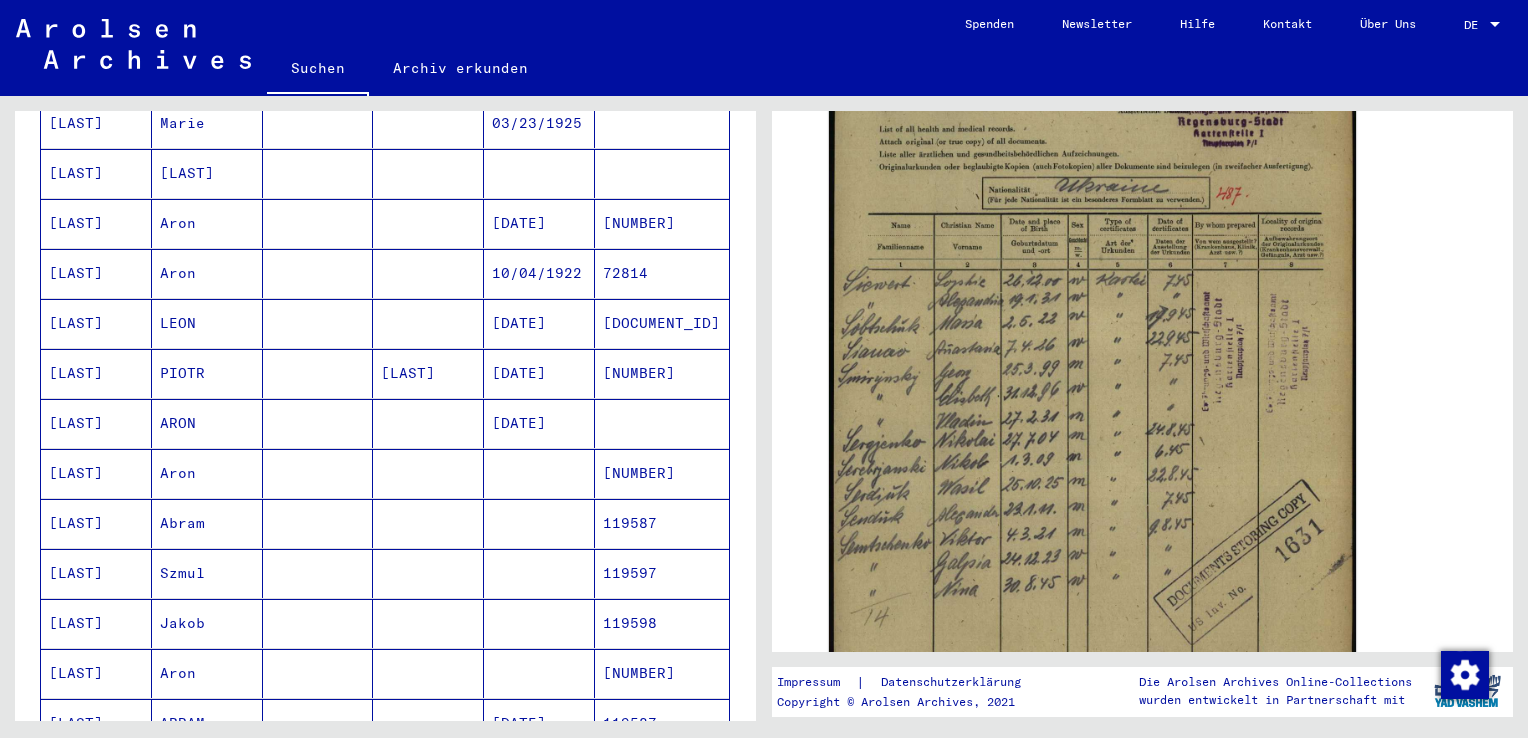 click on "Aron" at bounding box center [207, 273] 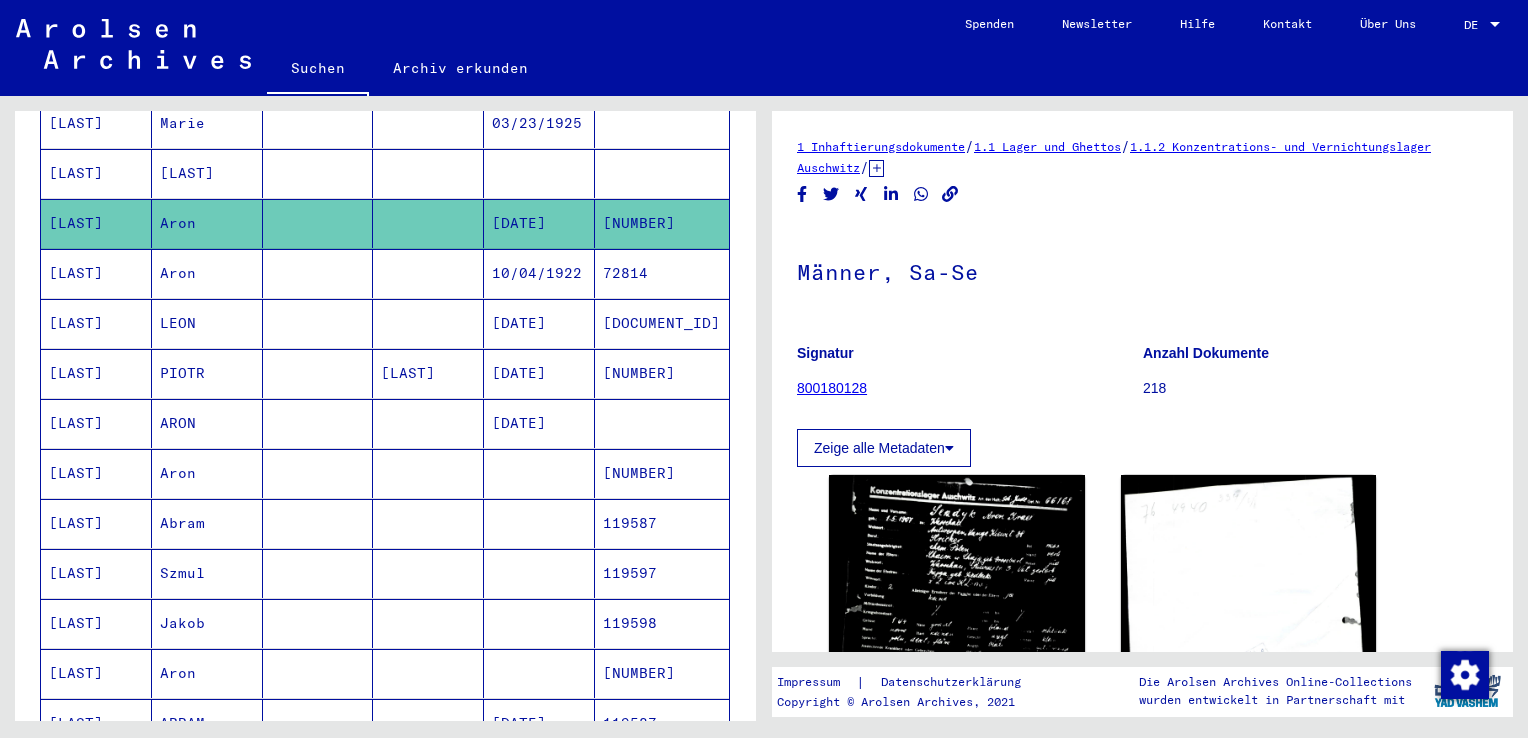 scroll, scrollTop: 0, scrollLeft: 0, axis: both 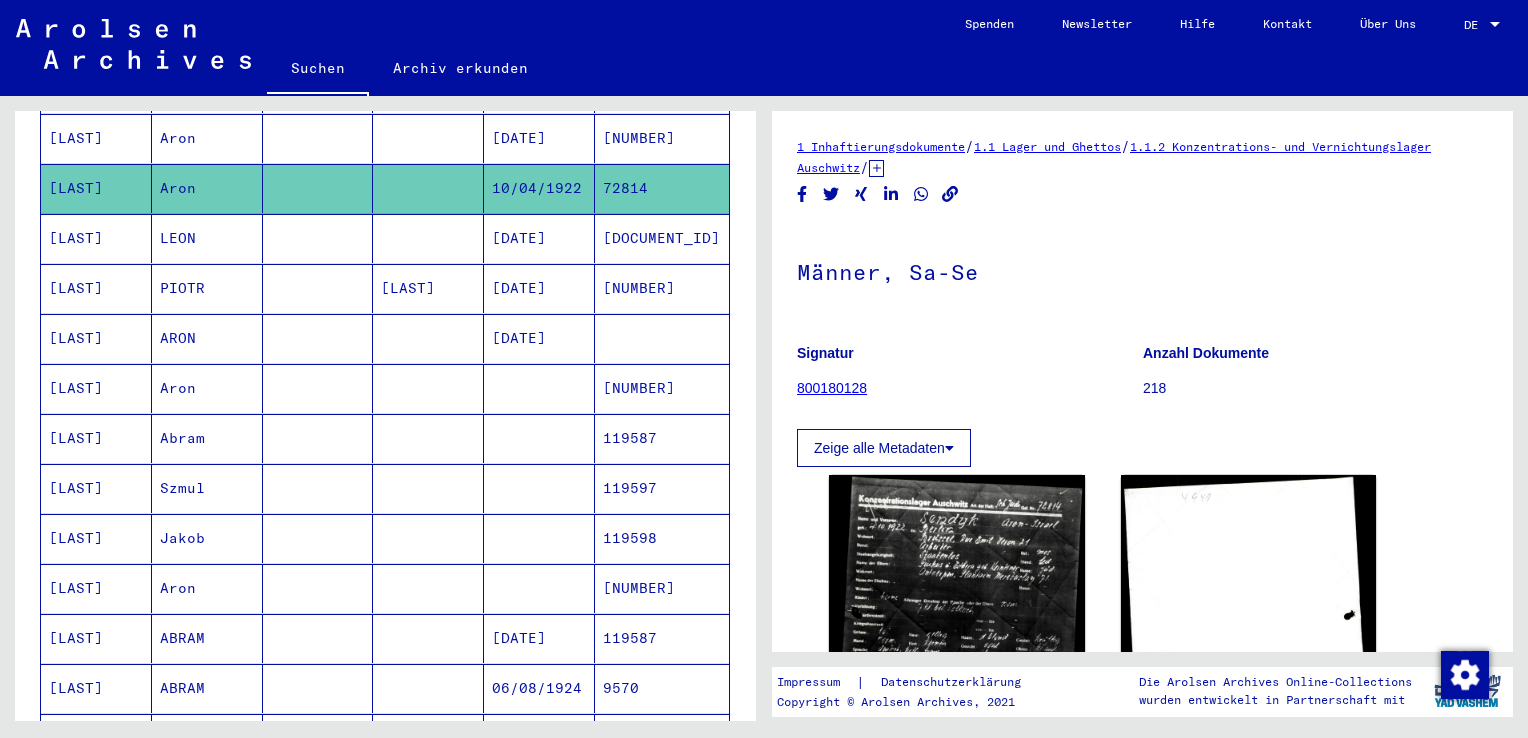 click on "ARON" at bounding box center (207, 388) 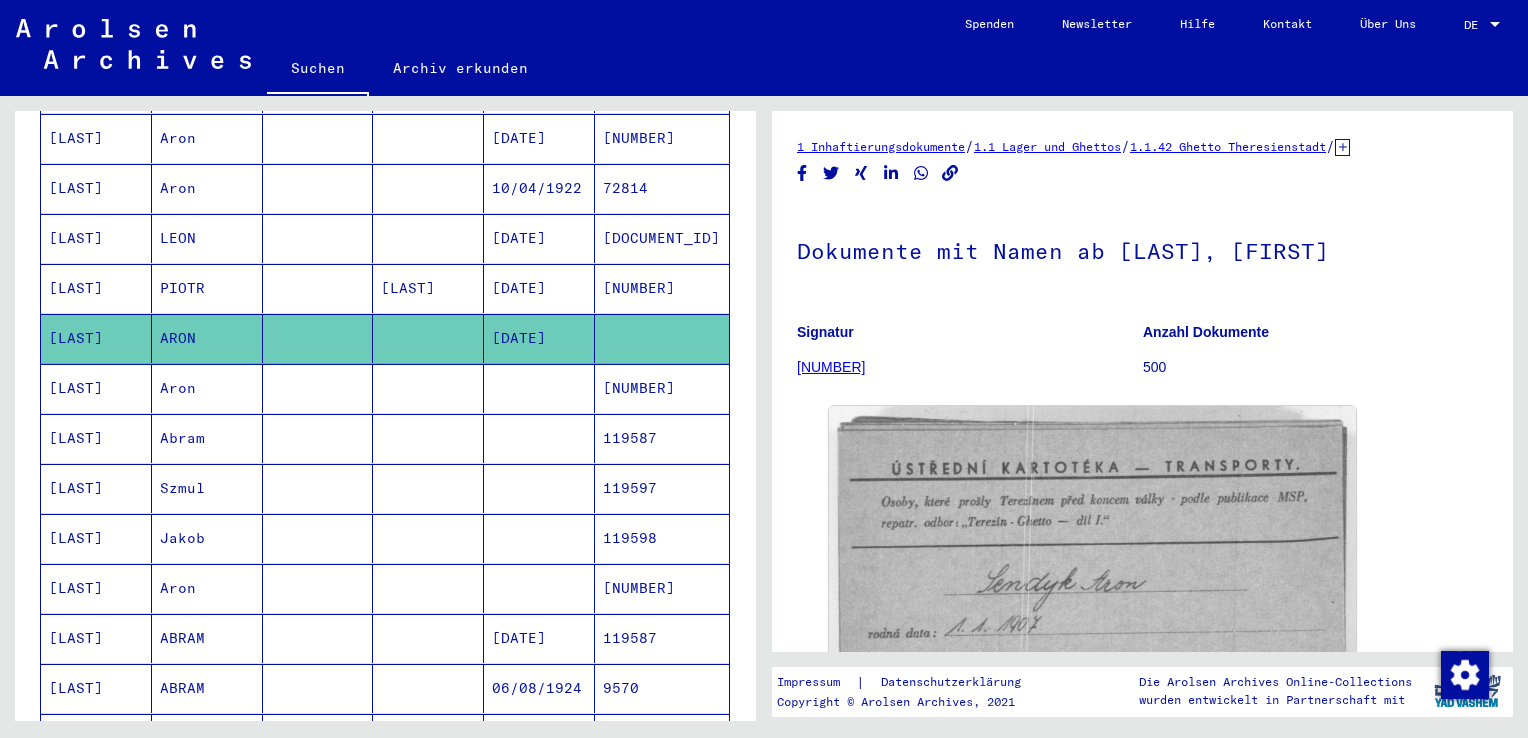 scroll, scrollTop: 0, scrollLeft: 0, axis: both 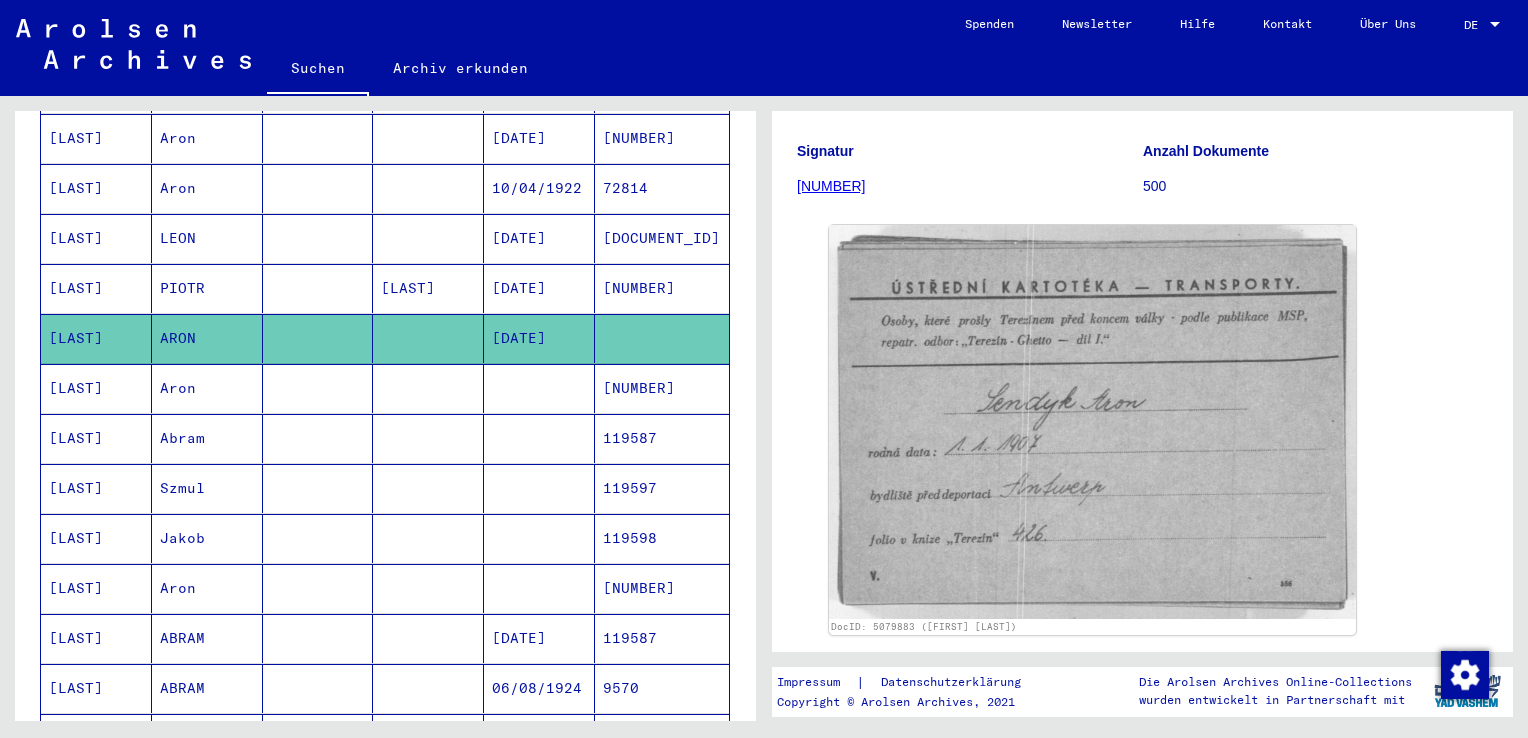 click on "Abram" at bounding box center [207, 488] 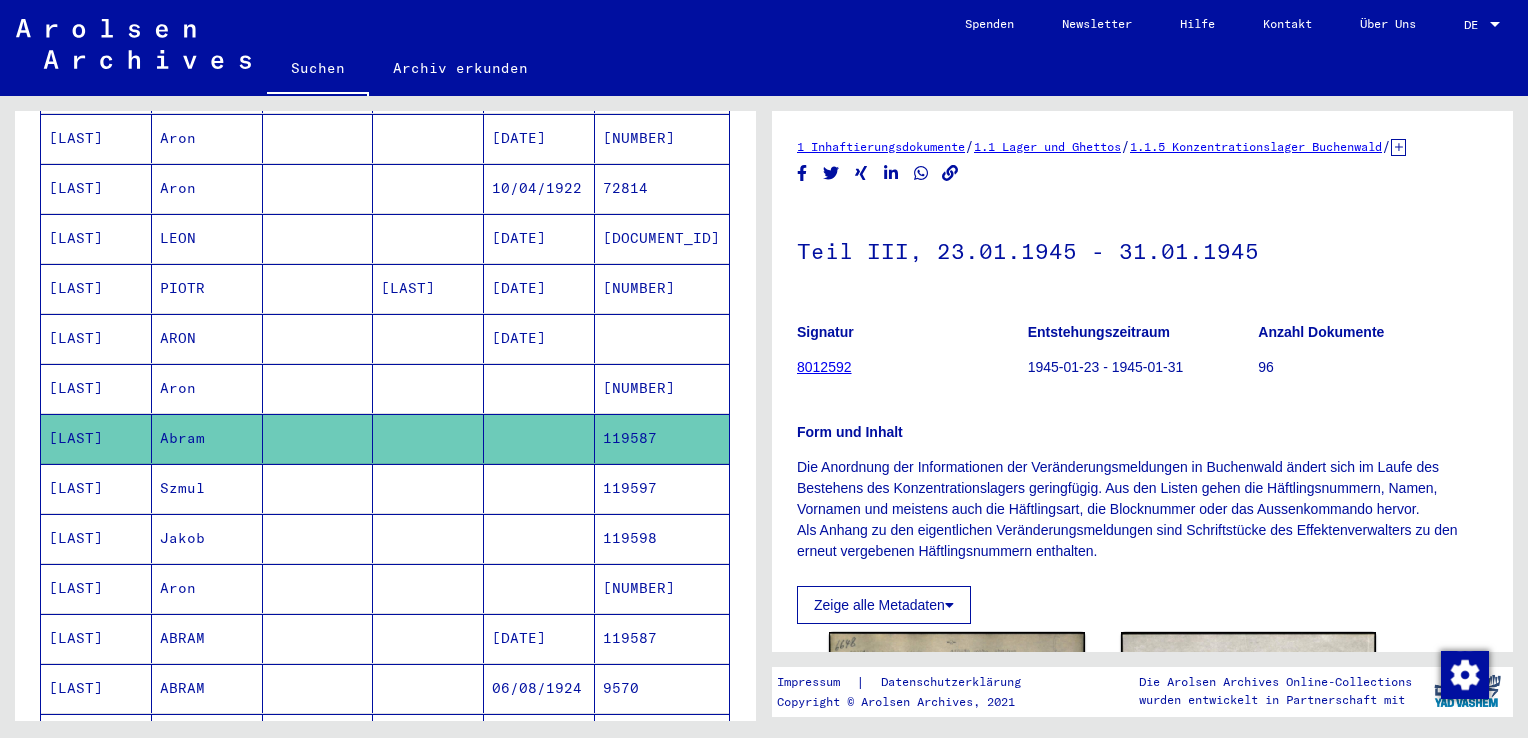 scroll, scrollTop: 0, scrollLeft: 0, axis: both 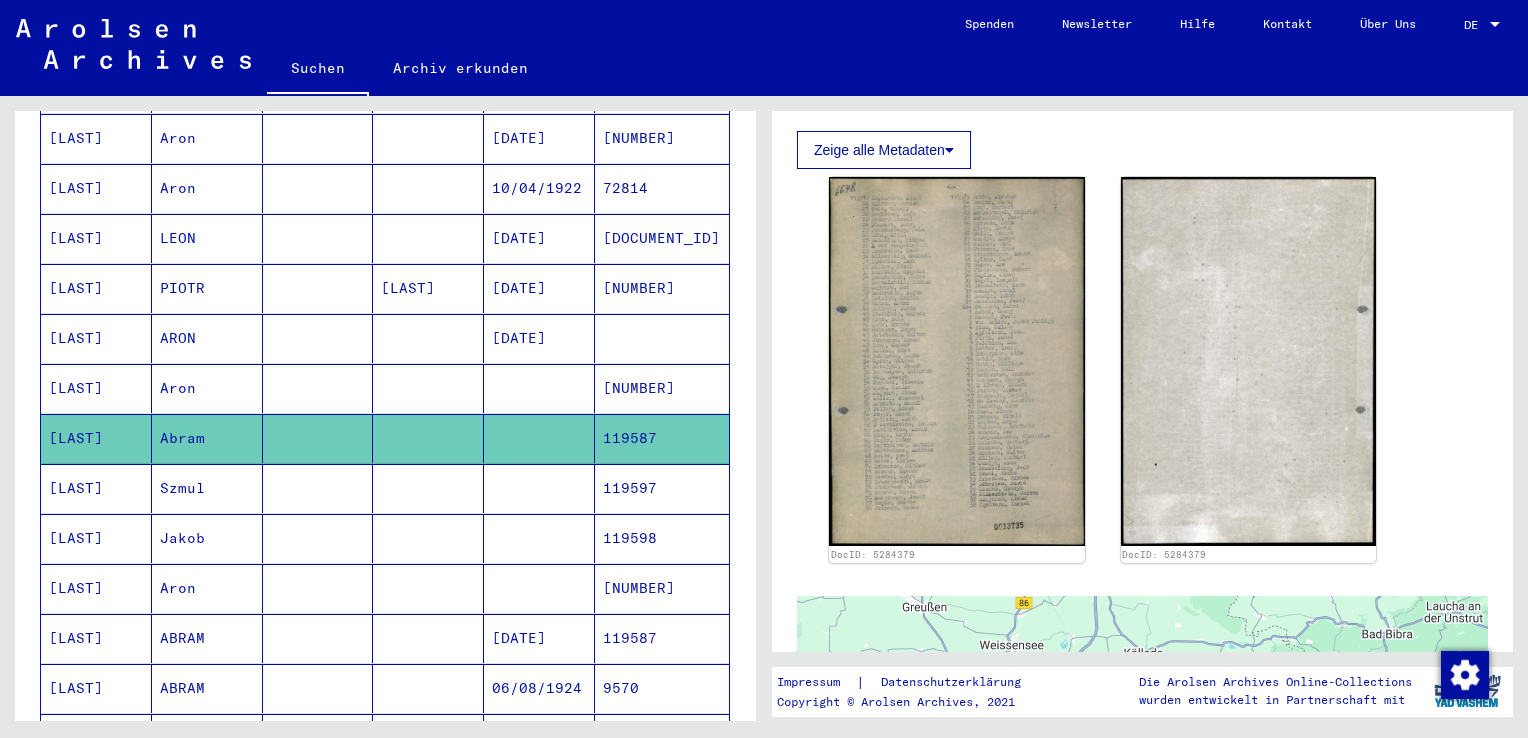 click on "Szmul" at bounding box center [207, 538] 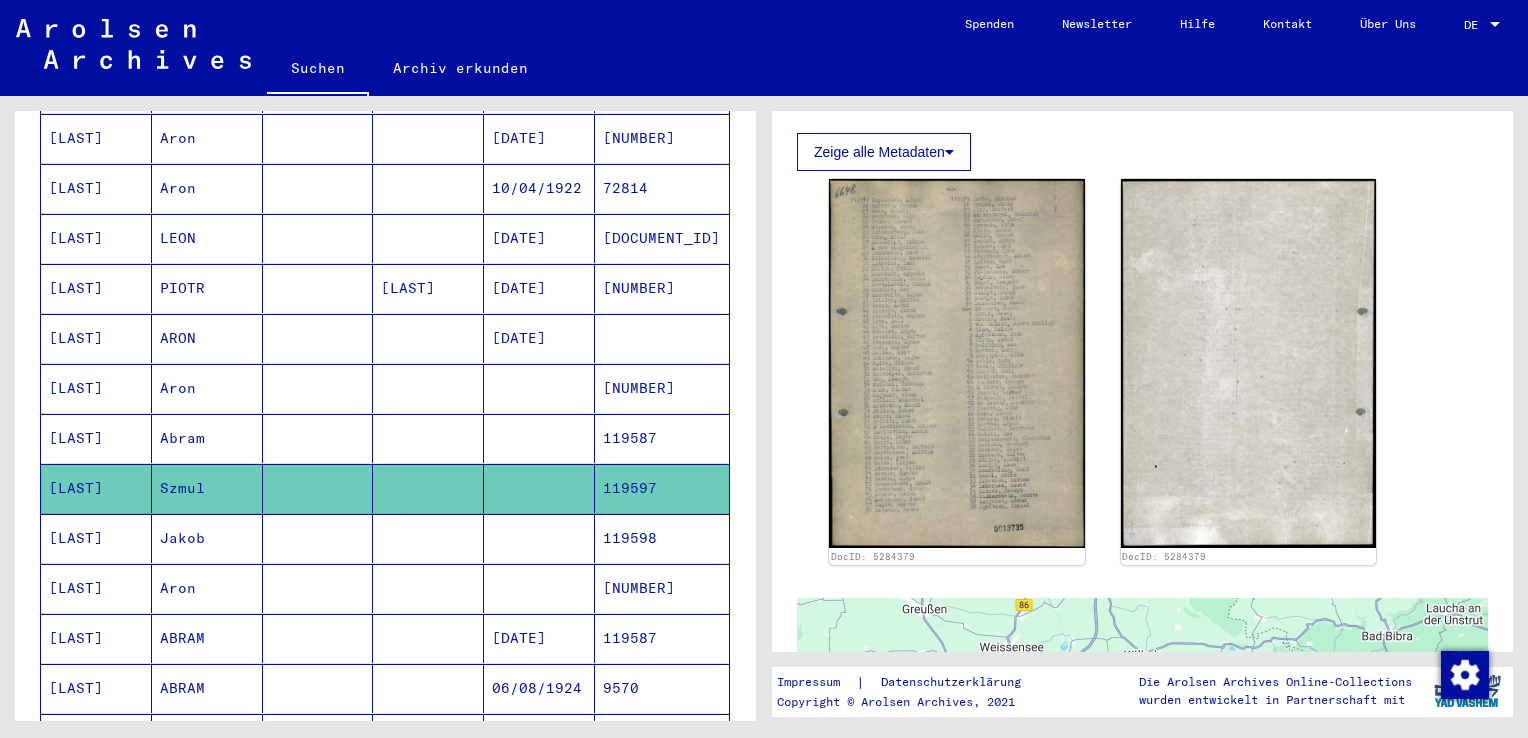 scroll, scrollTop: 456, scrollLeft: 0, axis: vertical 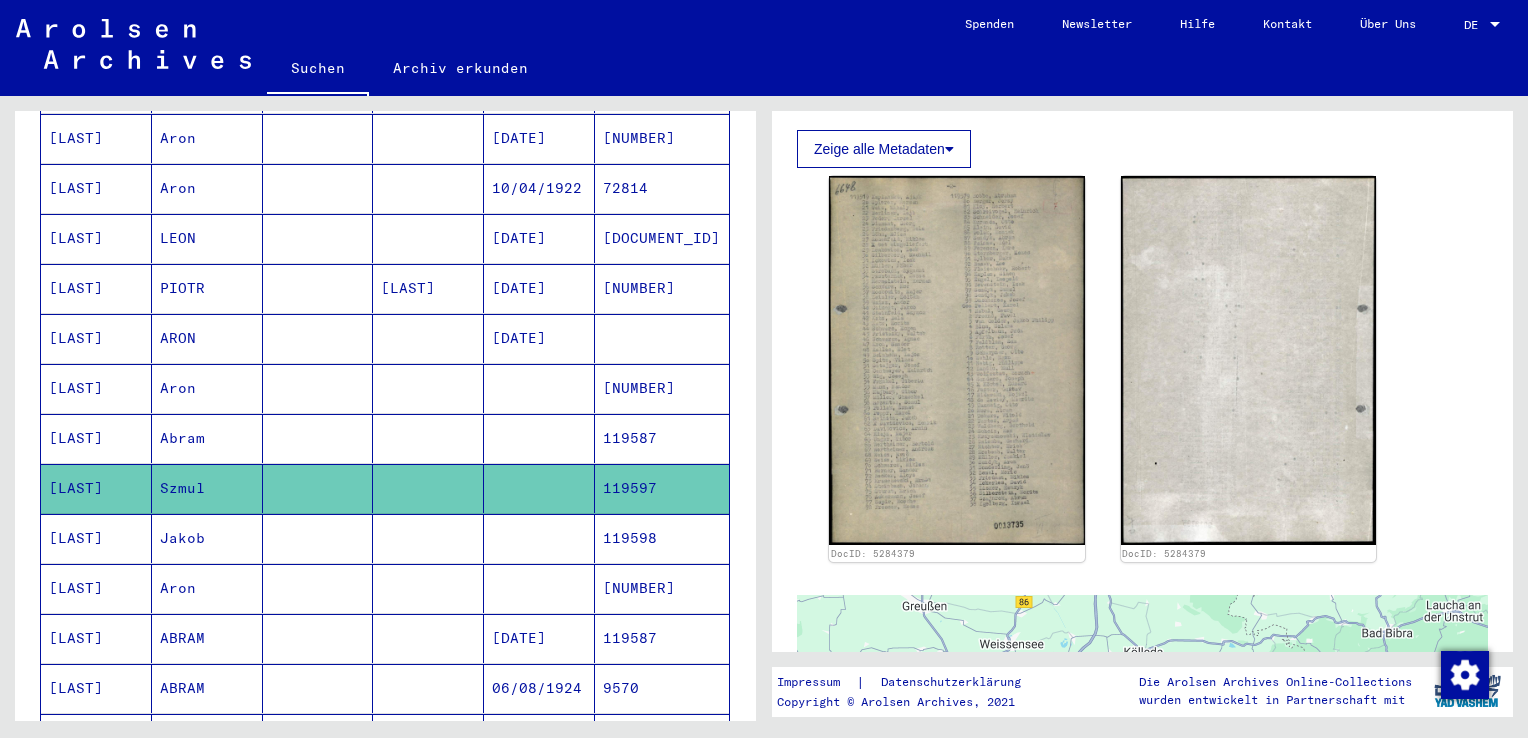 click at bounding box center [318, 588] 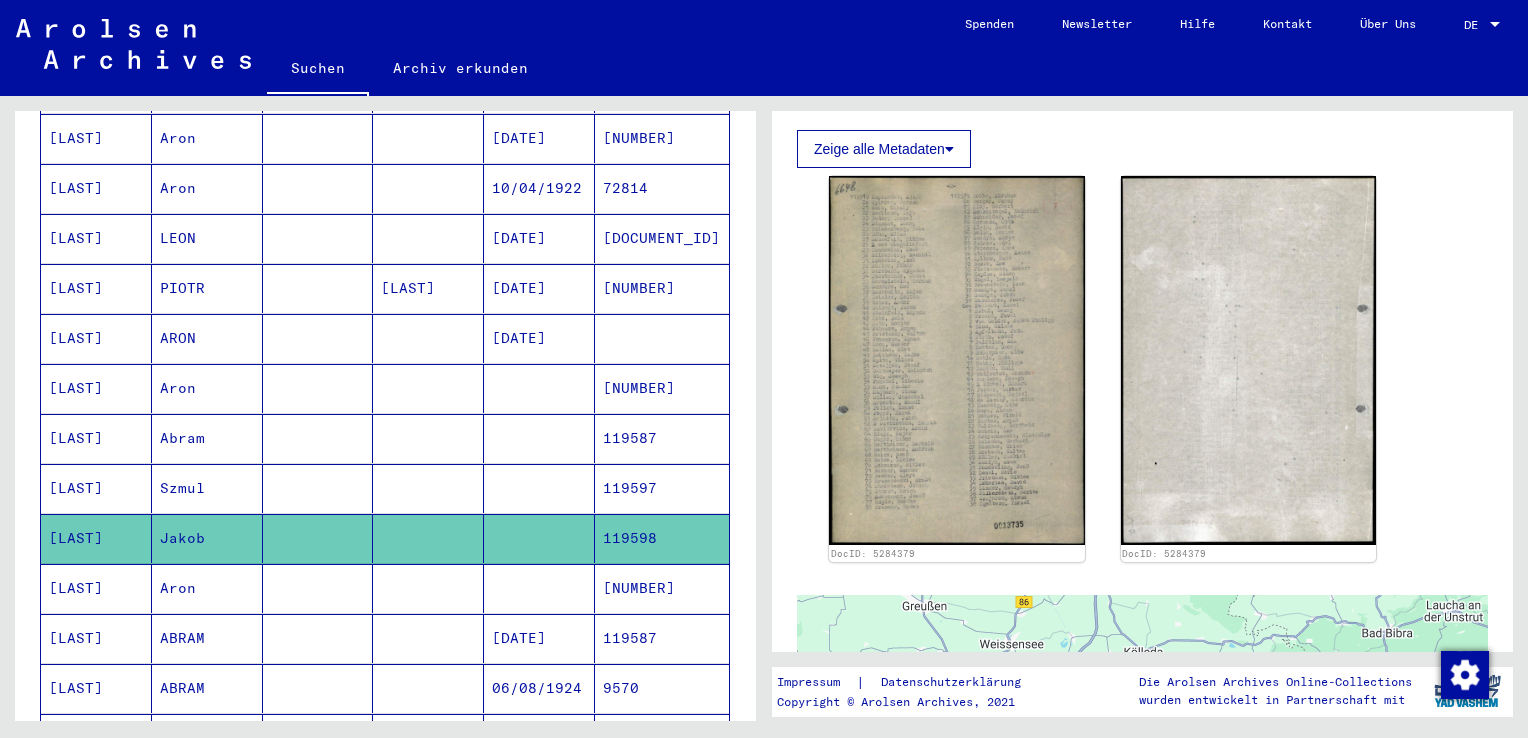 click at bounding box center (318, 638) 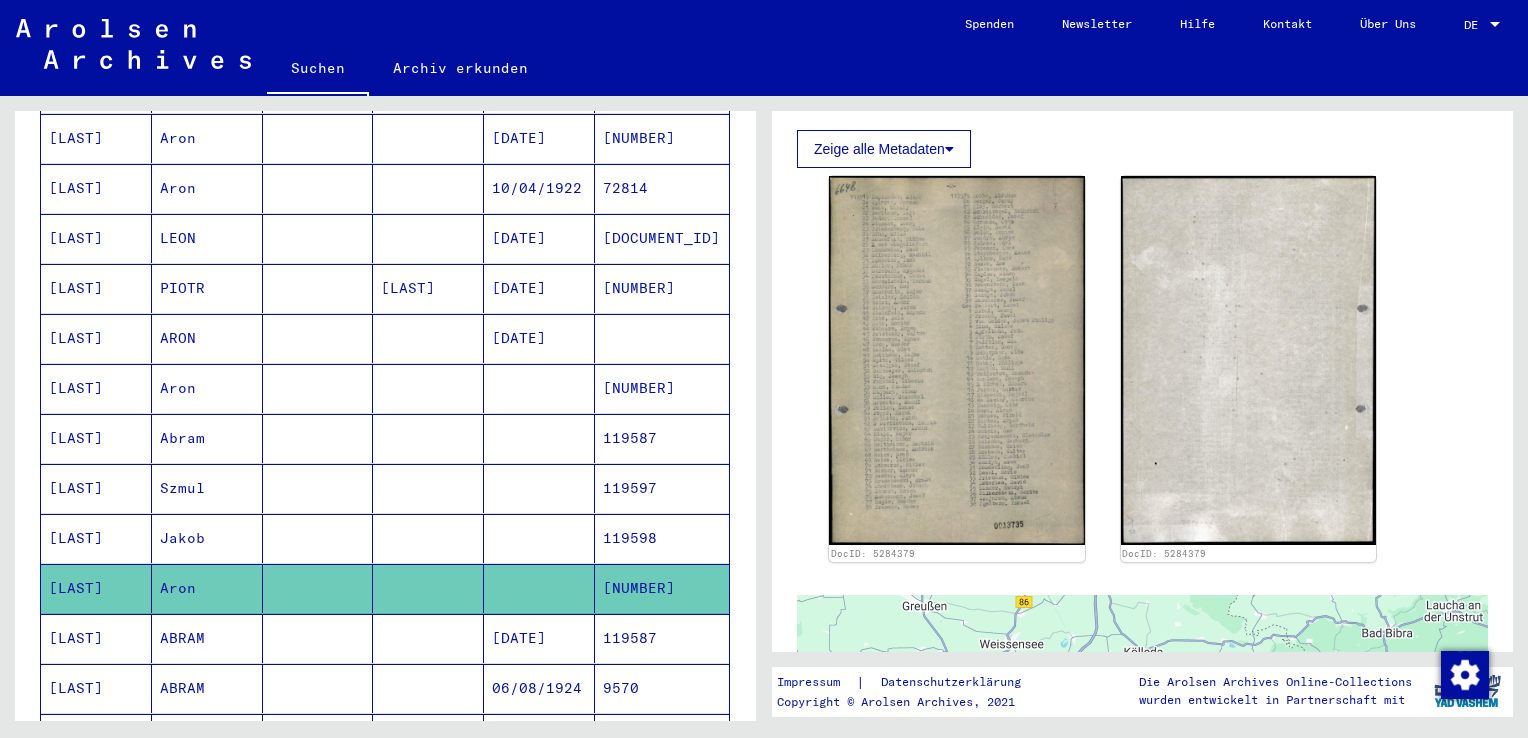 click on "ABRAM" at bounding box center [207, 688] 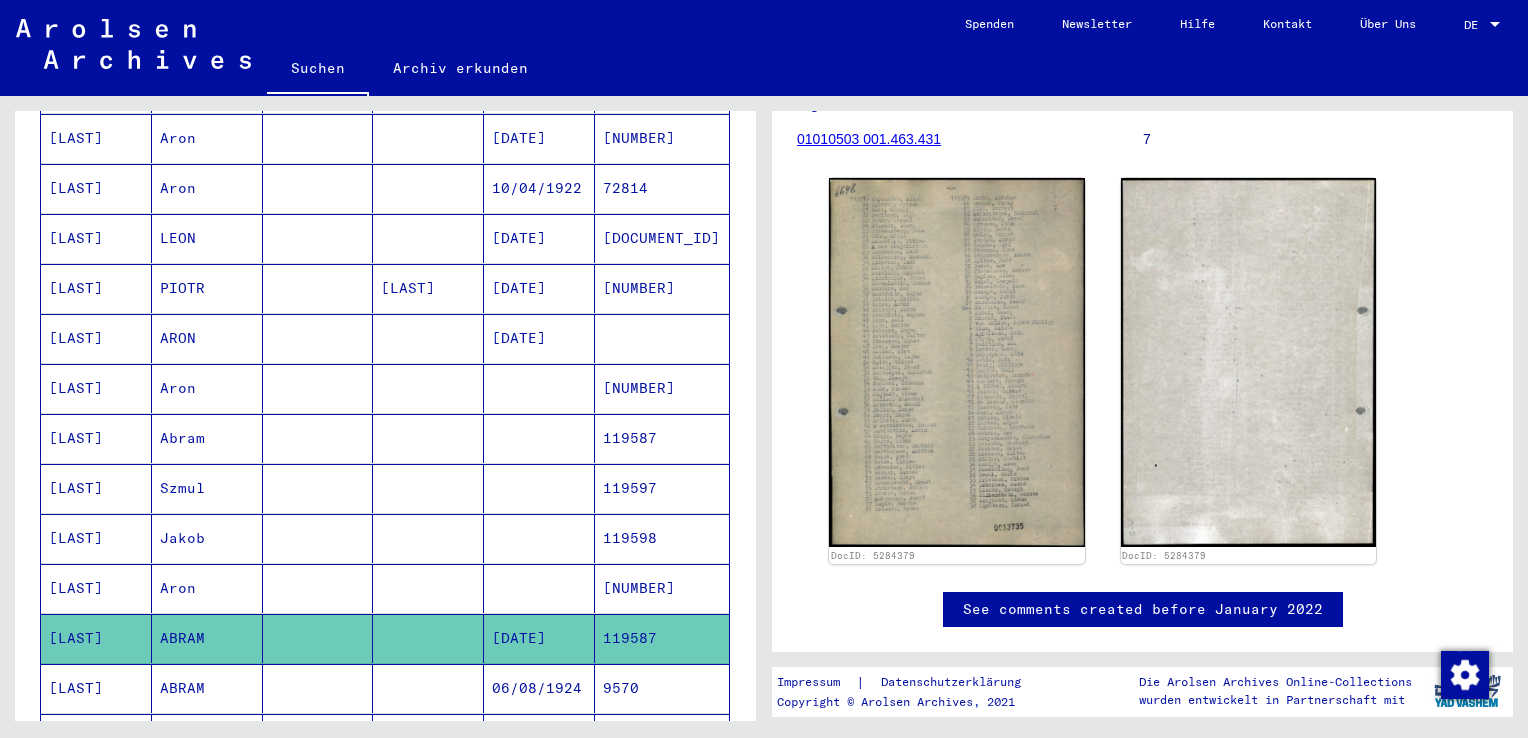scroll, scrollTop: 0, scrollLeft: 0, axis: both 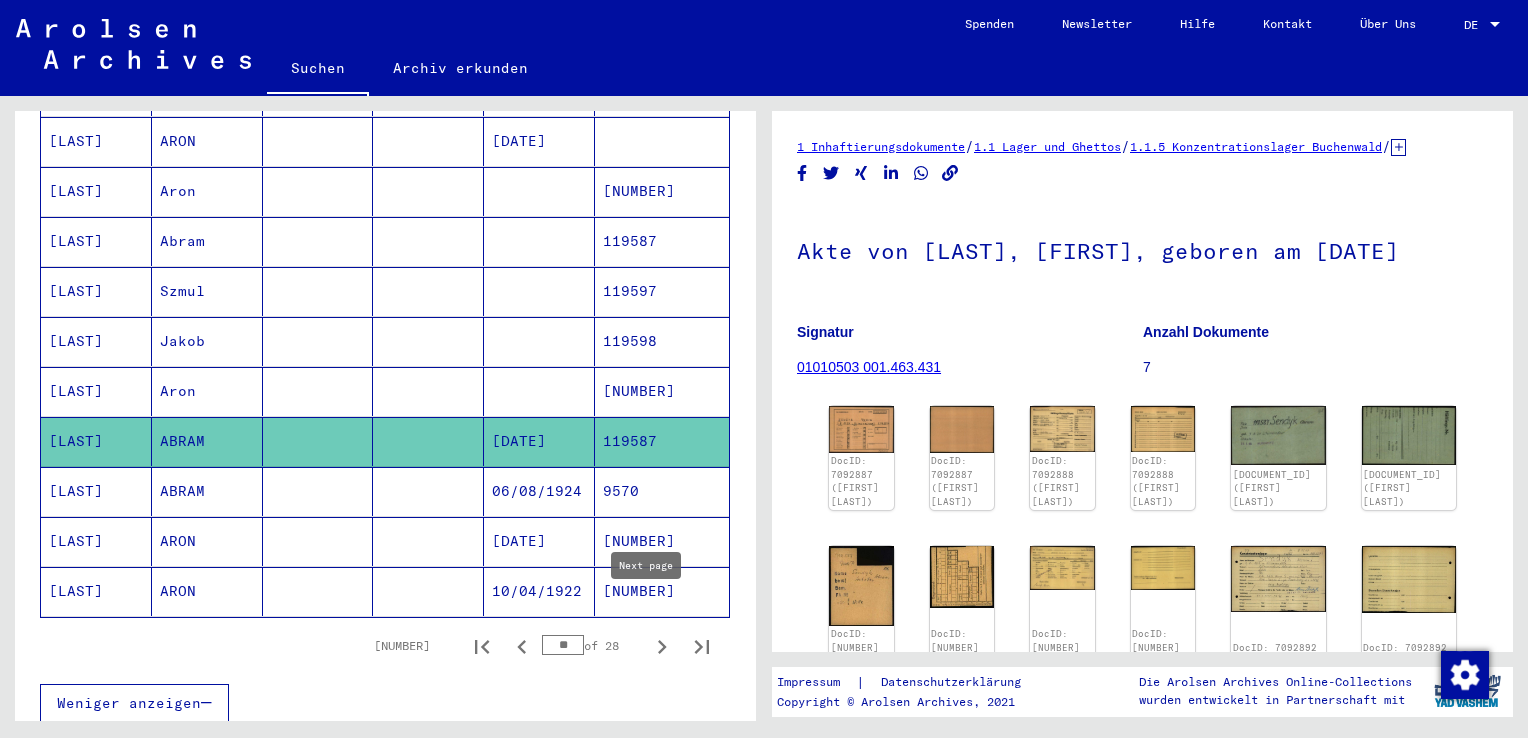 click 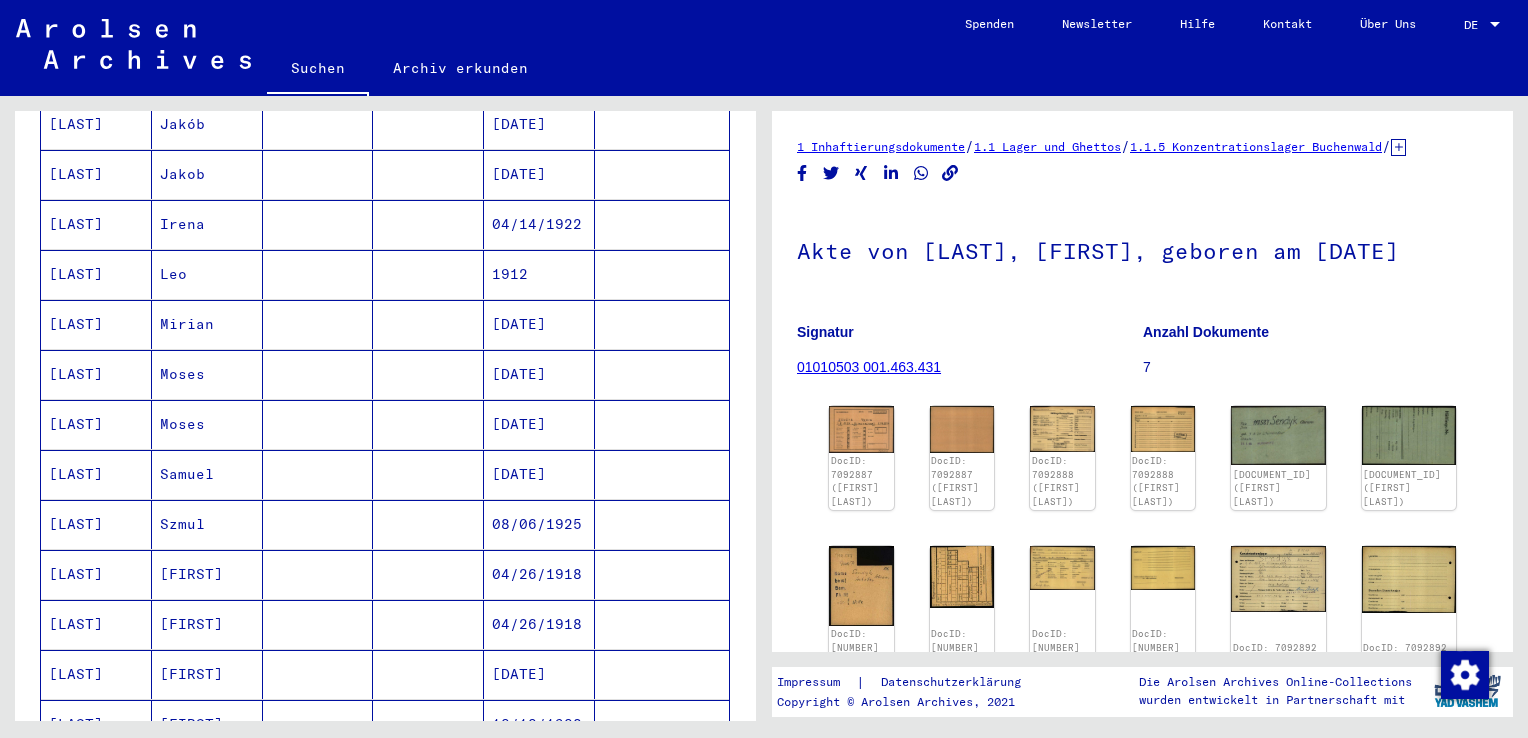 scroll, scrollTop: 622, scrollLeft: 0, axis: vertical 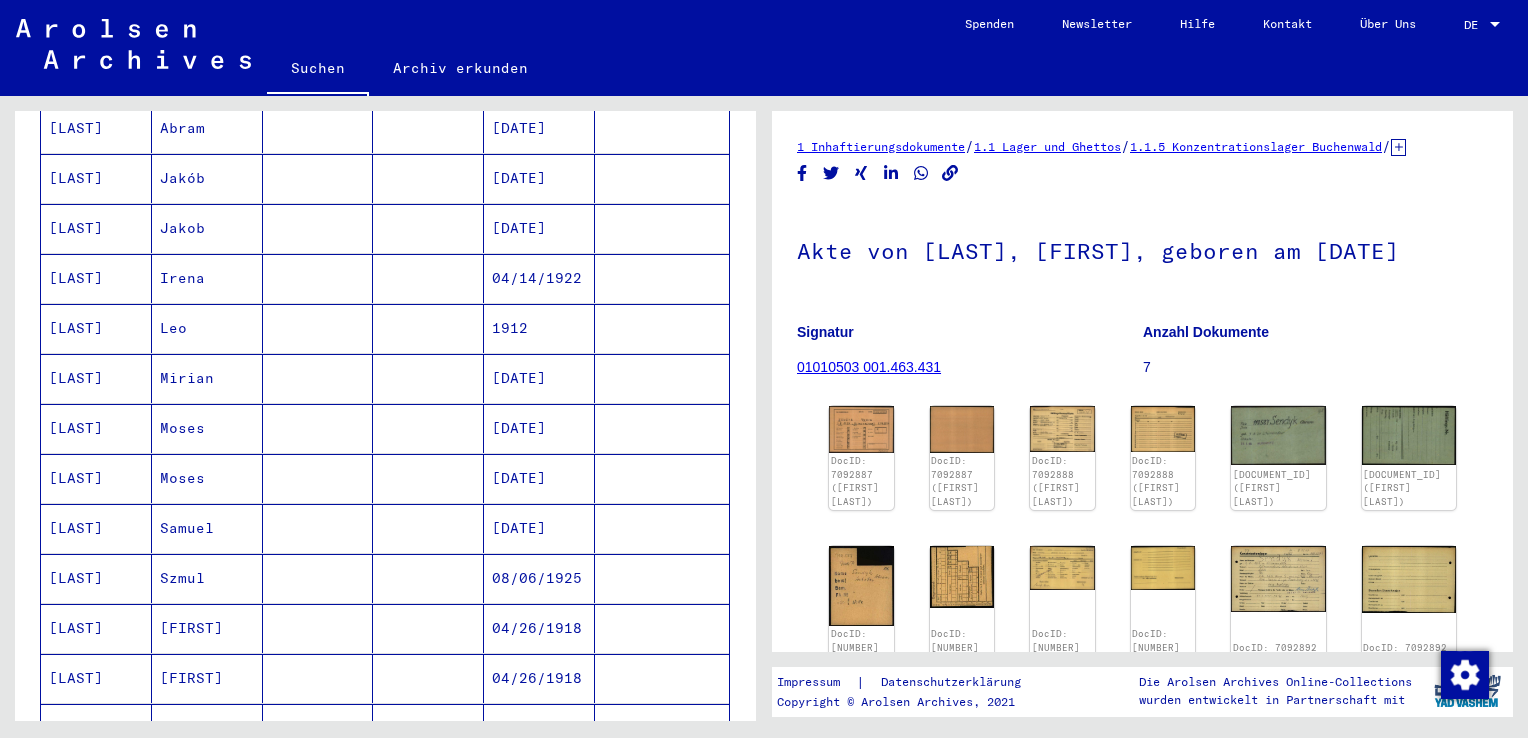 click on "Moses" at bounding box center [207, 528] 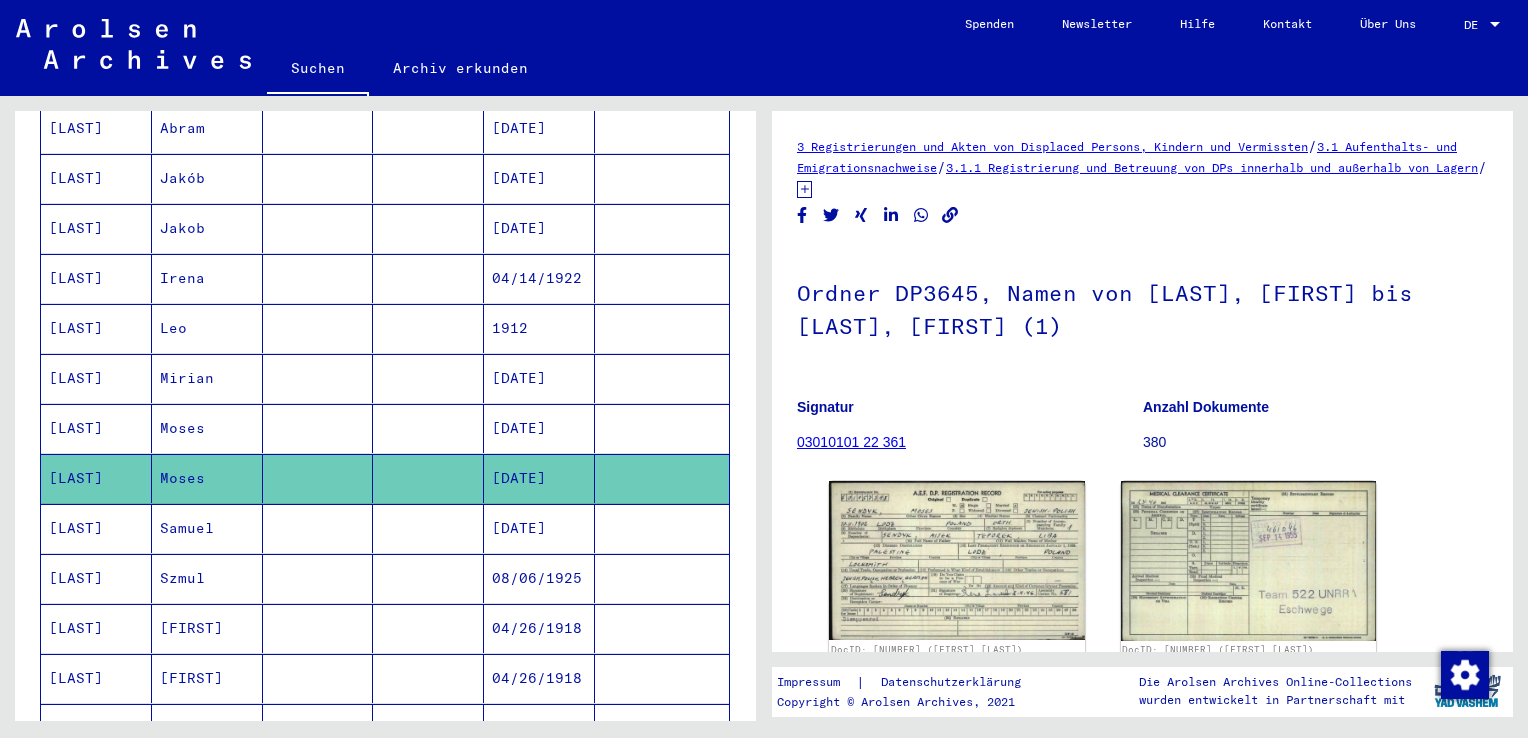 scroll, scrollTop: 0, scrollLeft: 0, axis: both 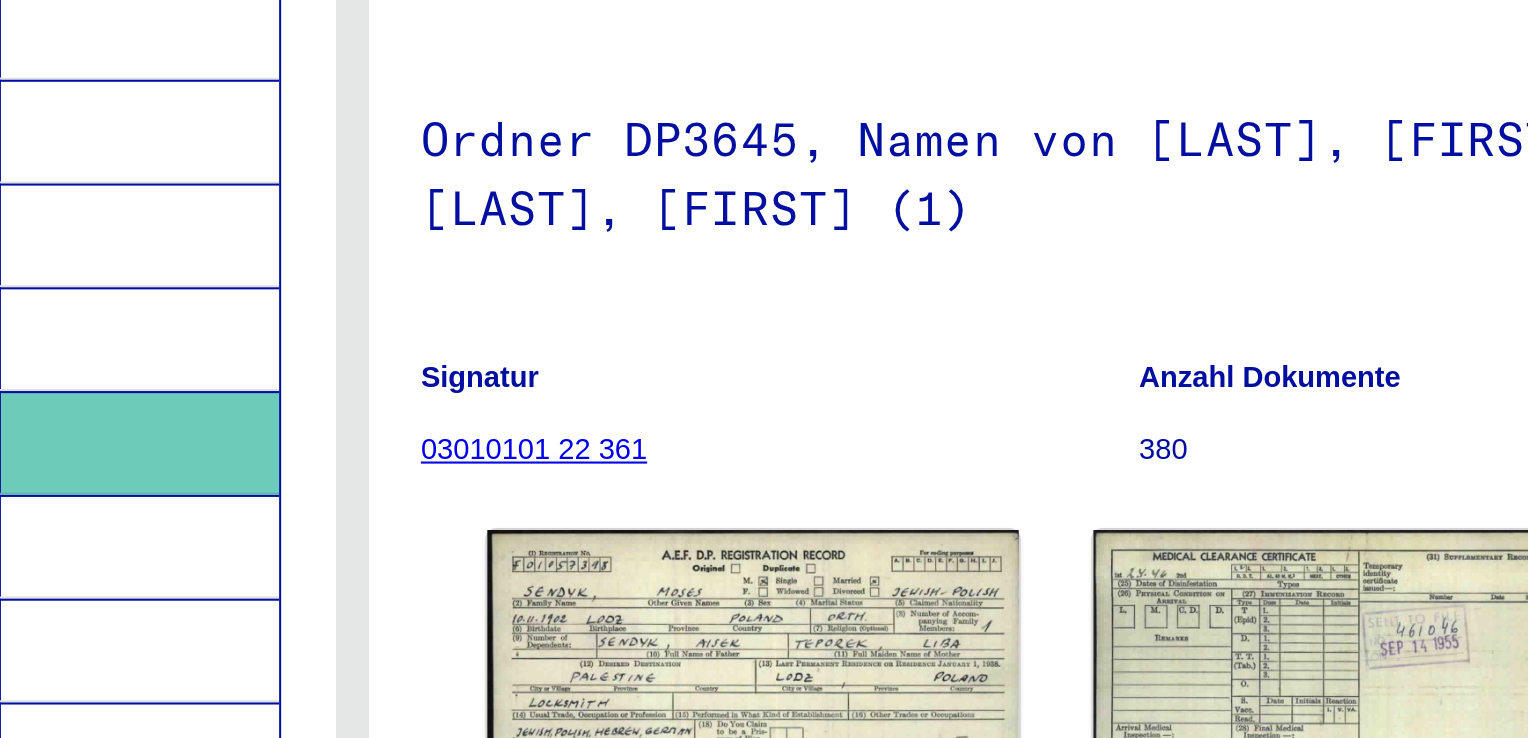 drag, startPoint x: 1314, startPoint y: 351, endPoint x: 1078, endPoint y: 320, distance: 238.02731 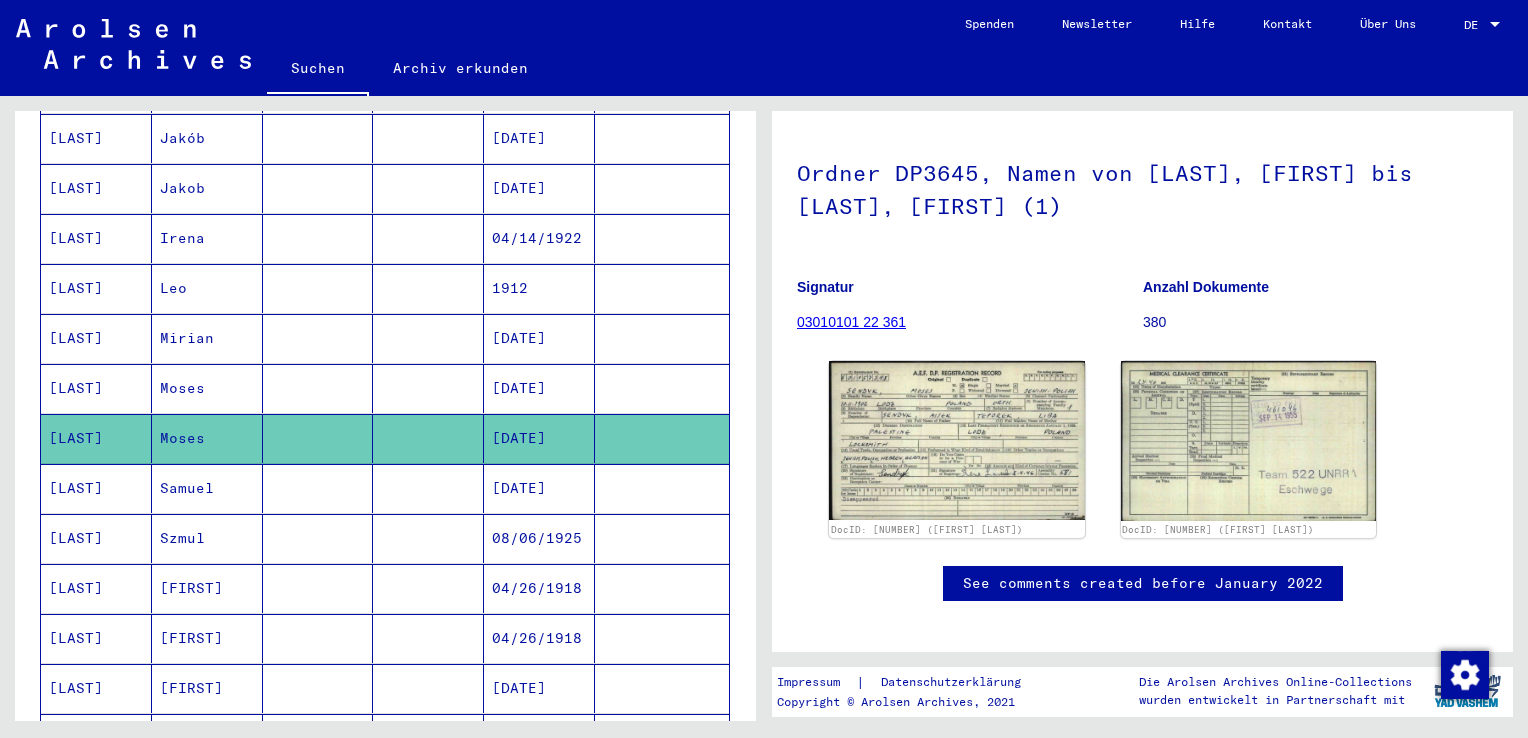 scroll, scrollTop: 114, scrollLeft: 0, axis: vertical 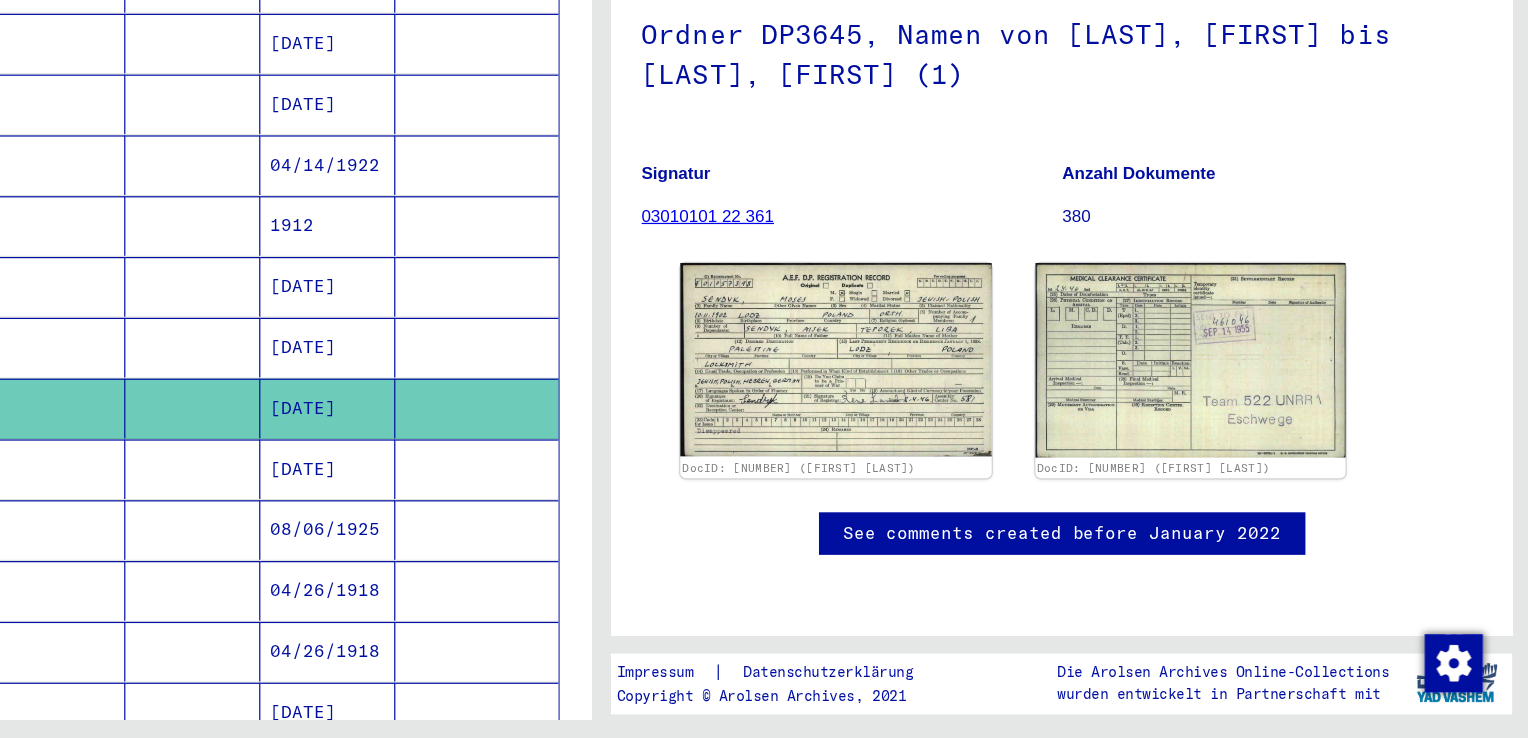 click on "[DATE]" at bounding box center (539, 465) 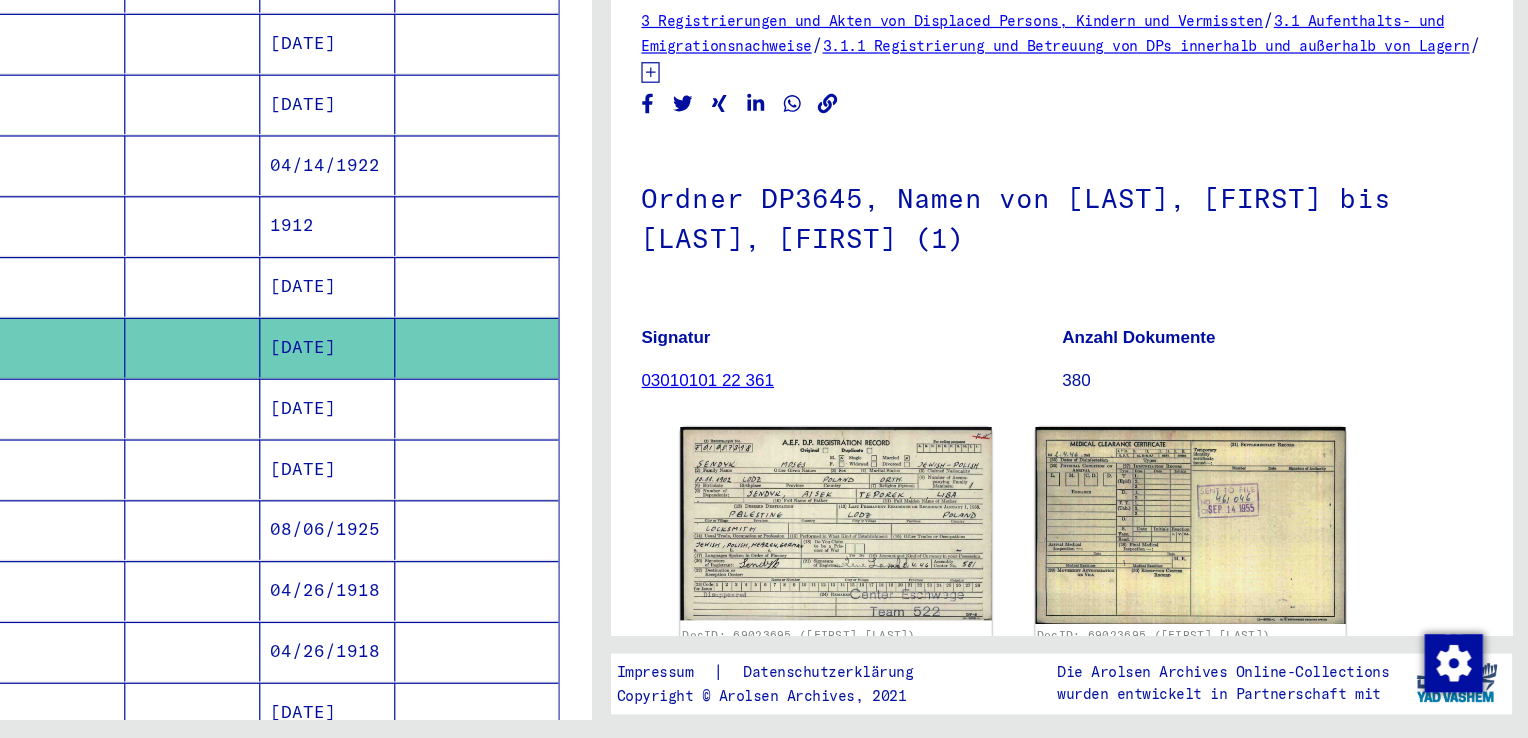 scroll, scrollTop: 0, scrollLeft: 0, axis: both 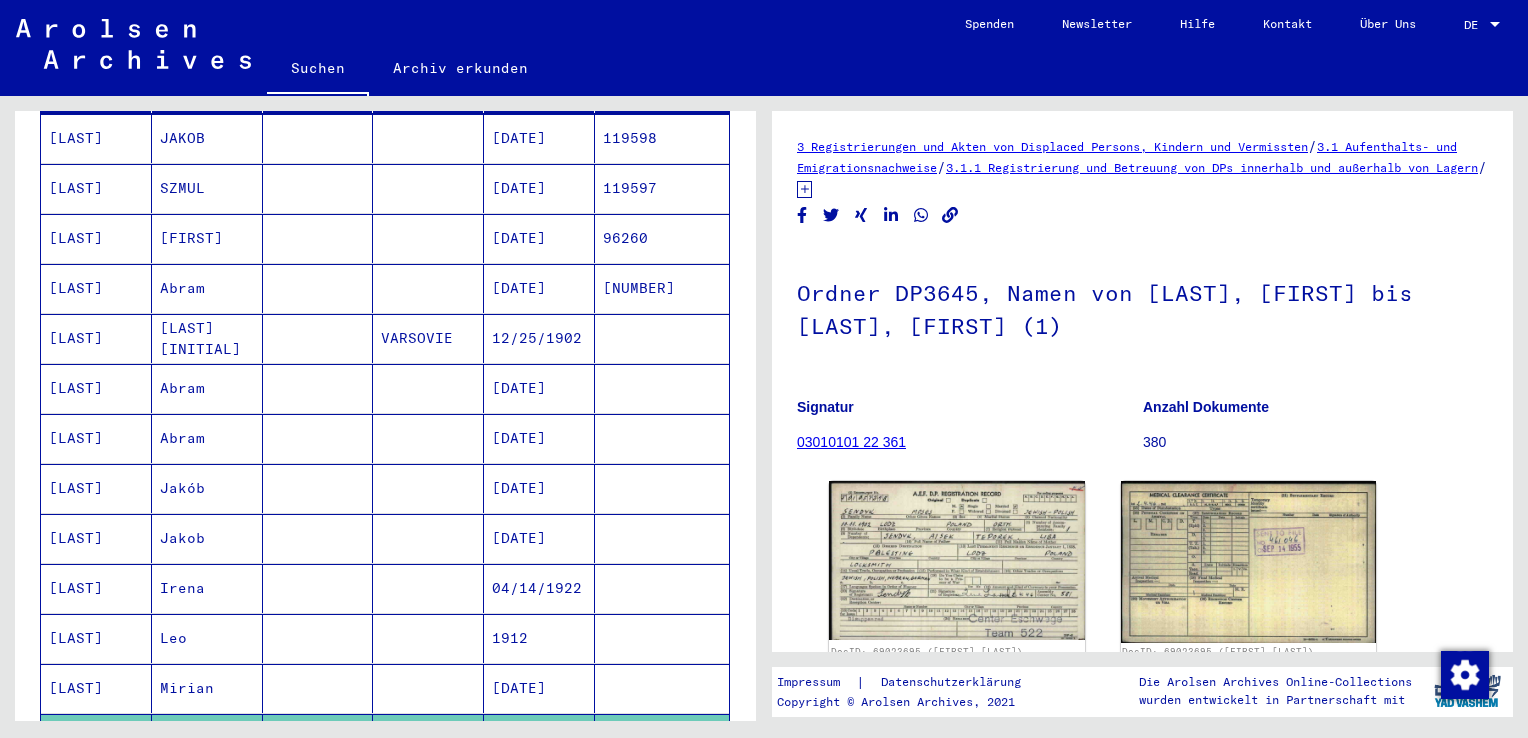 click at bounding box center [318, 388] 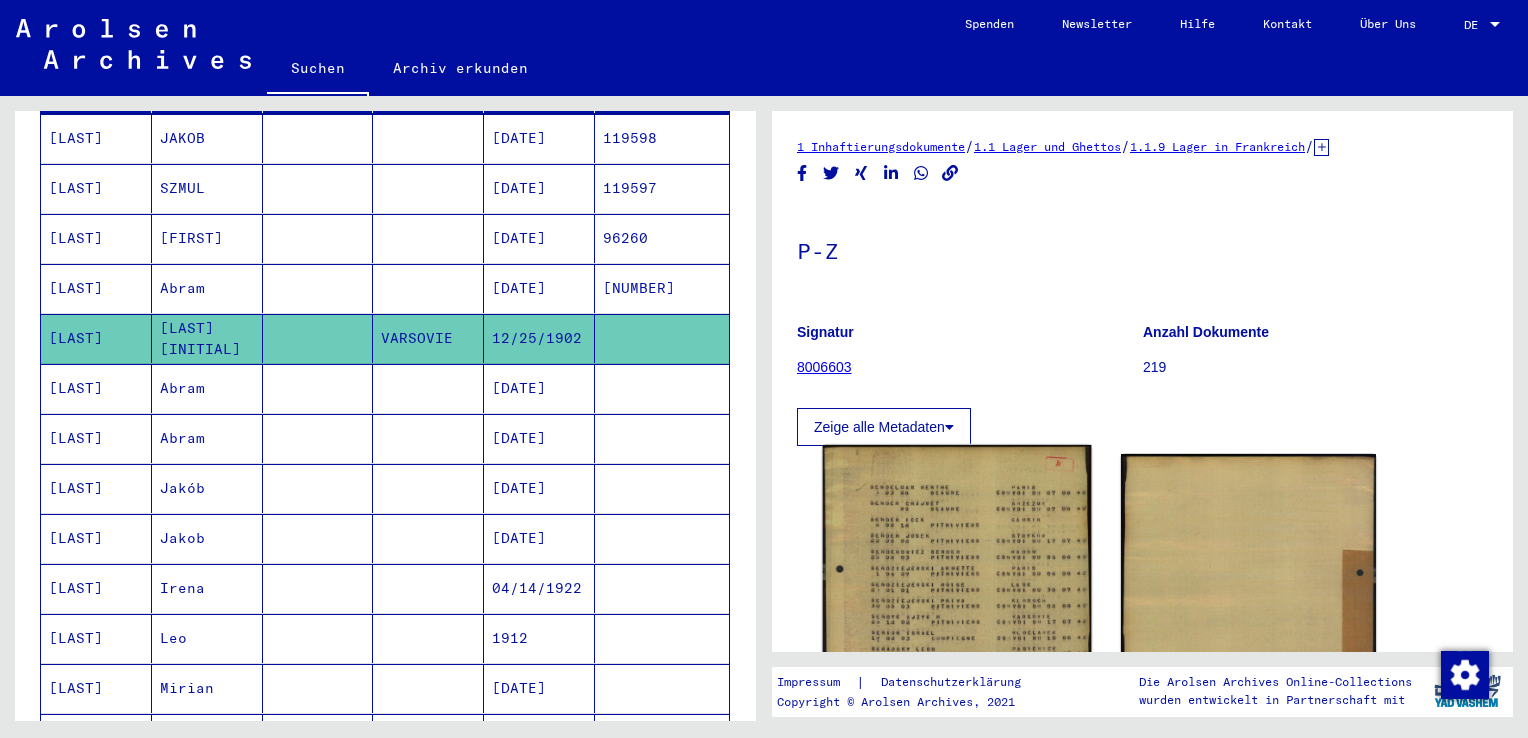 scroll, scrollTop: 0, scrollLeft: 0, axis: both 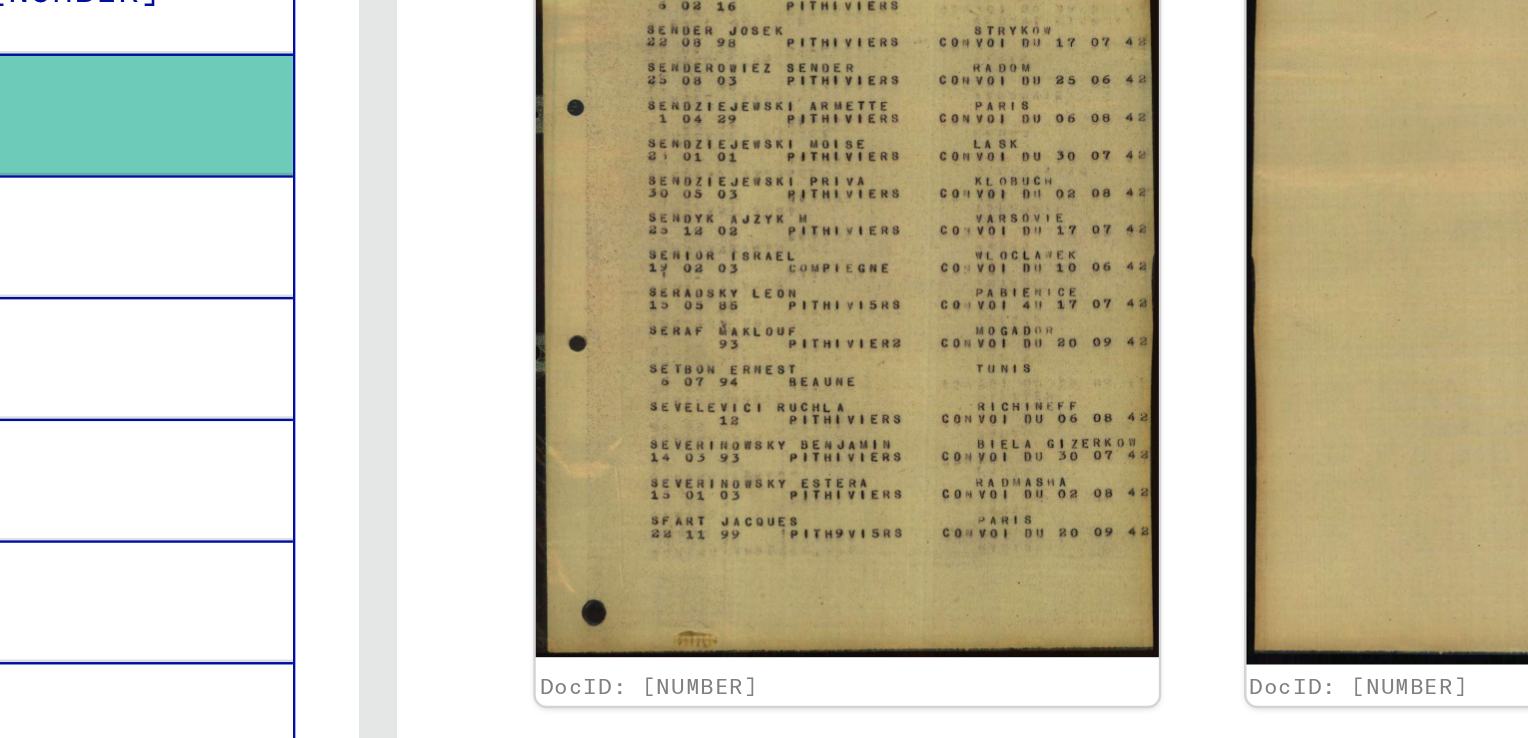 drag, startPoint x: 815, startPoint y: 432, endPoint x: 818, endPoint y: 445, distance: 13.341664 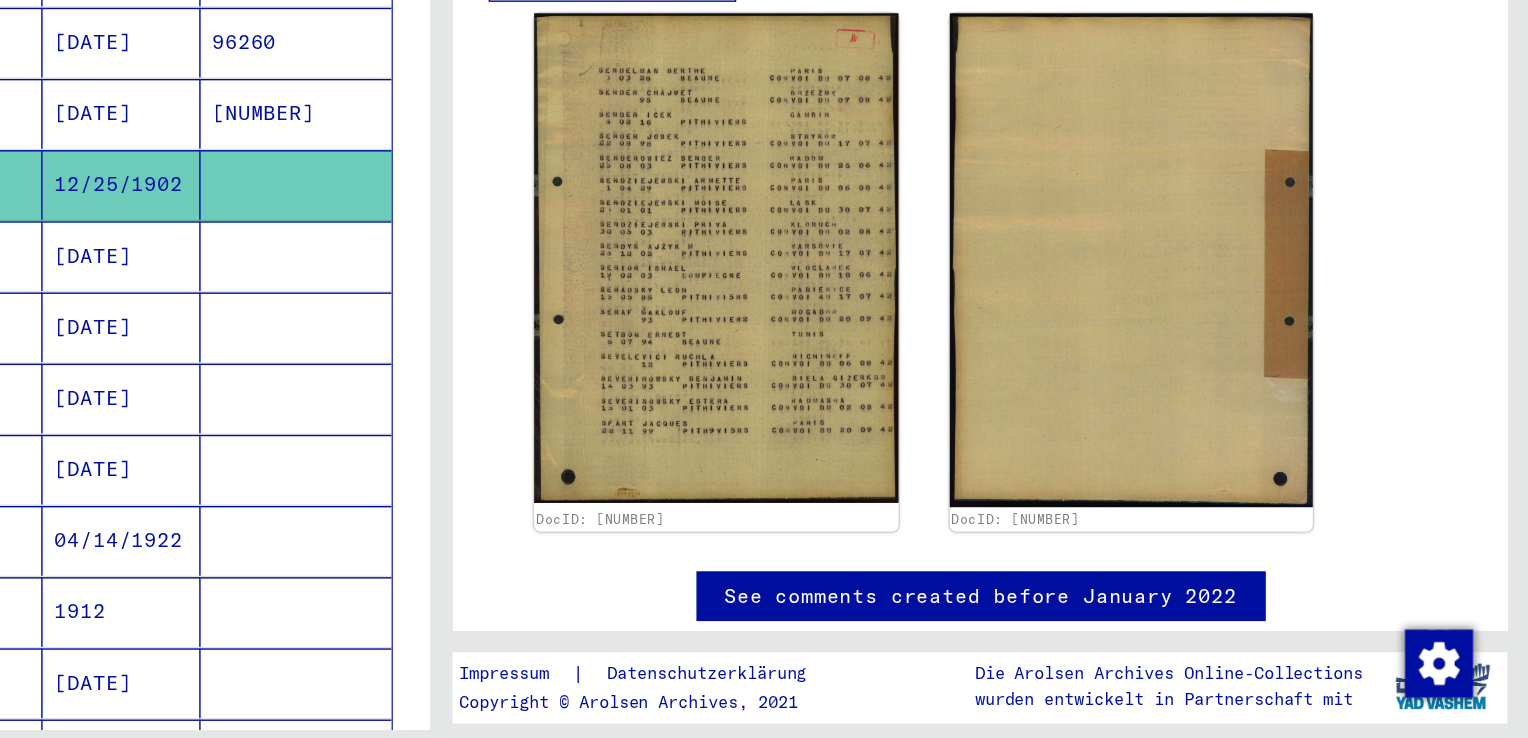 scroll, scrollTop: 0, scrollLeft: 0, axis: both 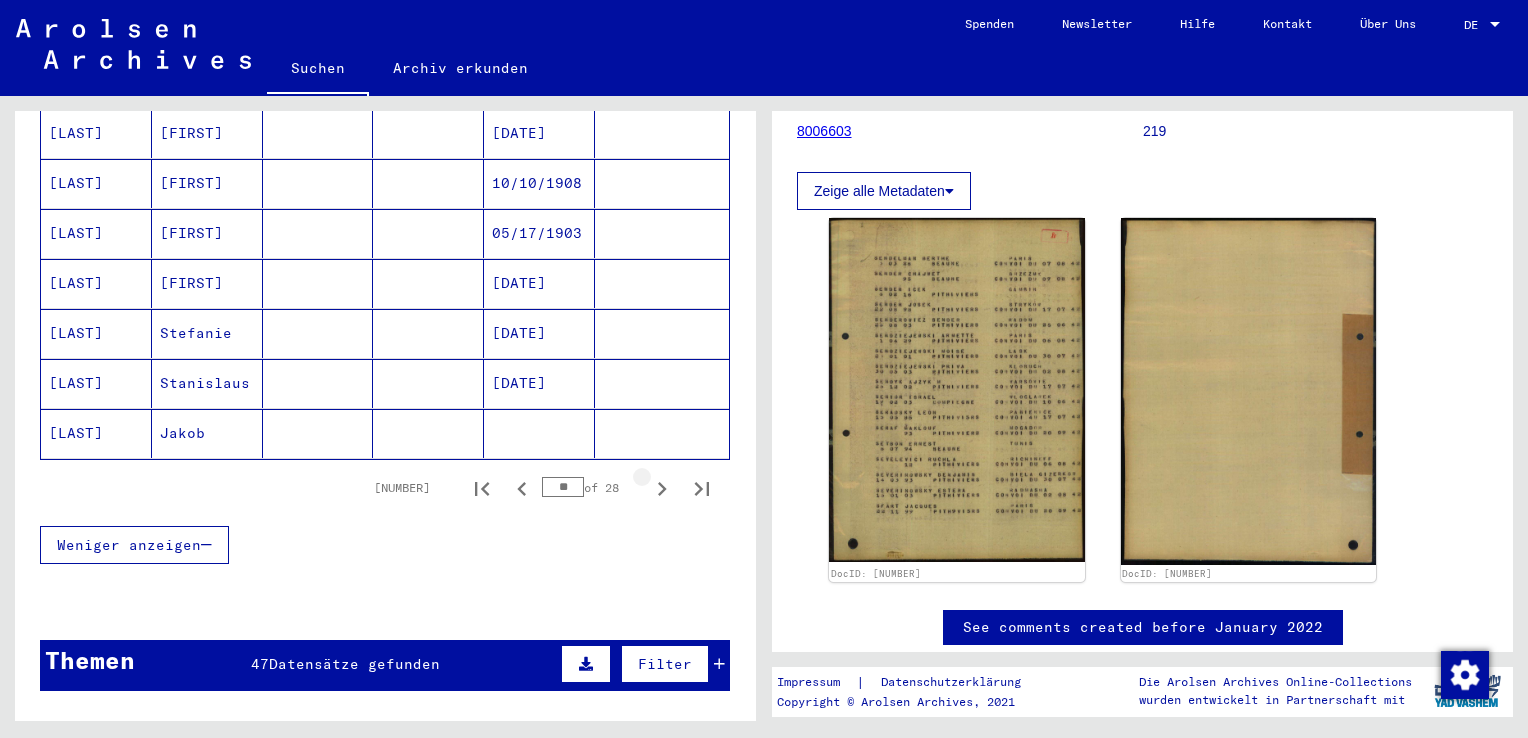 drag, startPoint x: 642, startPoint y: 454, endPoint x: 332, endPoint y: 454, distance: 310 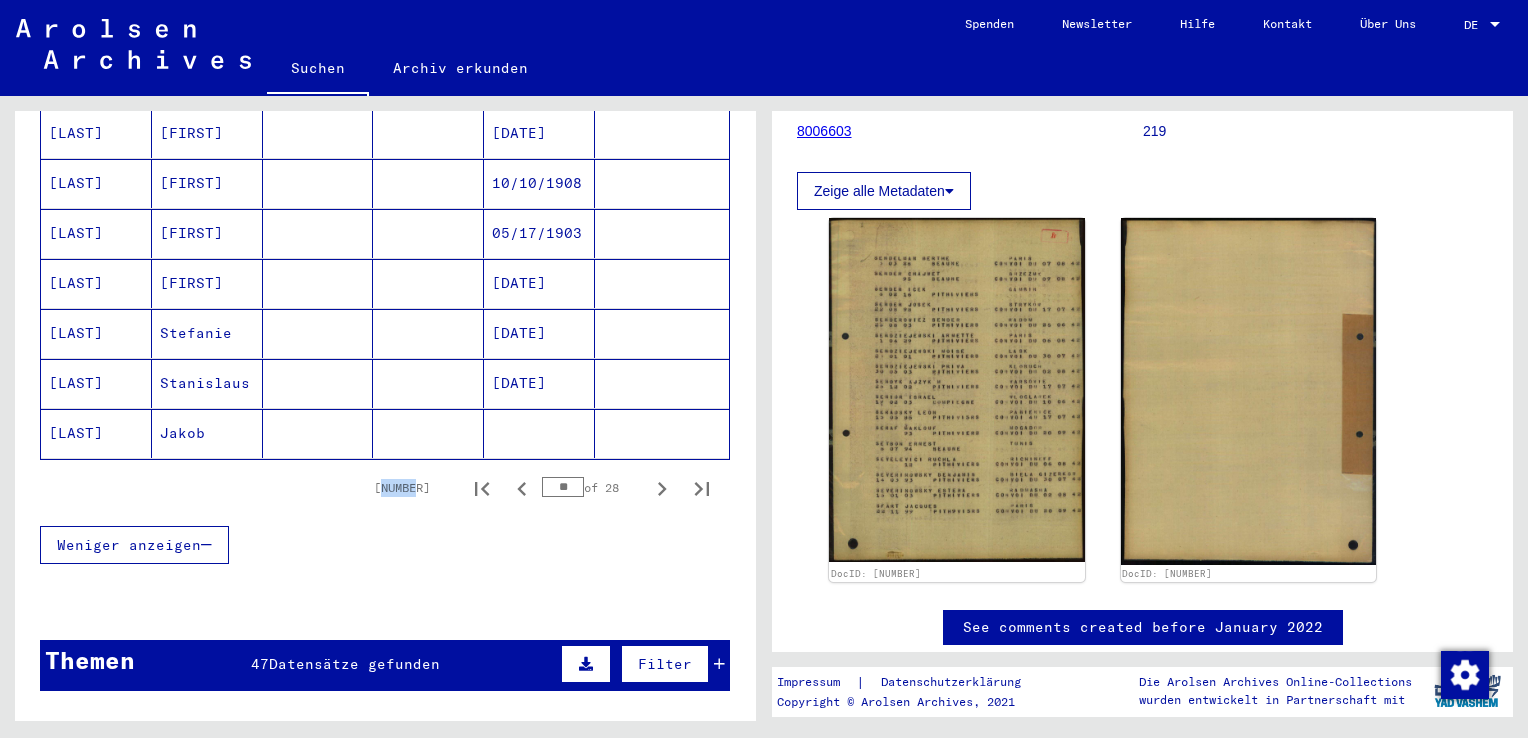 drag, startPoint x: 332, startPoint y: 454, endPoint x: 210, endPoint y: 436, distance: 123.32072 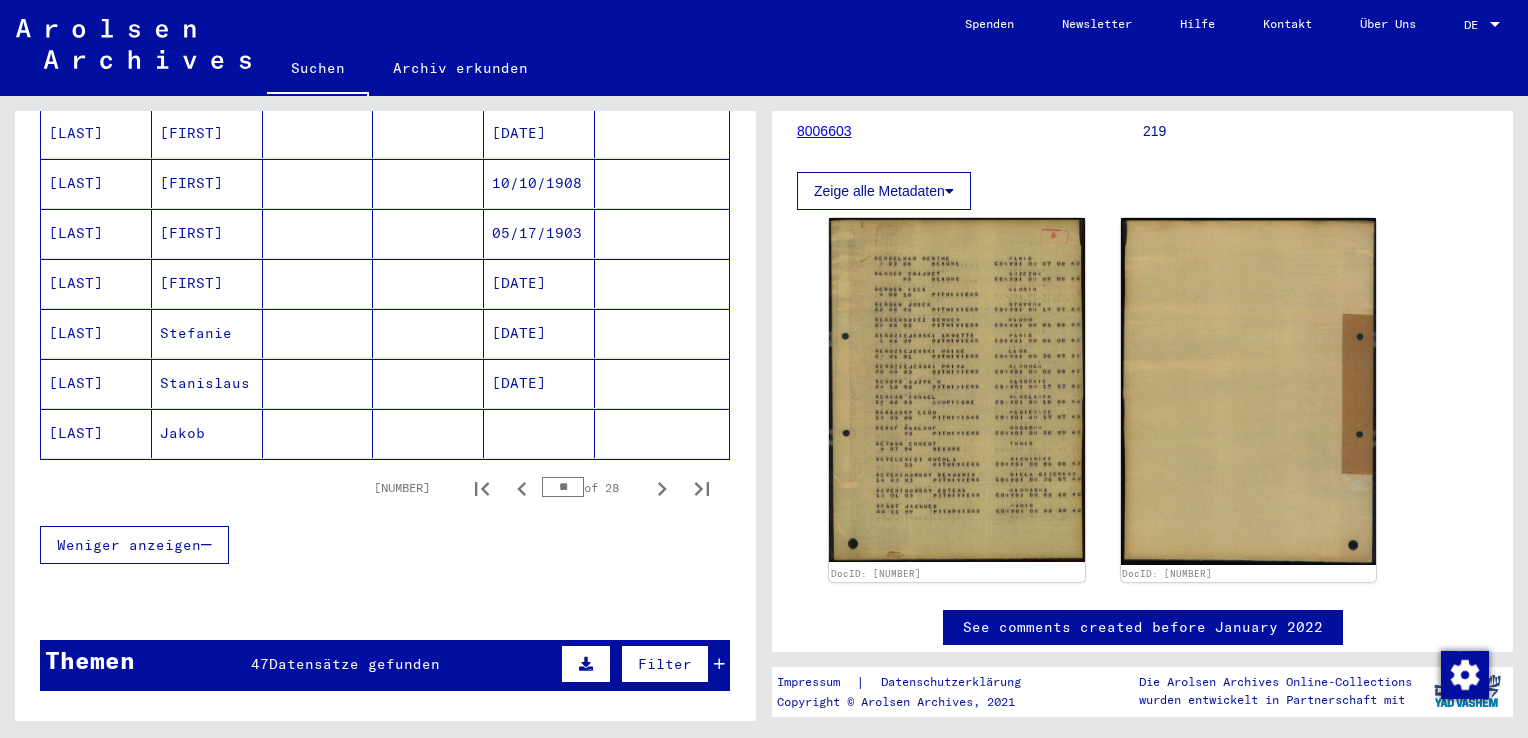 click on "Jakob" 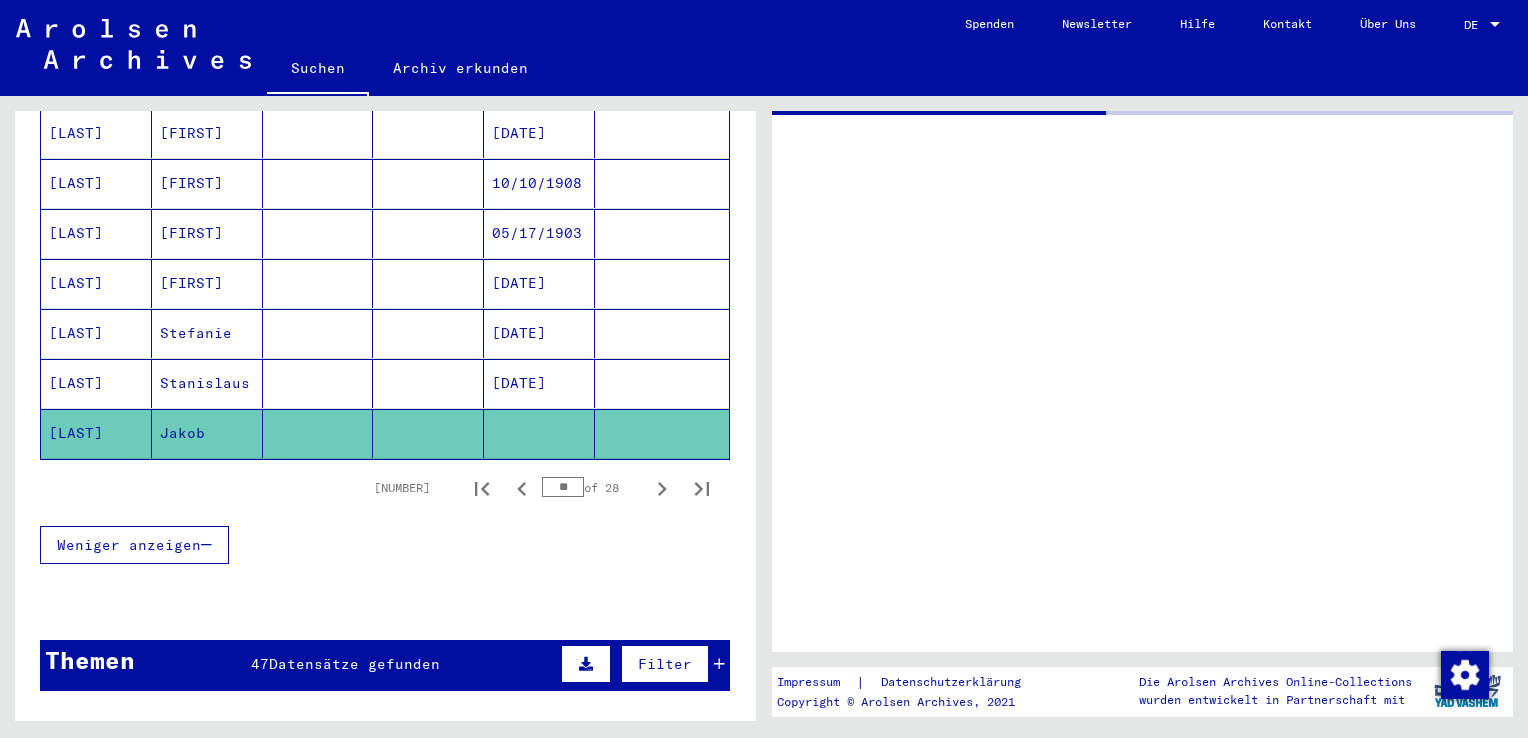 scroll, scrollTop: 0, scrollLeft: 0, axis: both 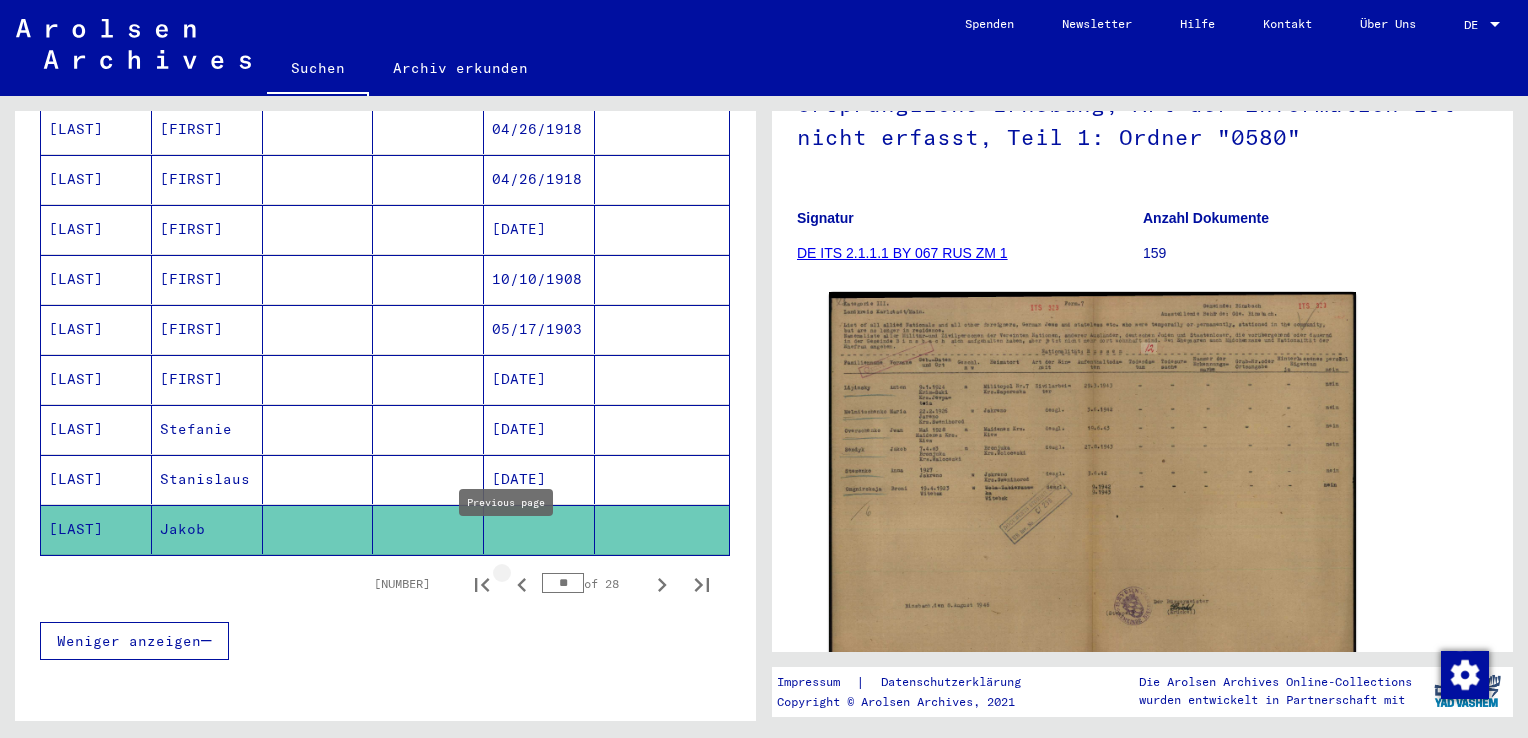 click 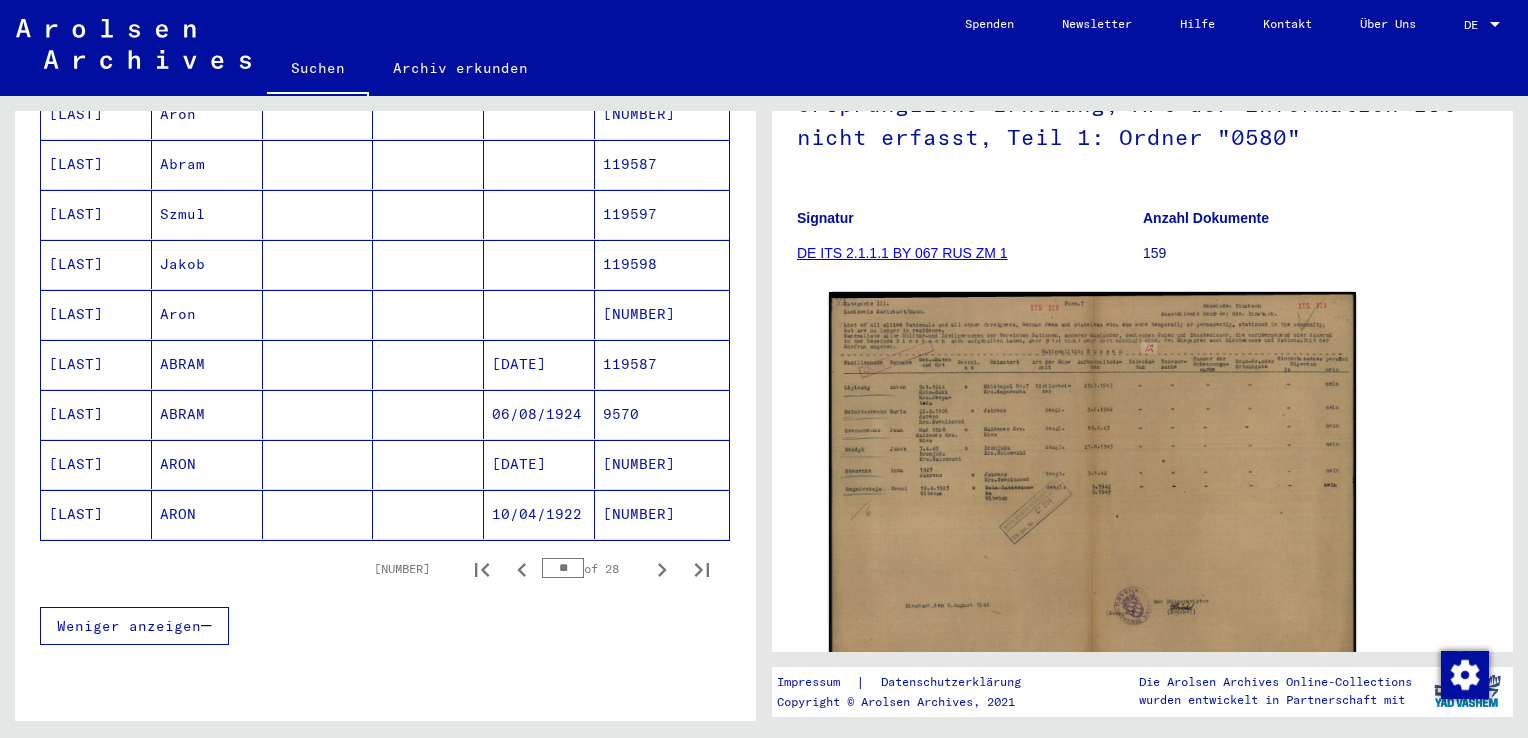 scroll, scrollTop: 1136, scrollLeft: 0, axis: vertical 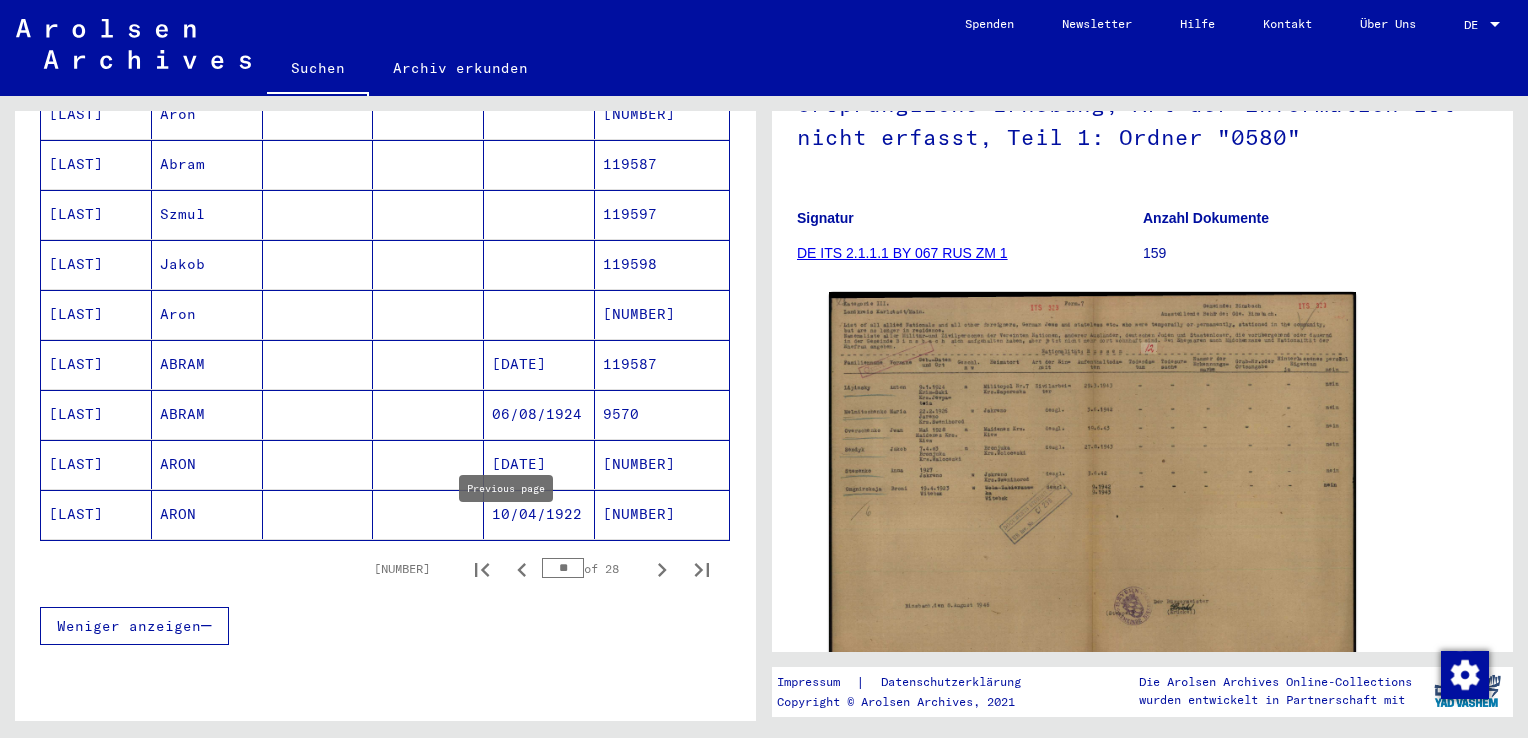 click 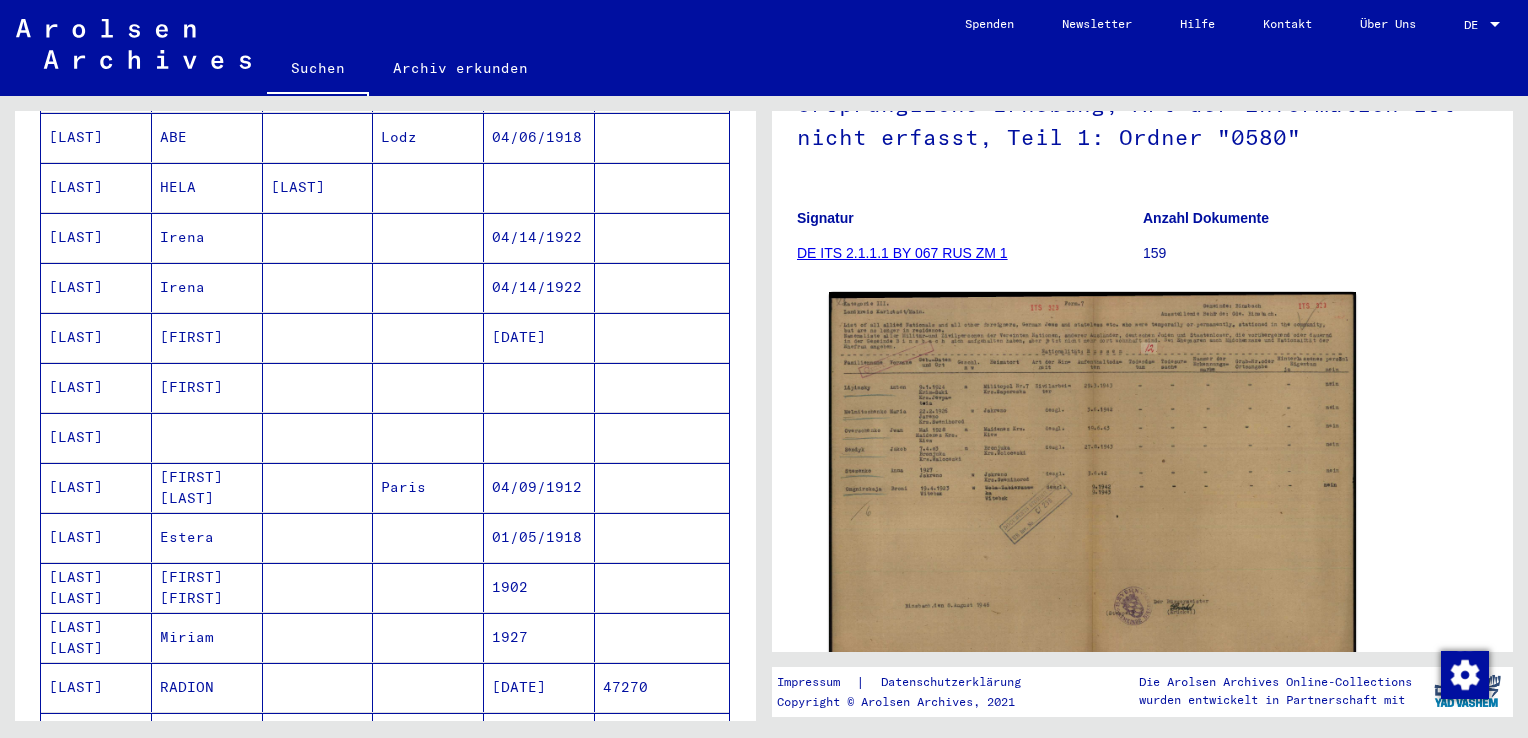 scroll, scrollTop: 516, scrollLeft: 0, axis: vertical 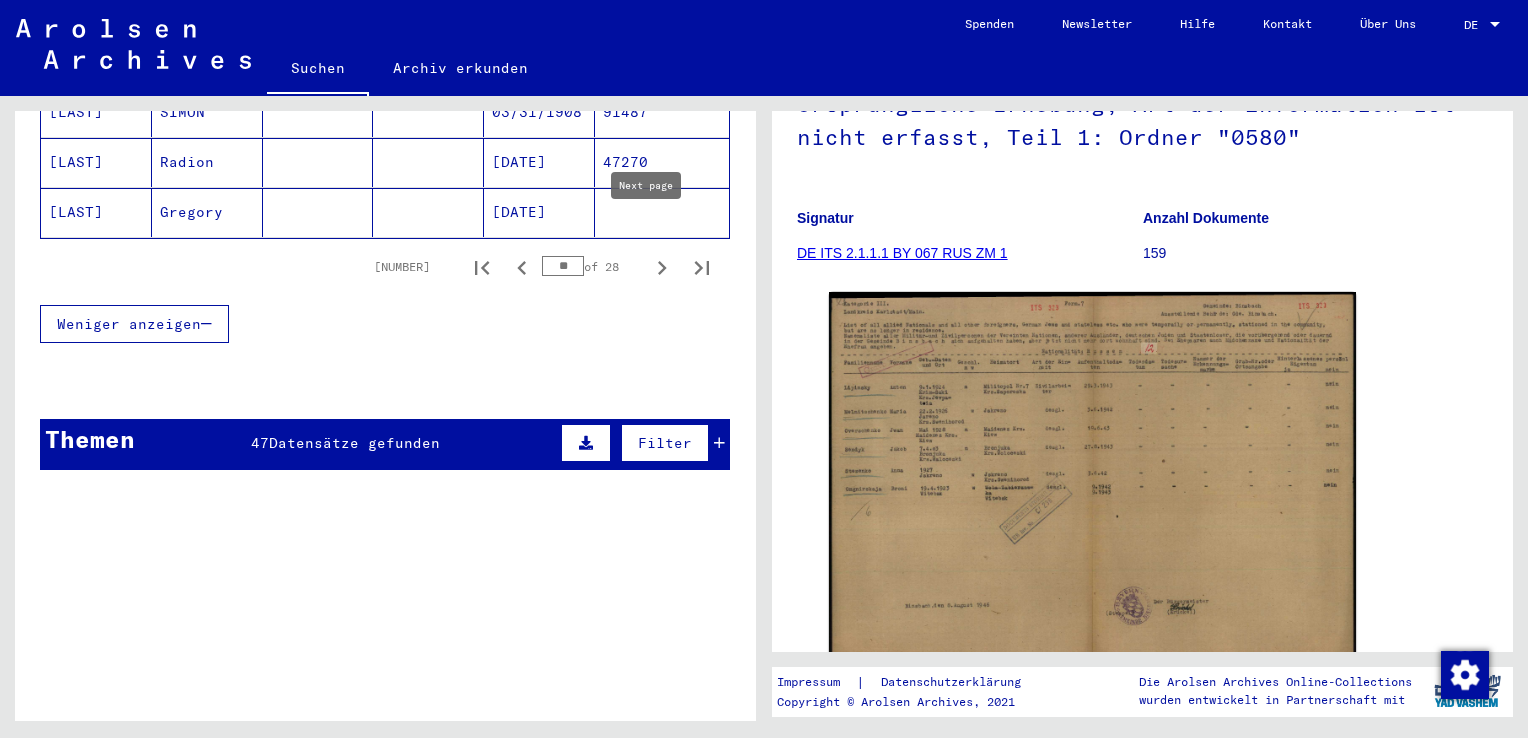 click 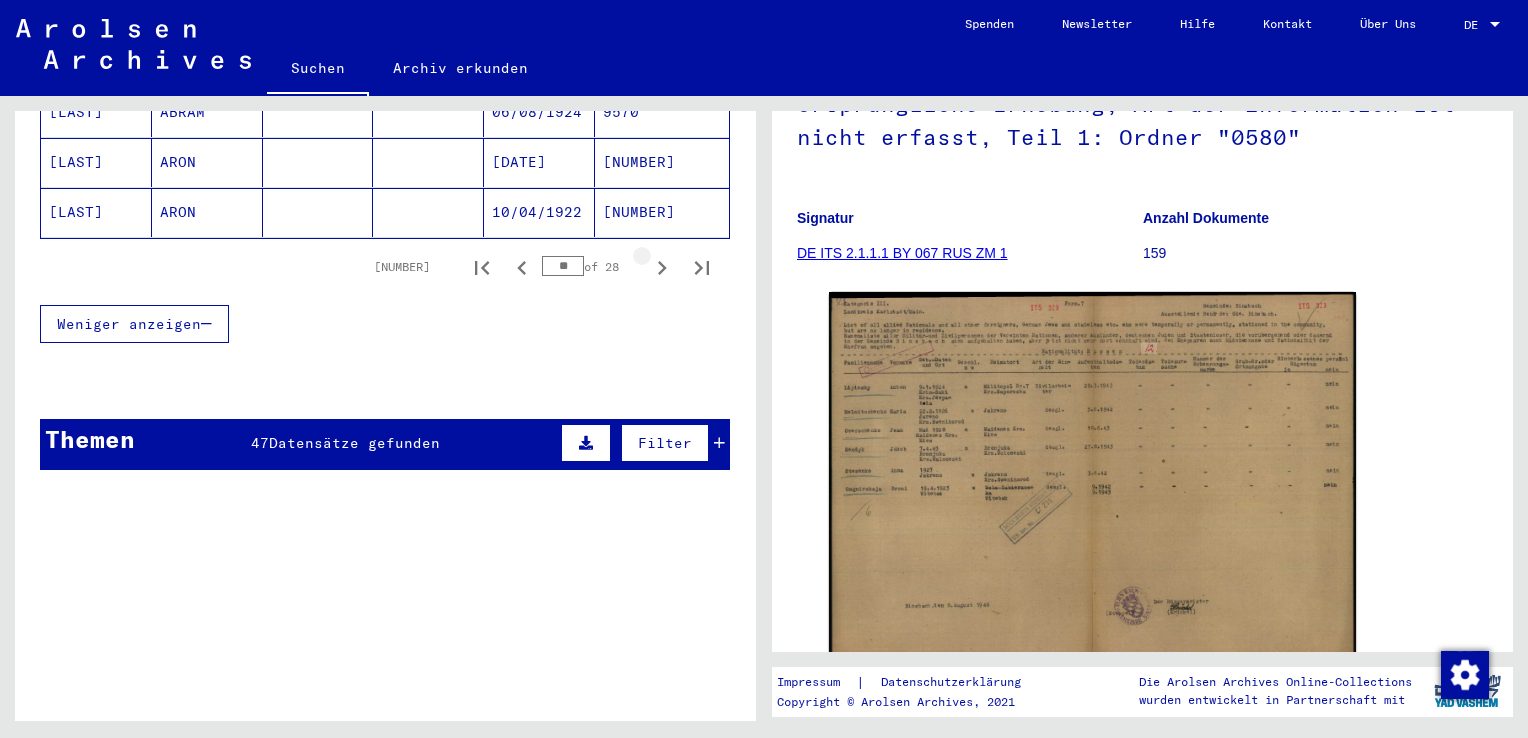 click 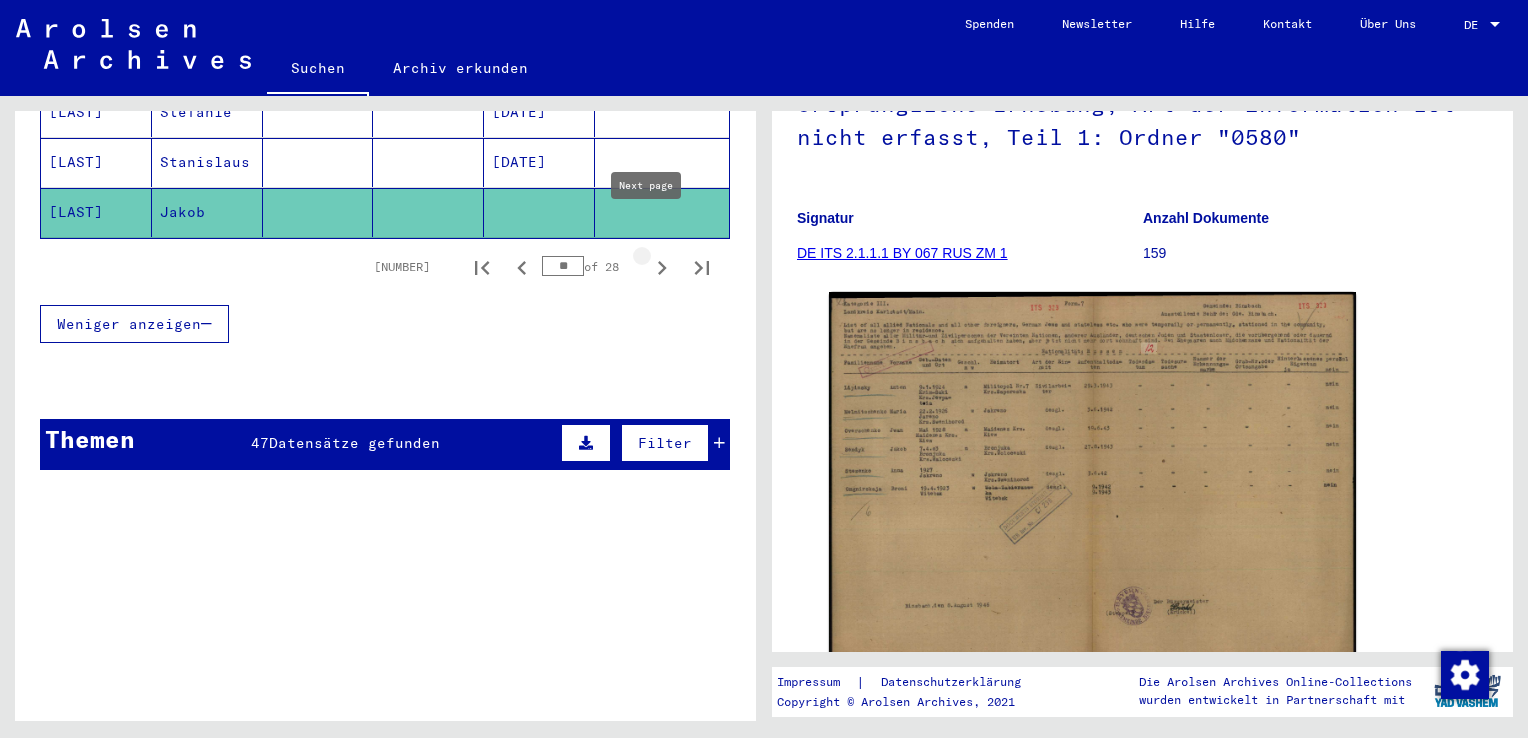 click 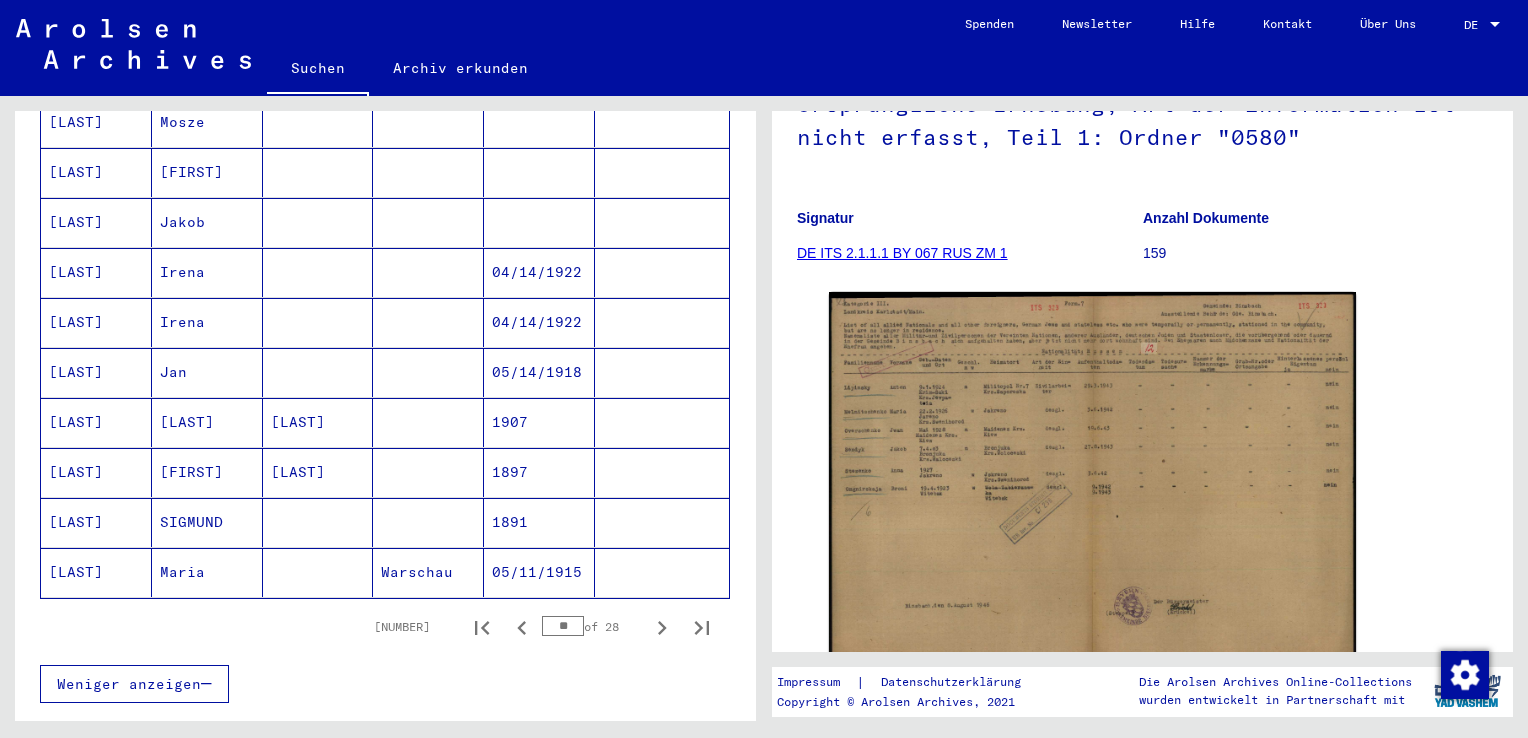 scroll, scrollTop: 1081, scrollLeft: 0, axis: vertical 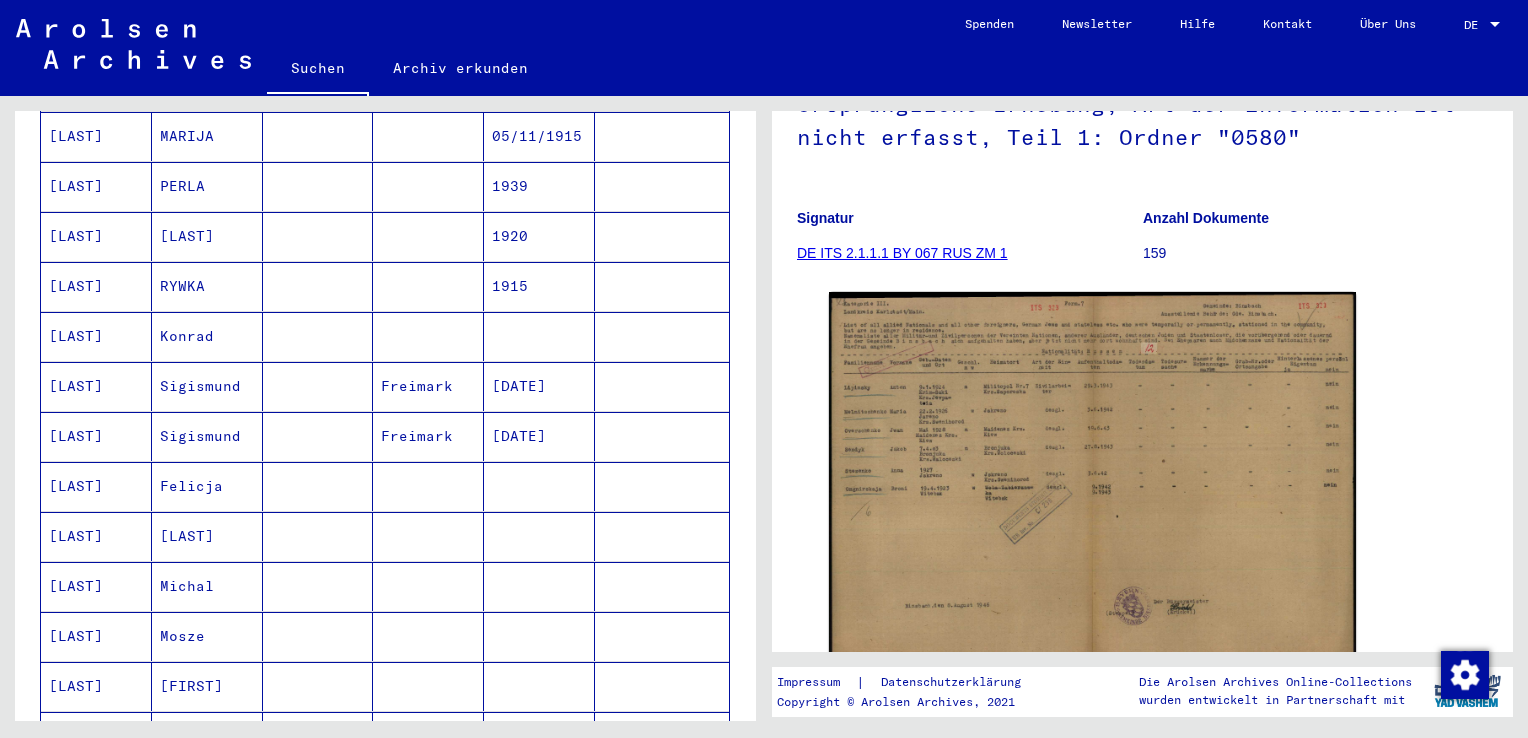 click on "Mosze" at bounding box center [207, 686] 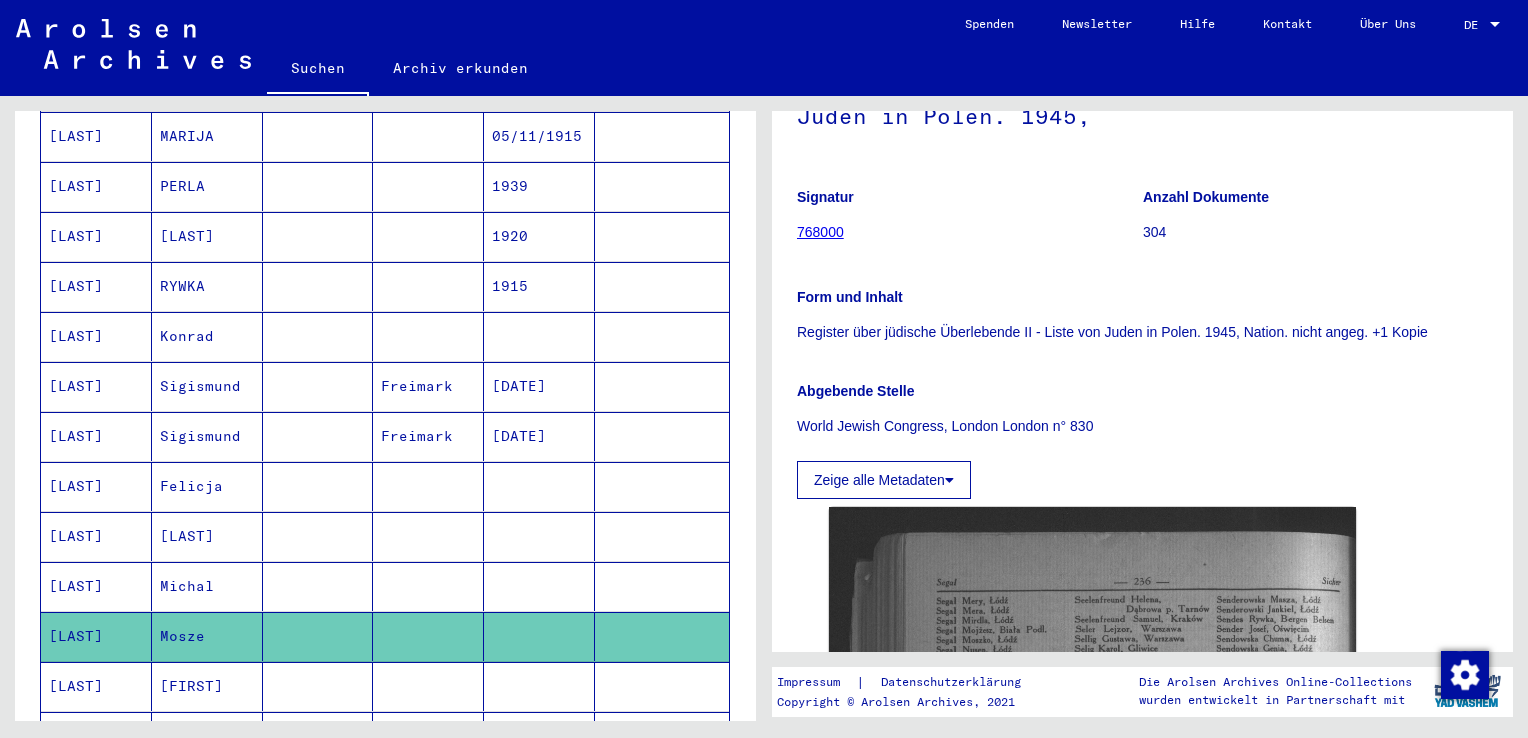 scroll, scrollTop: 0, scrollLeft: 0, axis: both 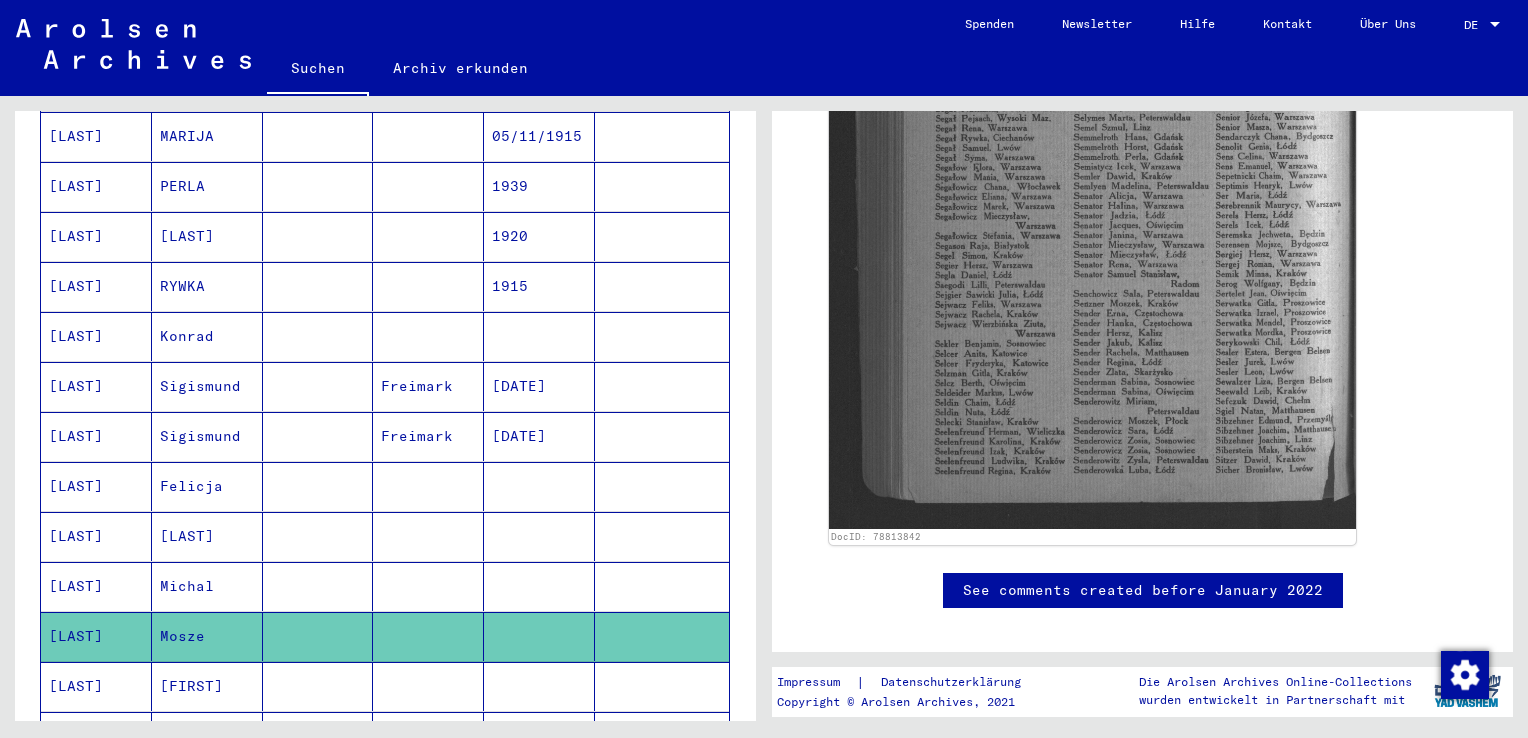 drag, startPoint x: 1488, startPoint y: 470, endPoint x: 1512, endPoint y: 417, distance: 58.18075 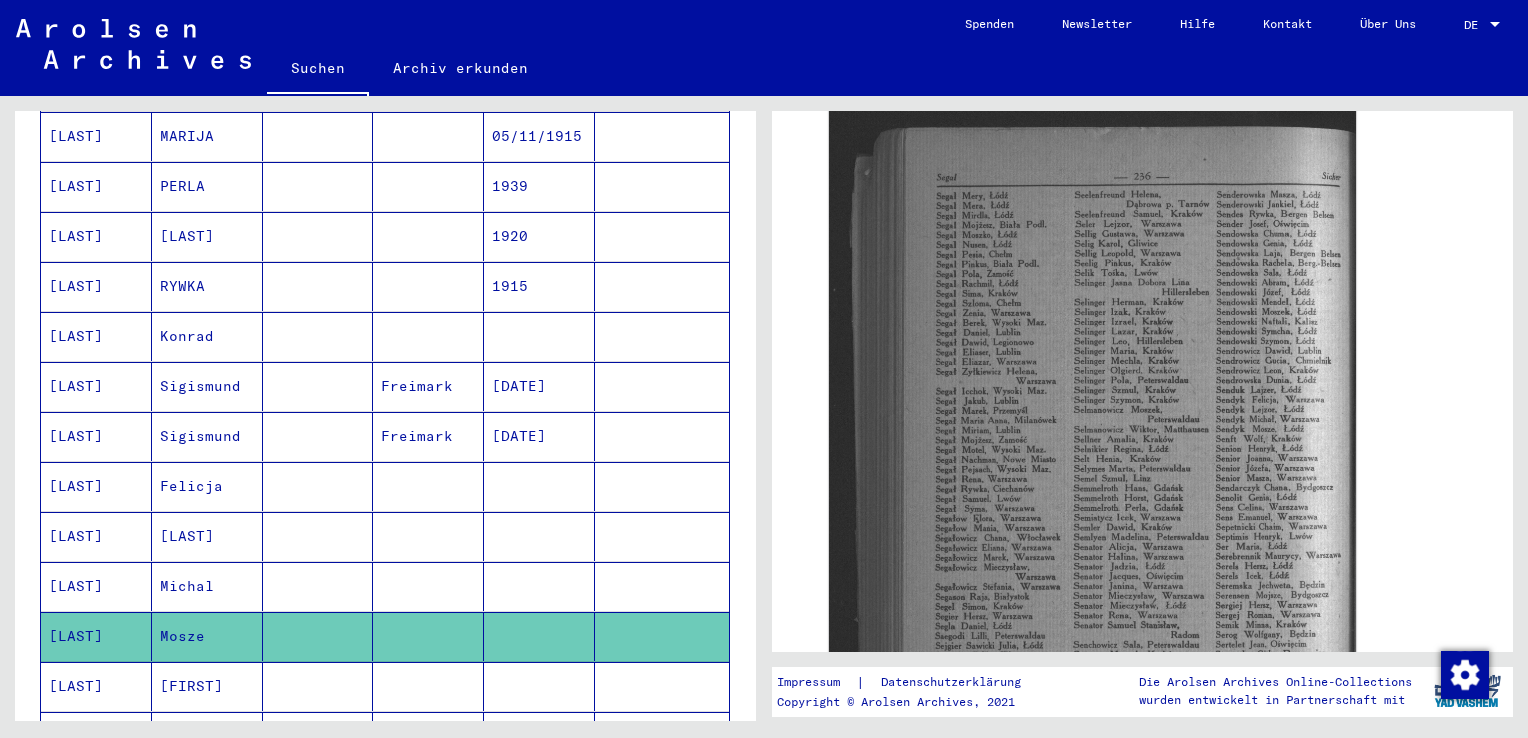 scroll, scrollTop: 618, scrollLeft: 0, axis: vertical 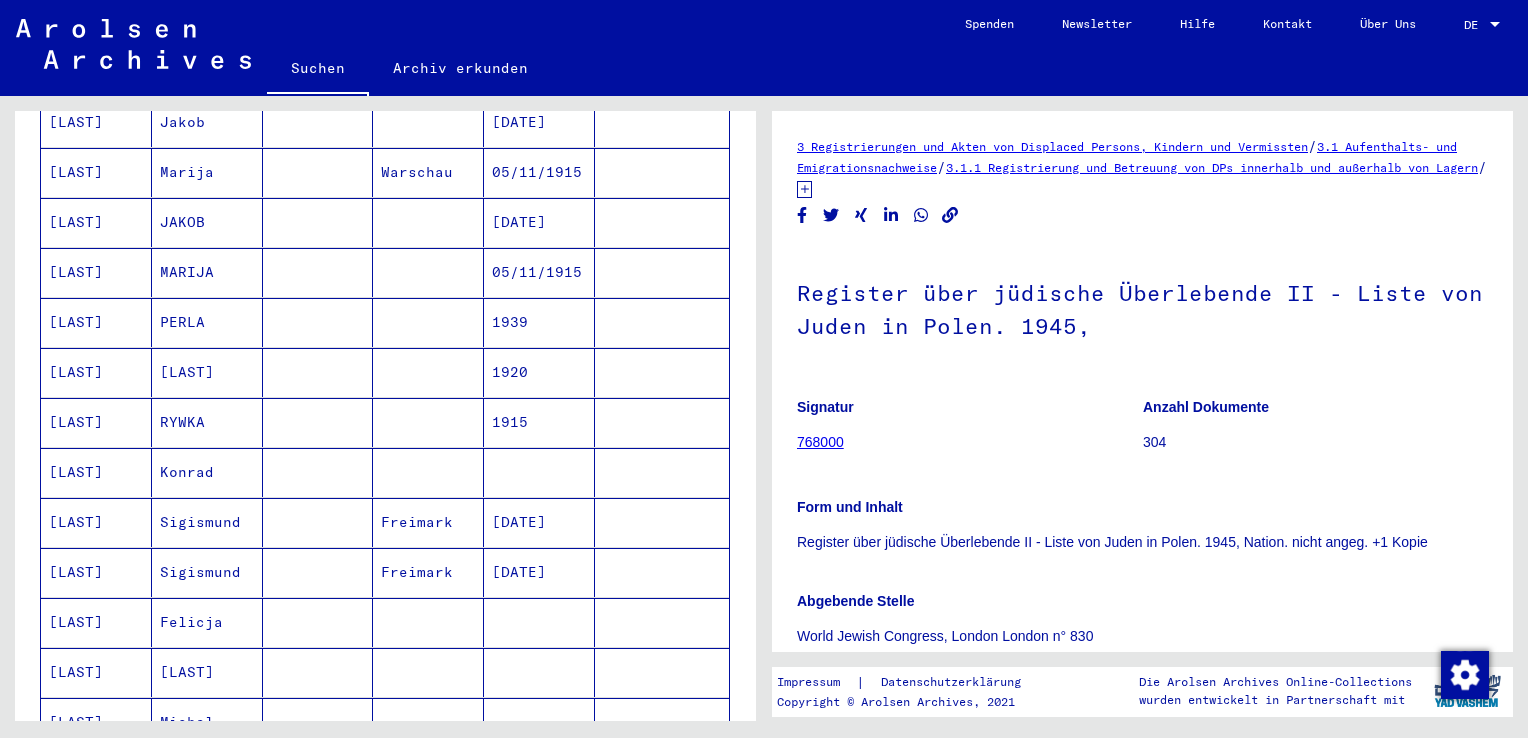 click on "PERLA" at bounding box center (207, 372) 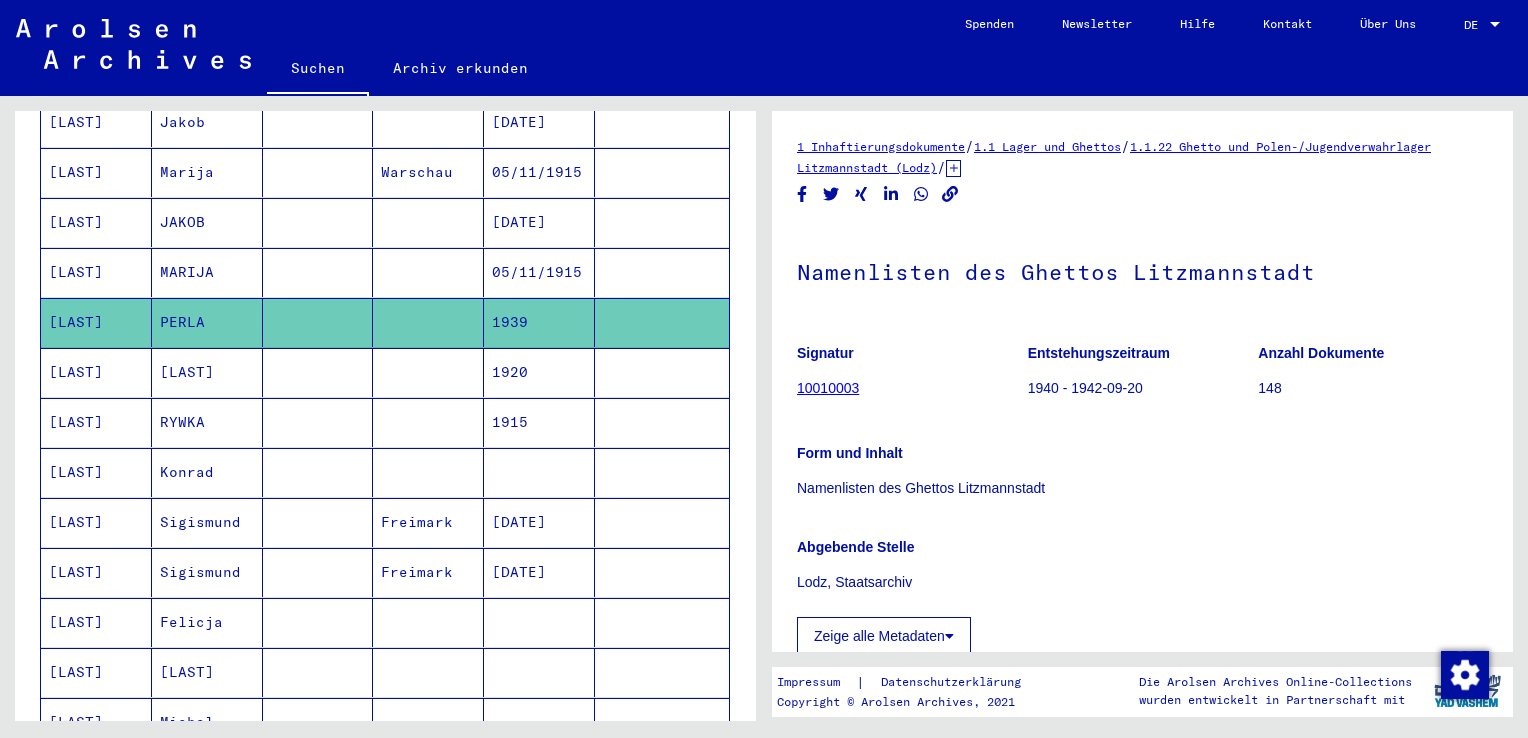 scroll, scrollTop: 0, scrollLeft: 0, axis: both 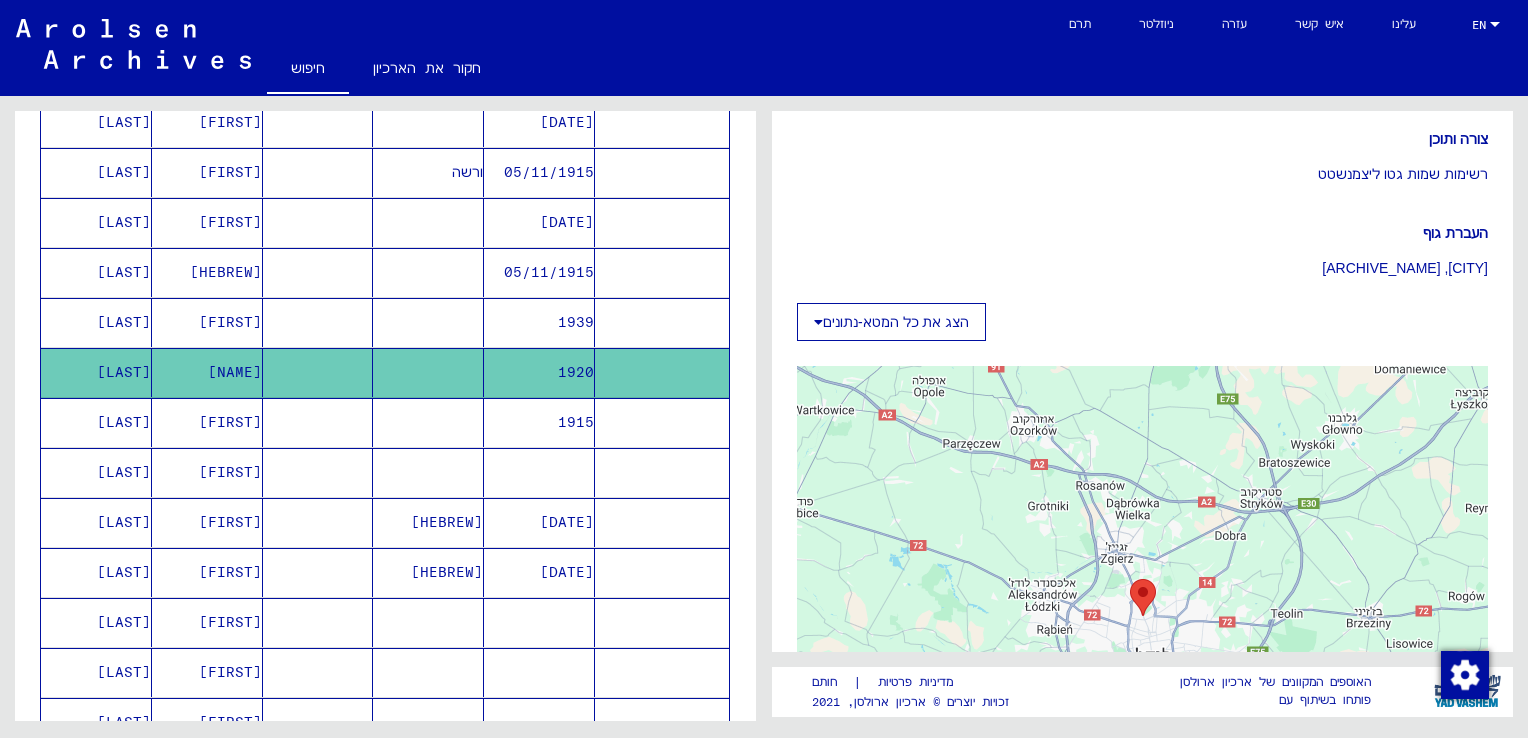 click on "הצג את כל המטא-נתונים" 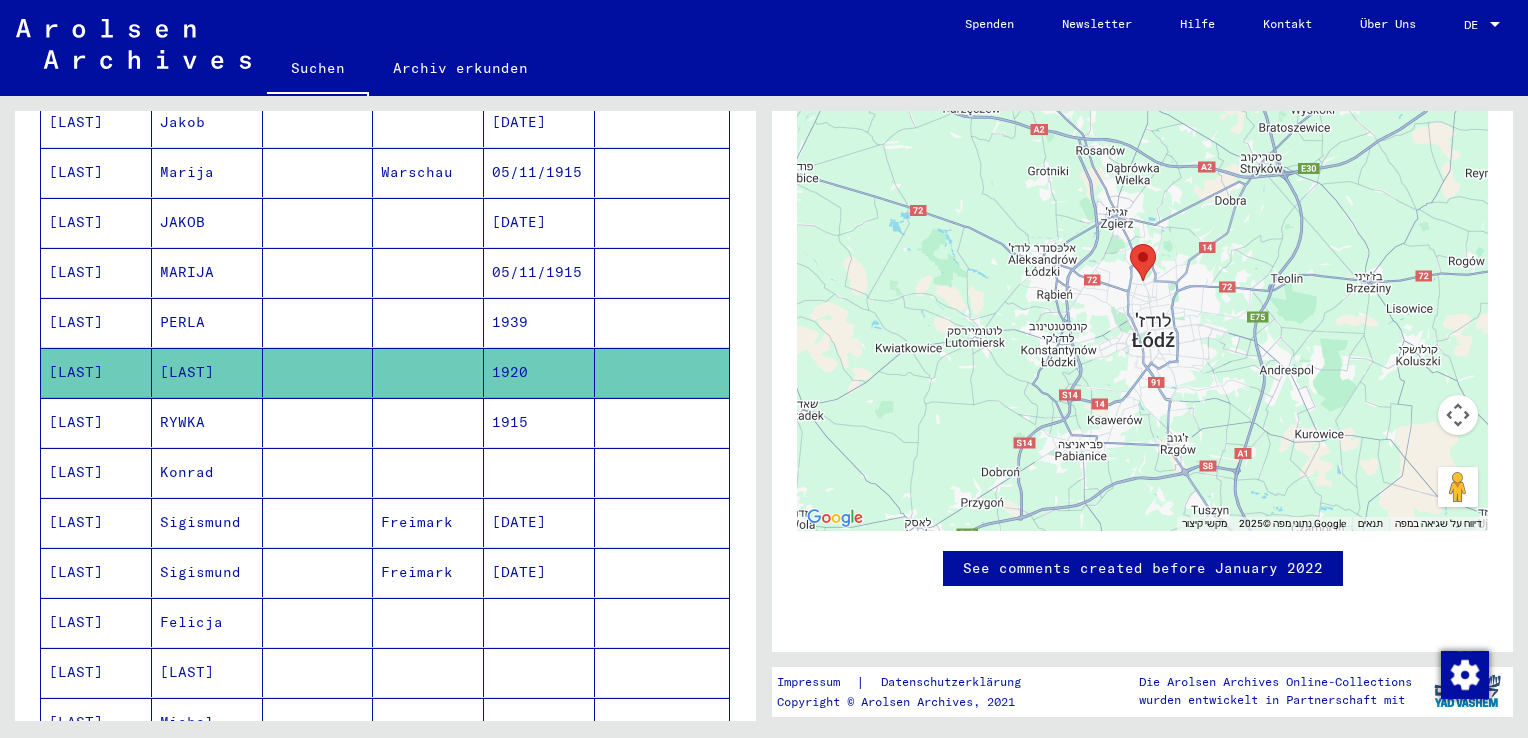 scroll, scrollTop: 1179, scrollLeft: 0, axis: vertical 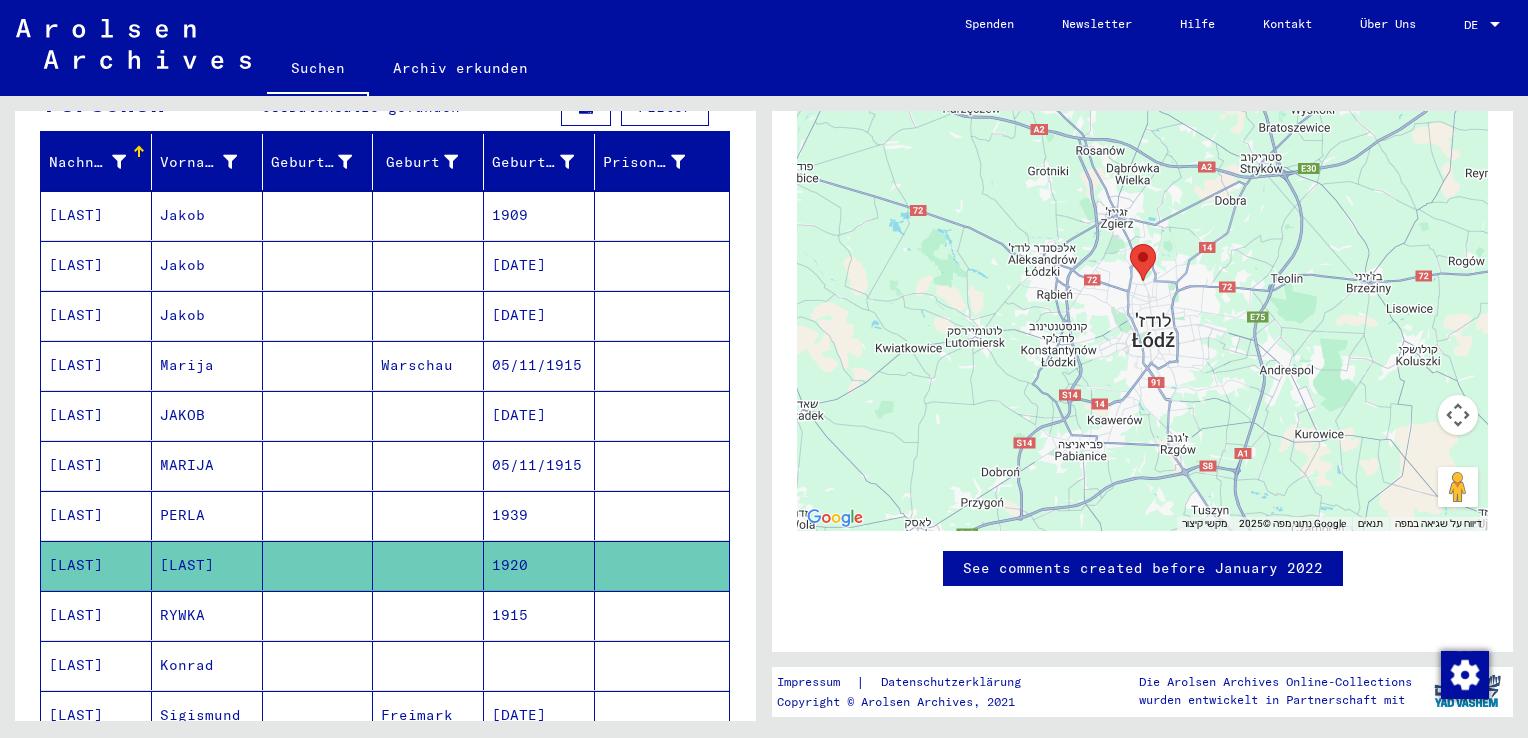 click on "JAKOB" at bounding box center [207, 465] 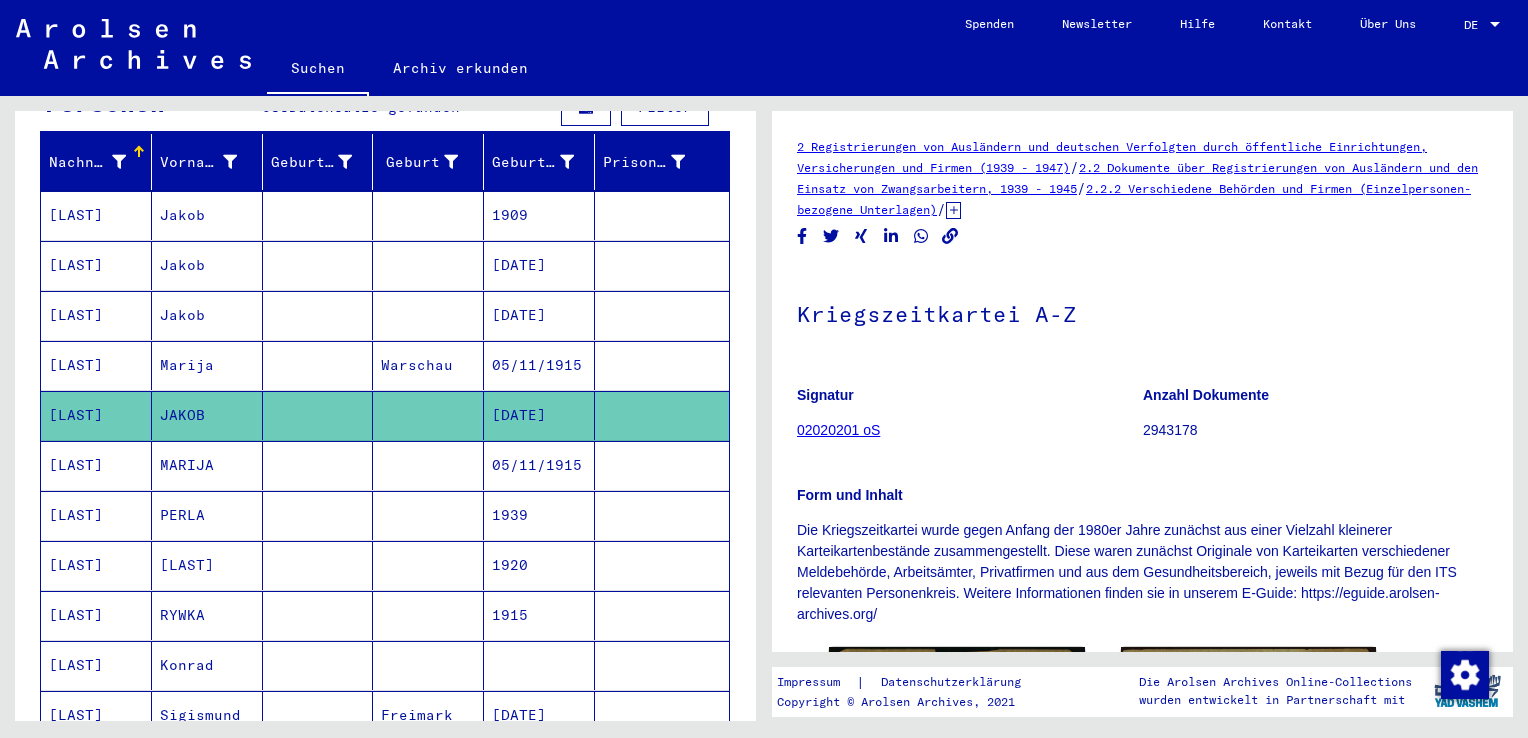 scroll, scrollTop: 0, scrollLeft: 0, axis: both 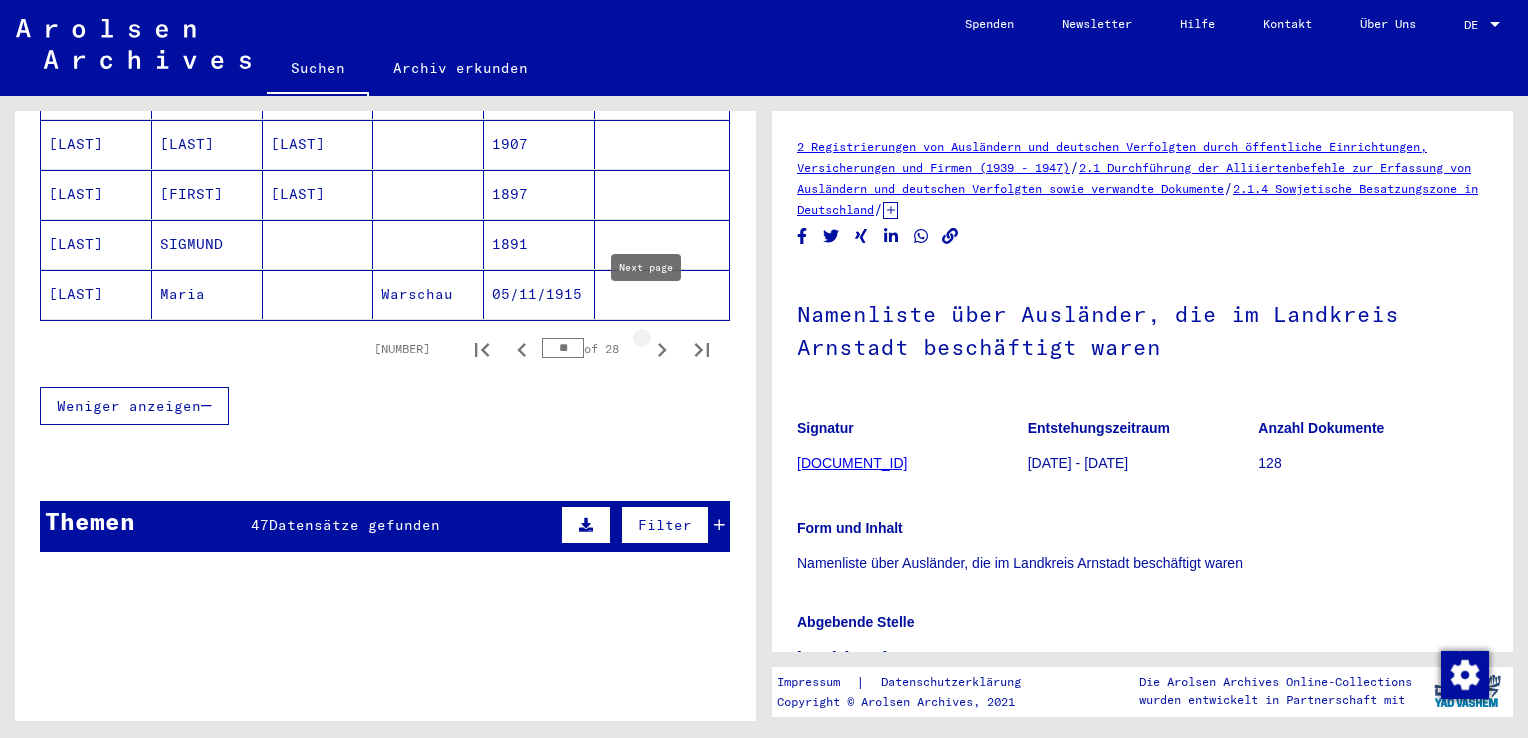 click 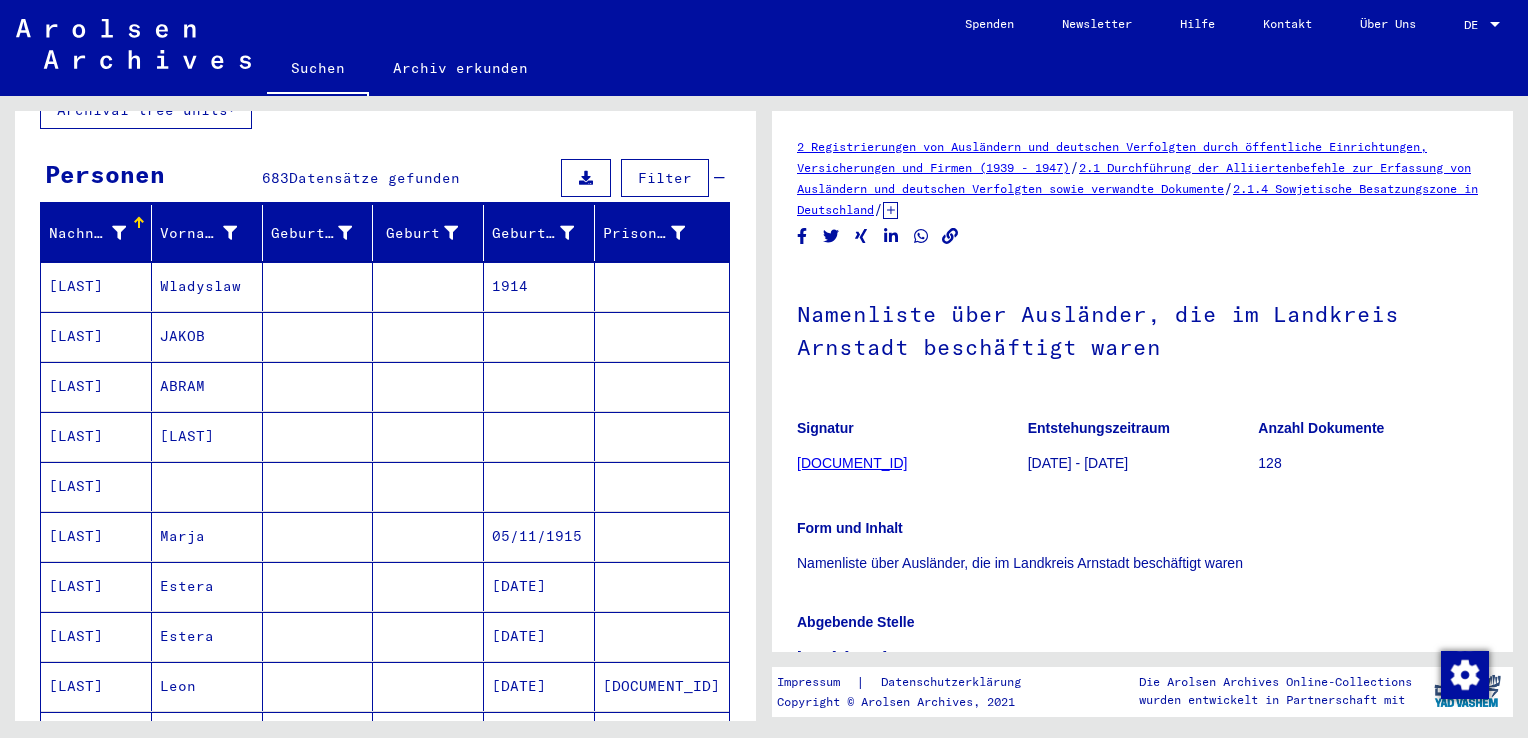 scroll, scrollTop: 168, scrollLeft: 0, axis: vertical 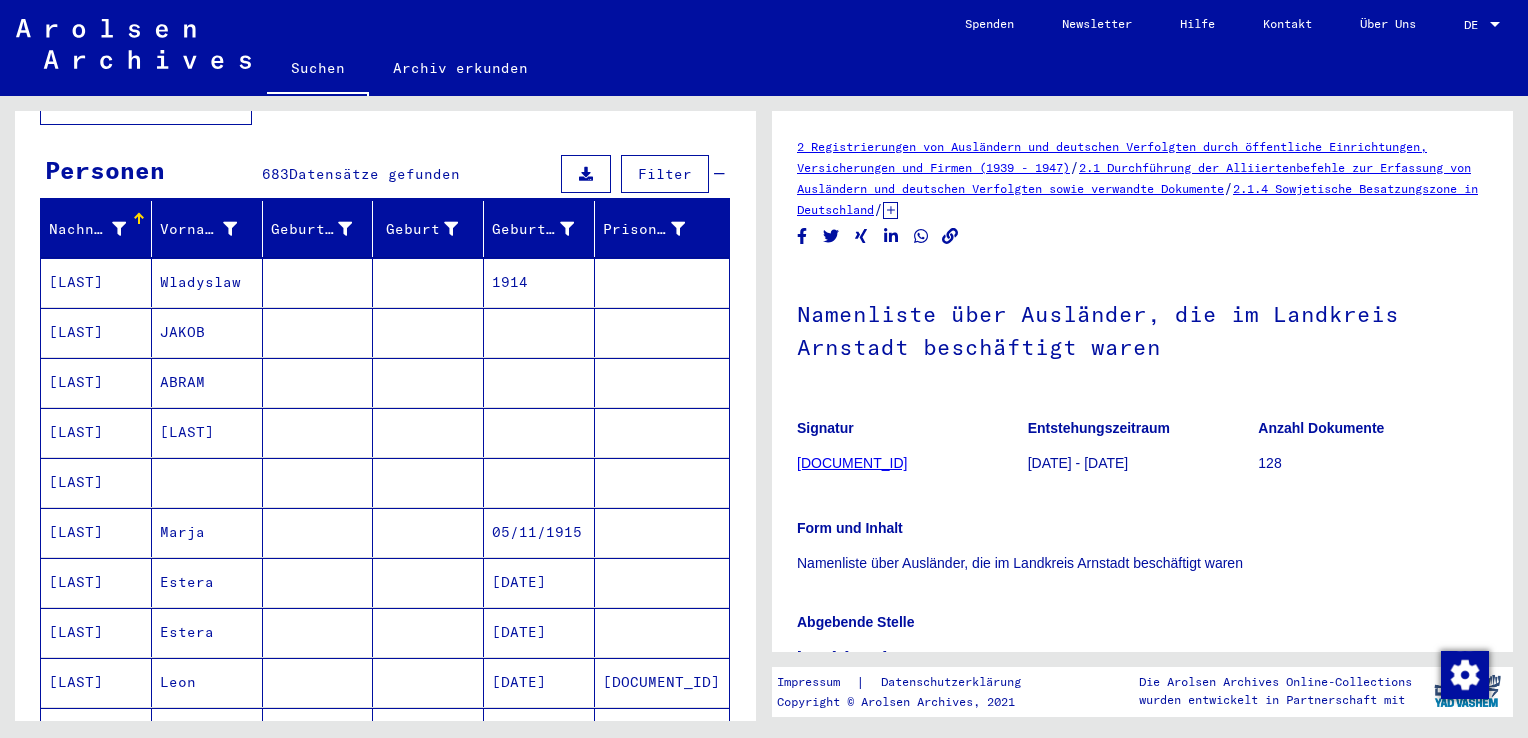 click at bounding box center [318, 532] 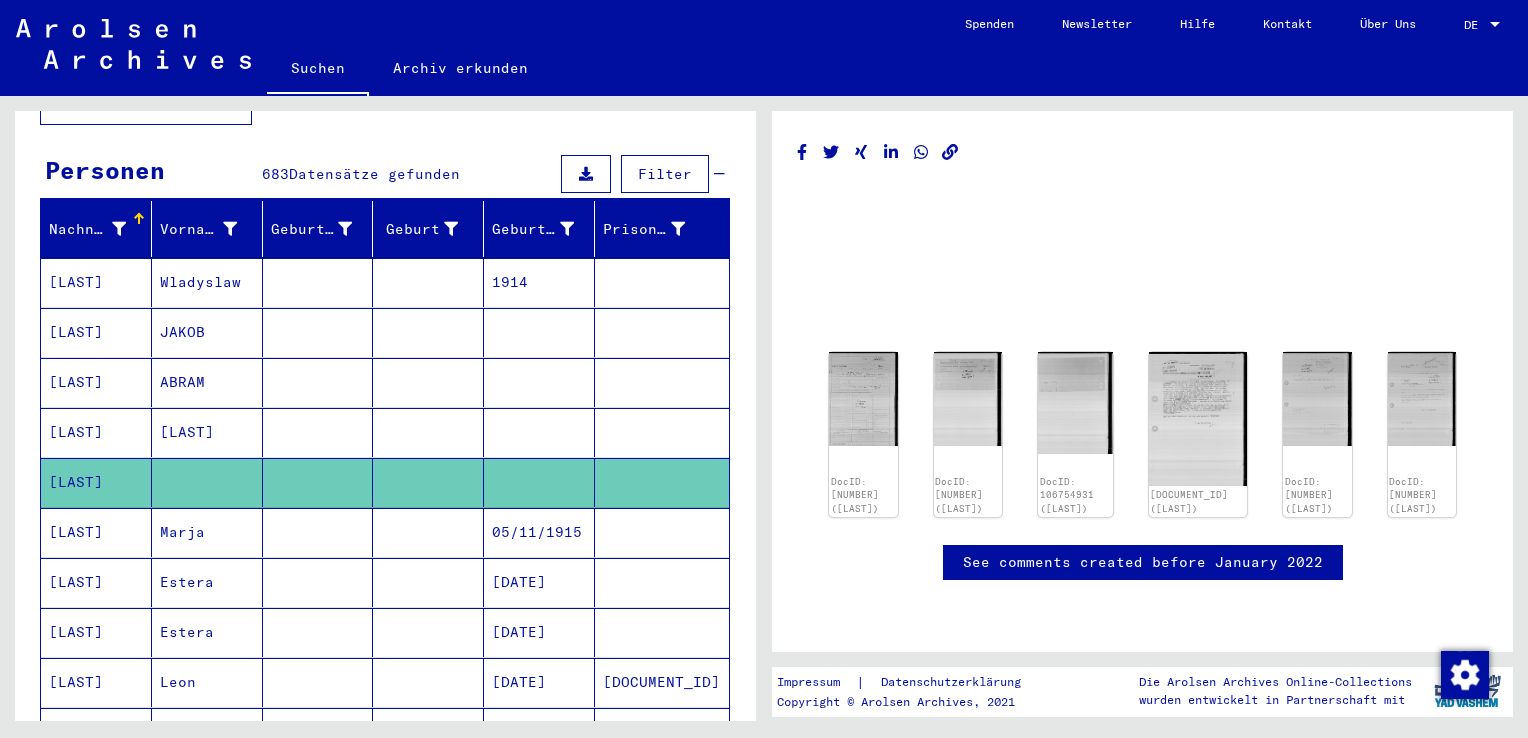 scroll, scrollTop: 4, scrollLeft: 0, axis: vertical 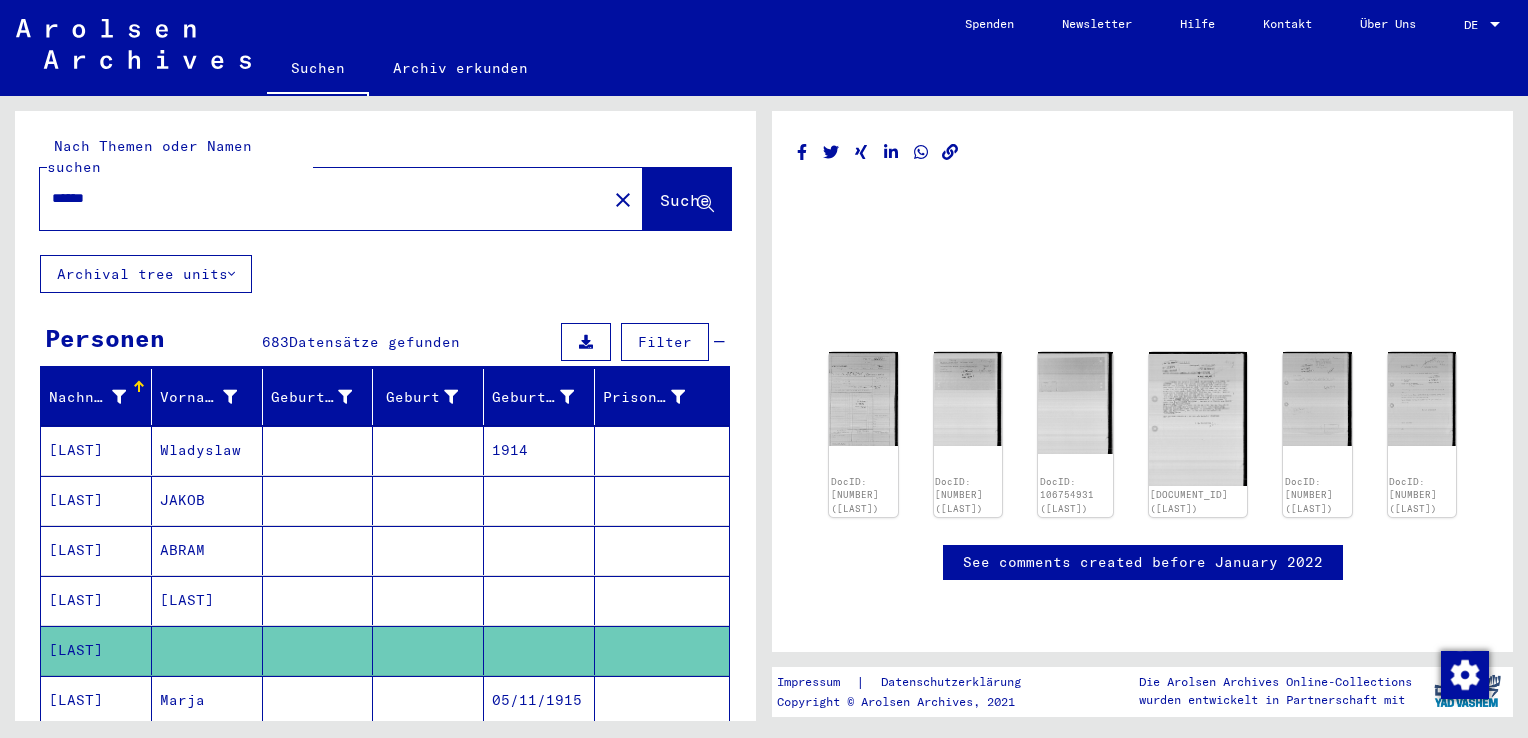 drag, startPoint x: 338, startPoint y: 174, endPoint x: -1, endPoint y: 167, distance: 339.07227 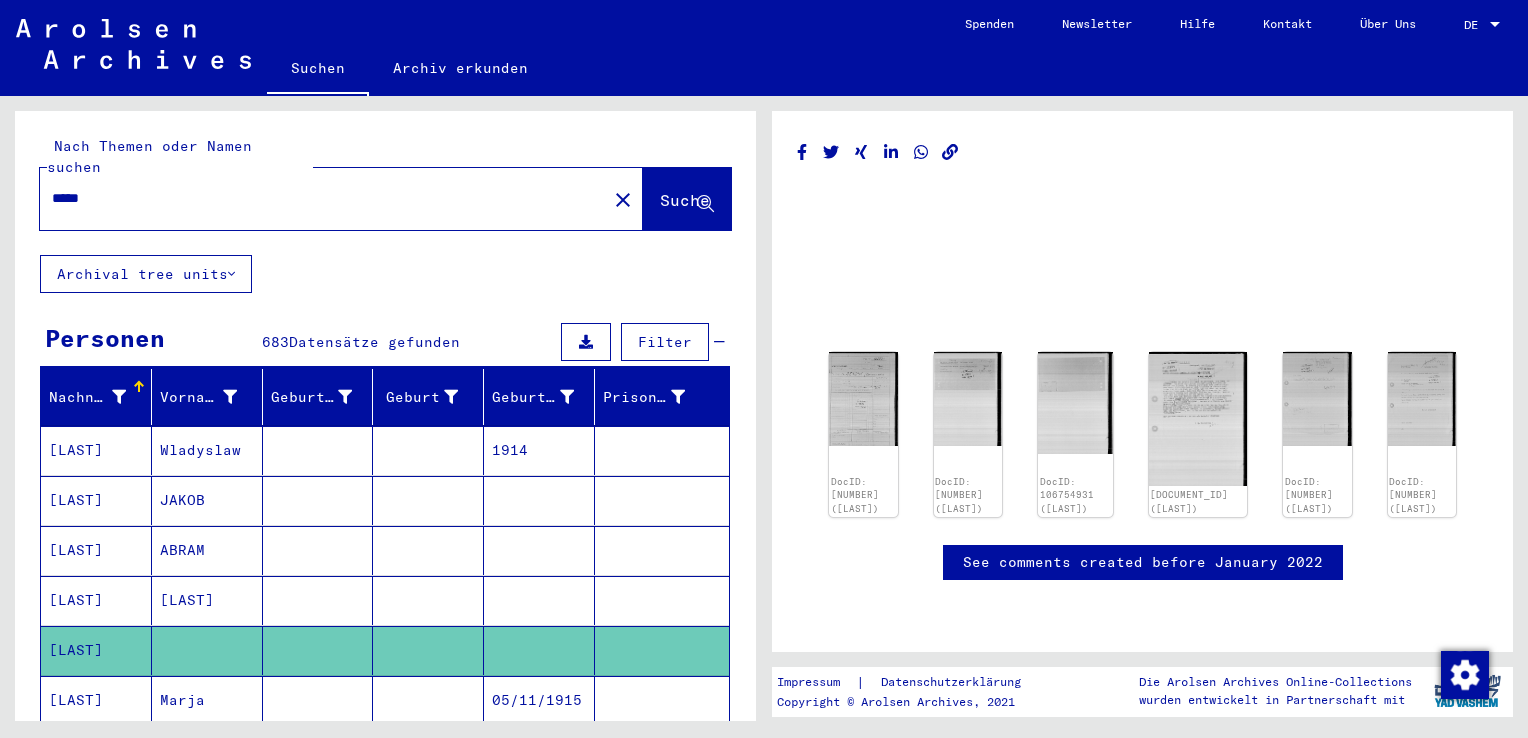 scroll, scrollTop: 0, scrollLeft: 0, axis: both 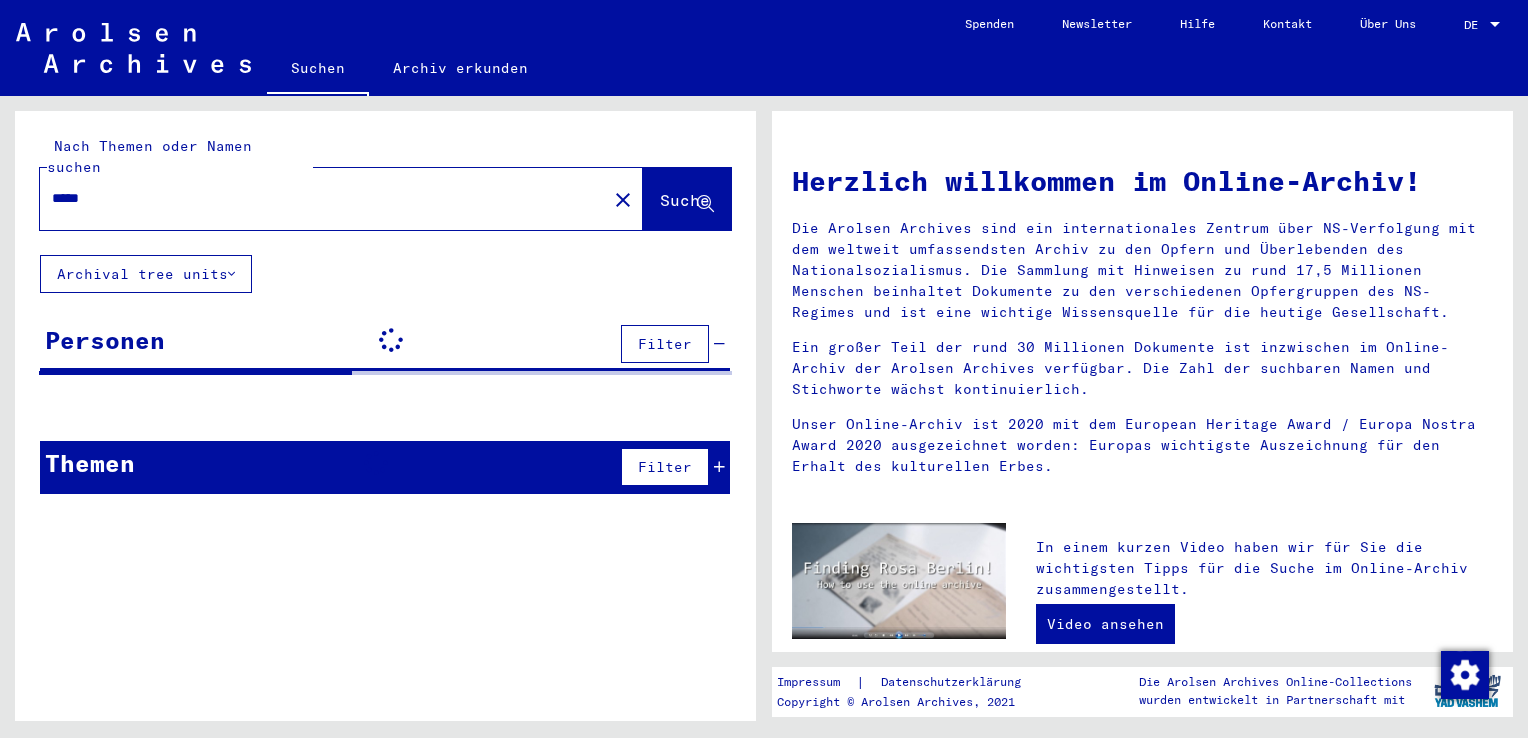 click on "*****" 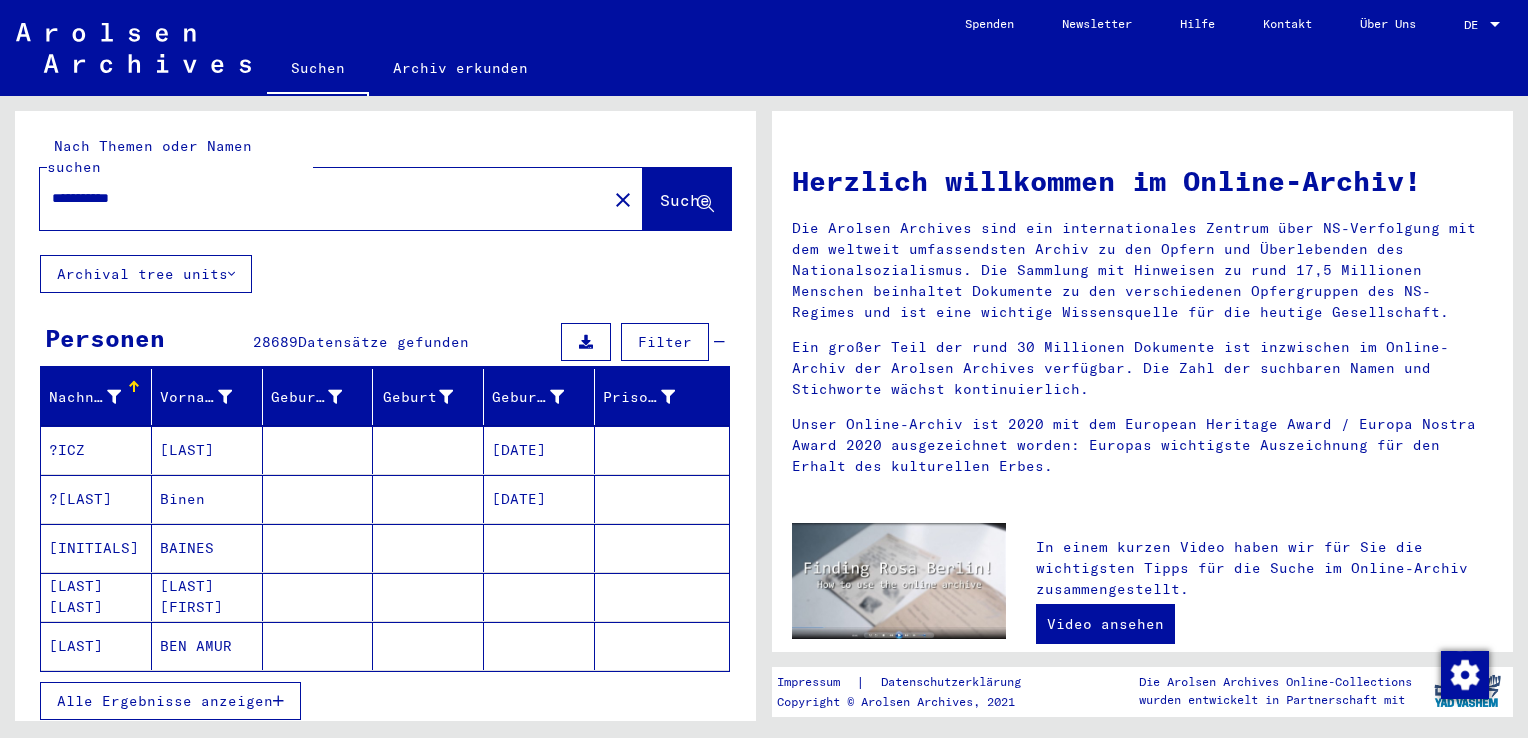 click on "**********" at bounding box center (317, 198) 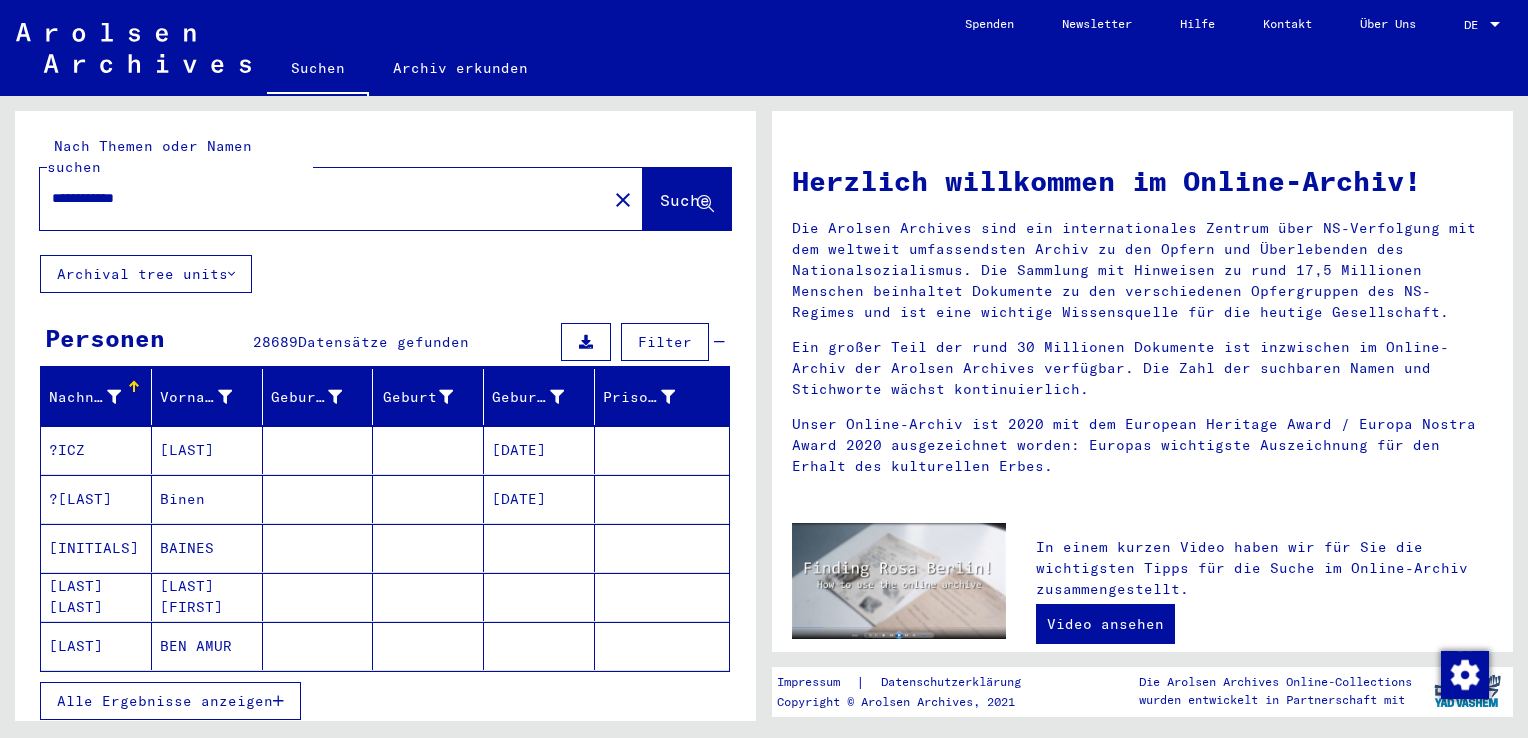 type on "**********" 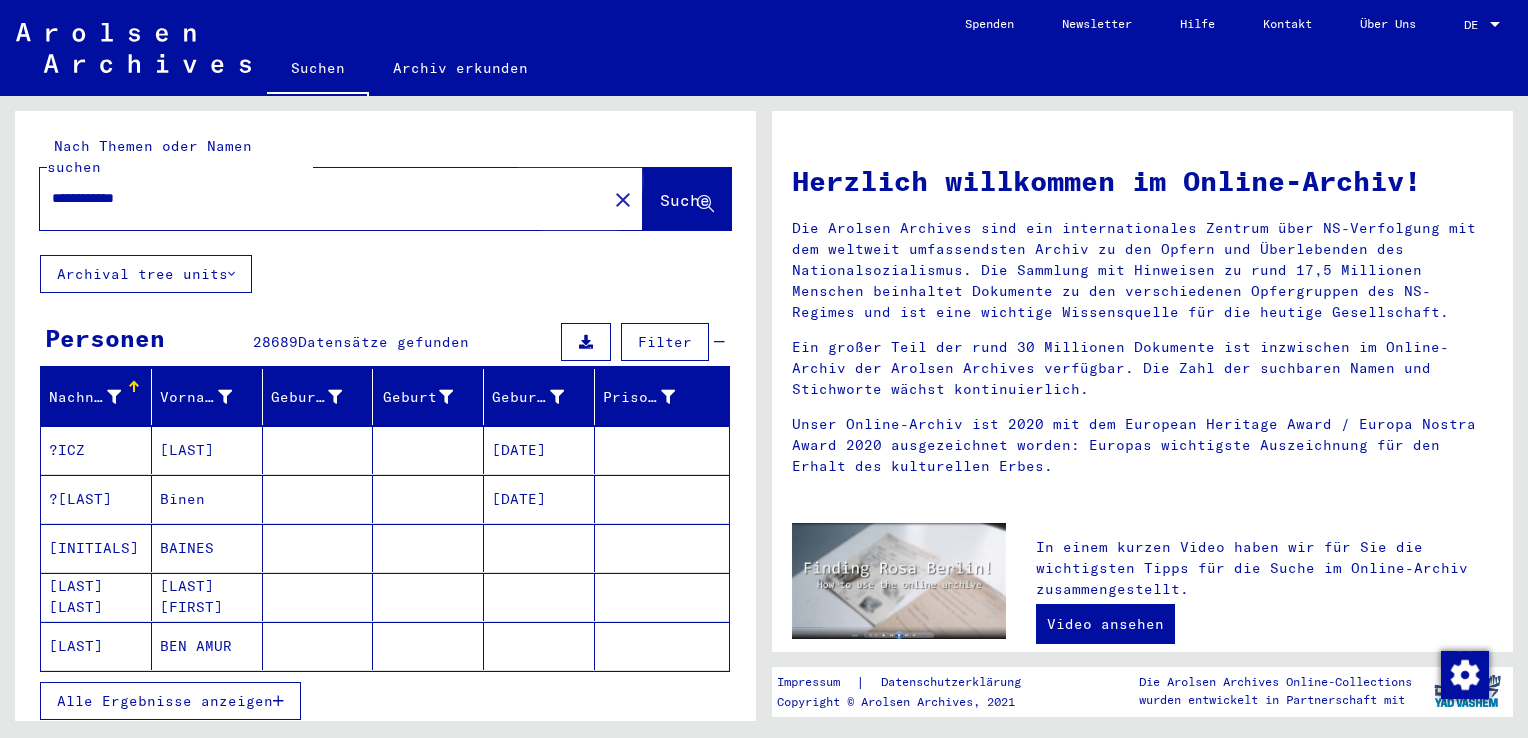 click on "Suche" 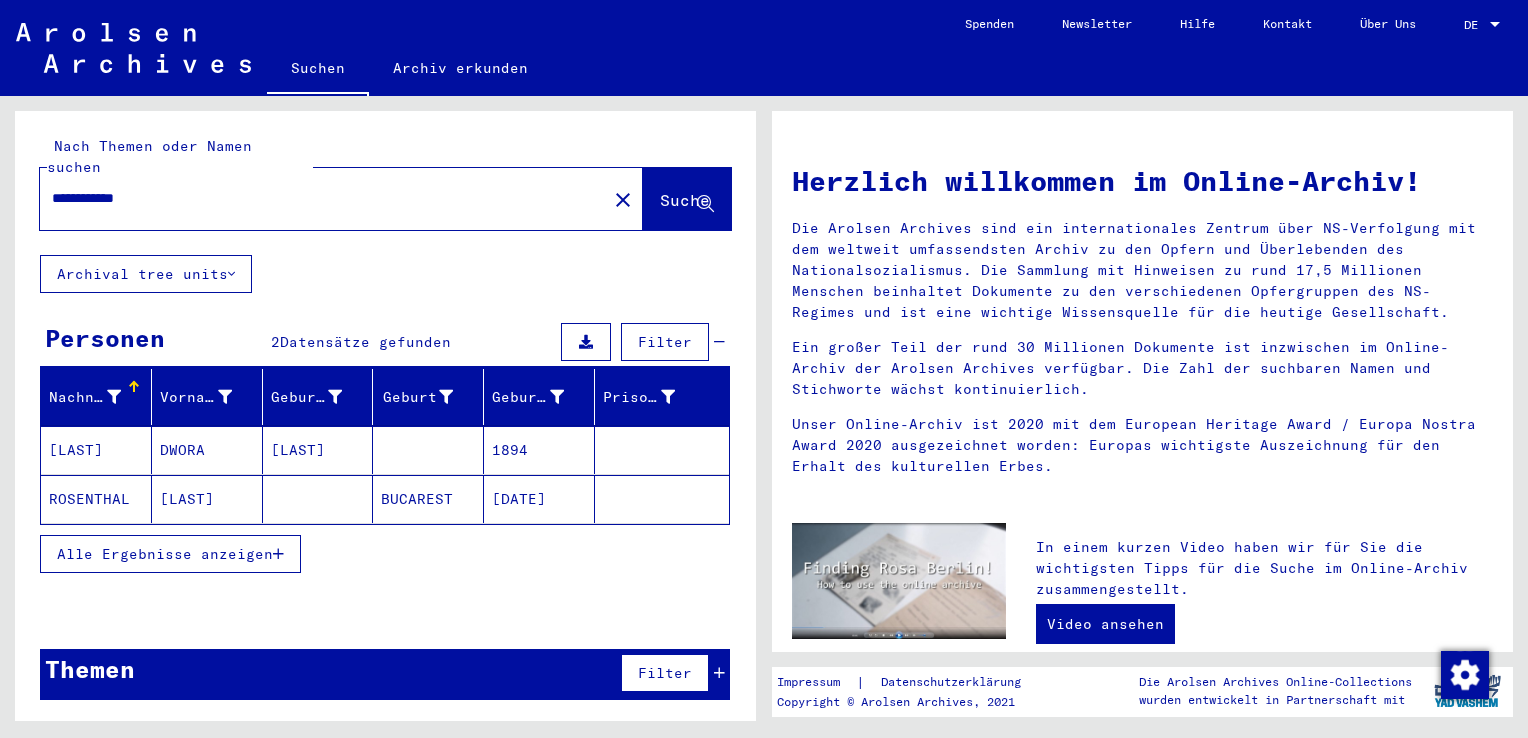 click on "Alle Ergebnisse anzeigen" at bounding box center [165, 554] 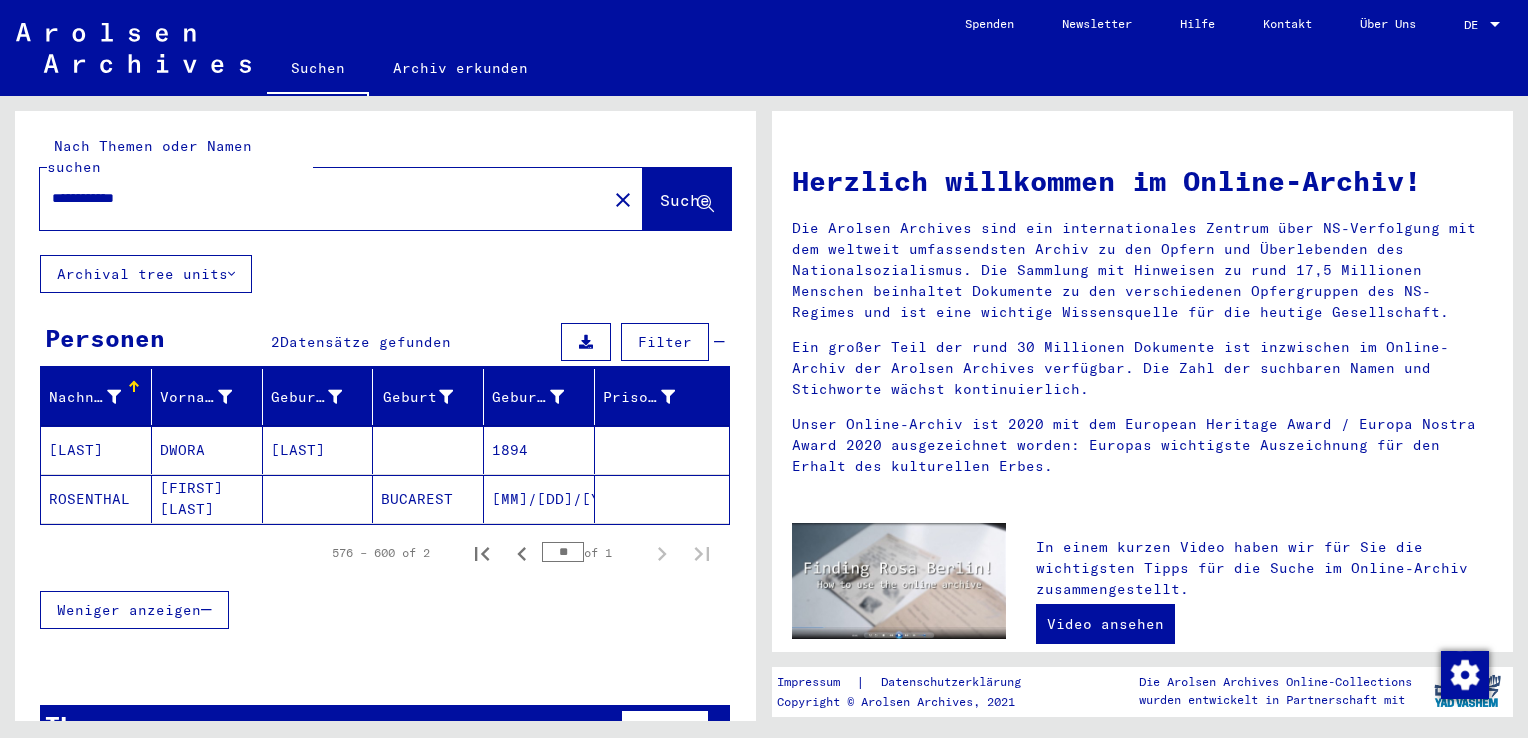 scroll, scrollTop: 0, scrollLeft: 0, axis: both 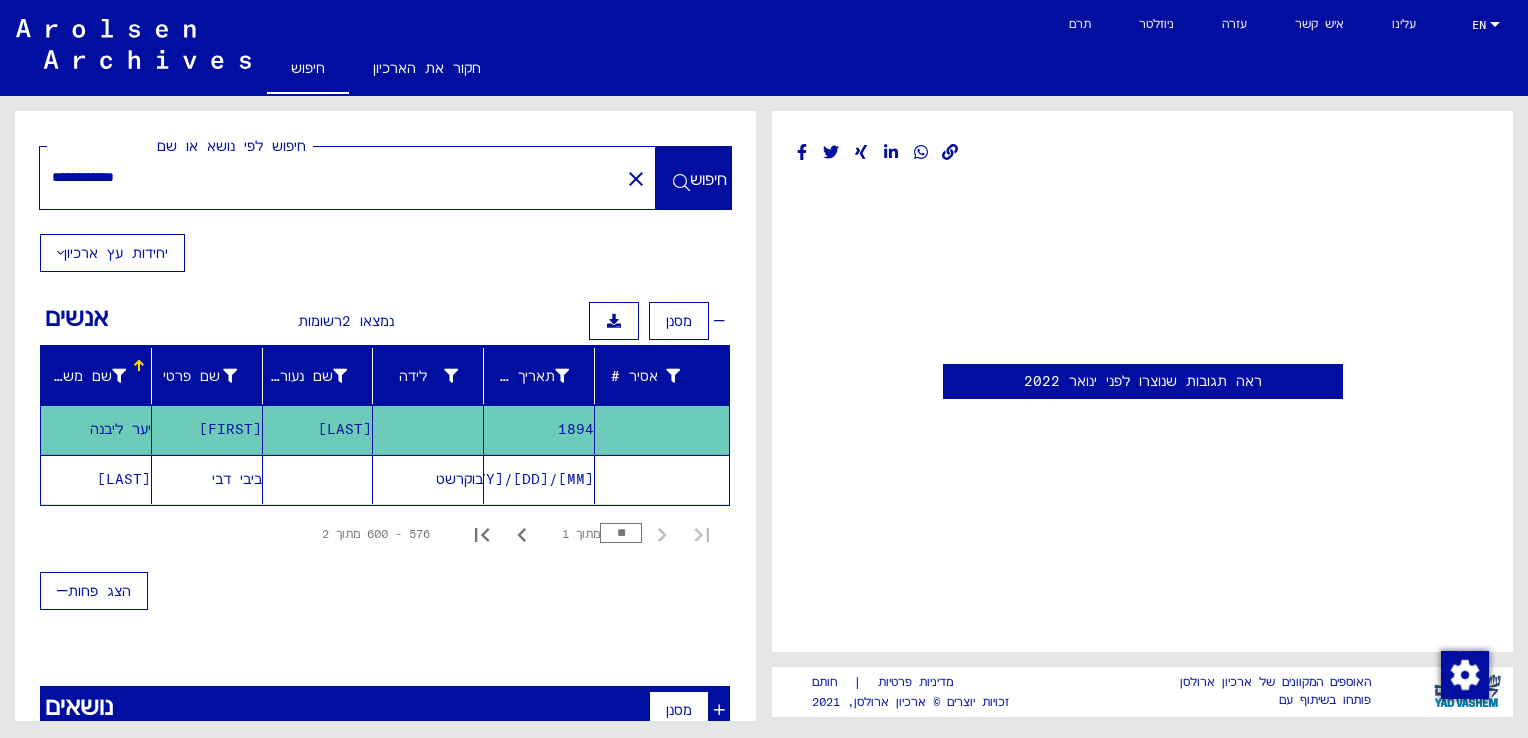 drag, startPoint x: 235, startPoint y: 171, endPoint x: 34, endPoint y: 149, distance: 202.2004 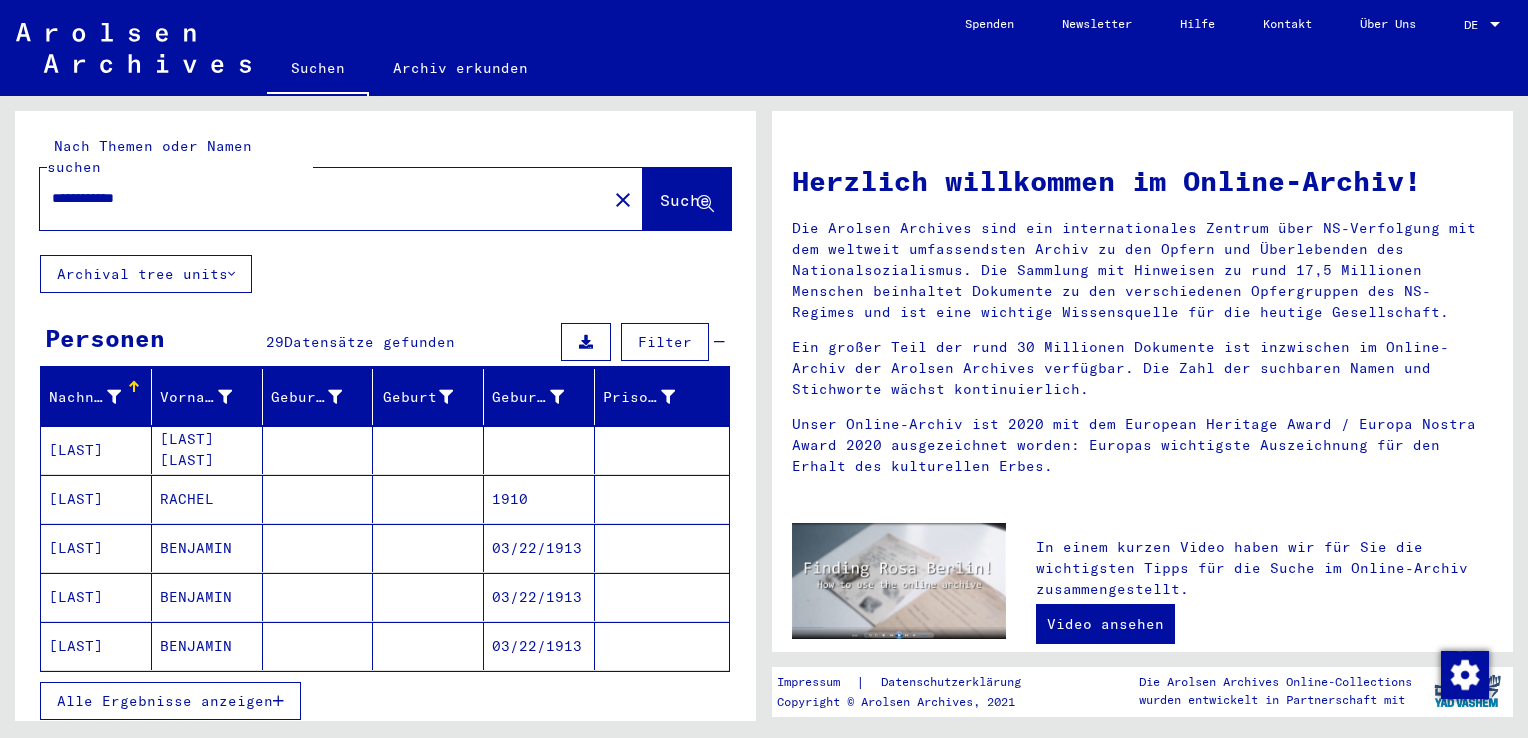click on "RACHEL" at bounding box center [207, 548] 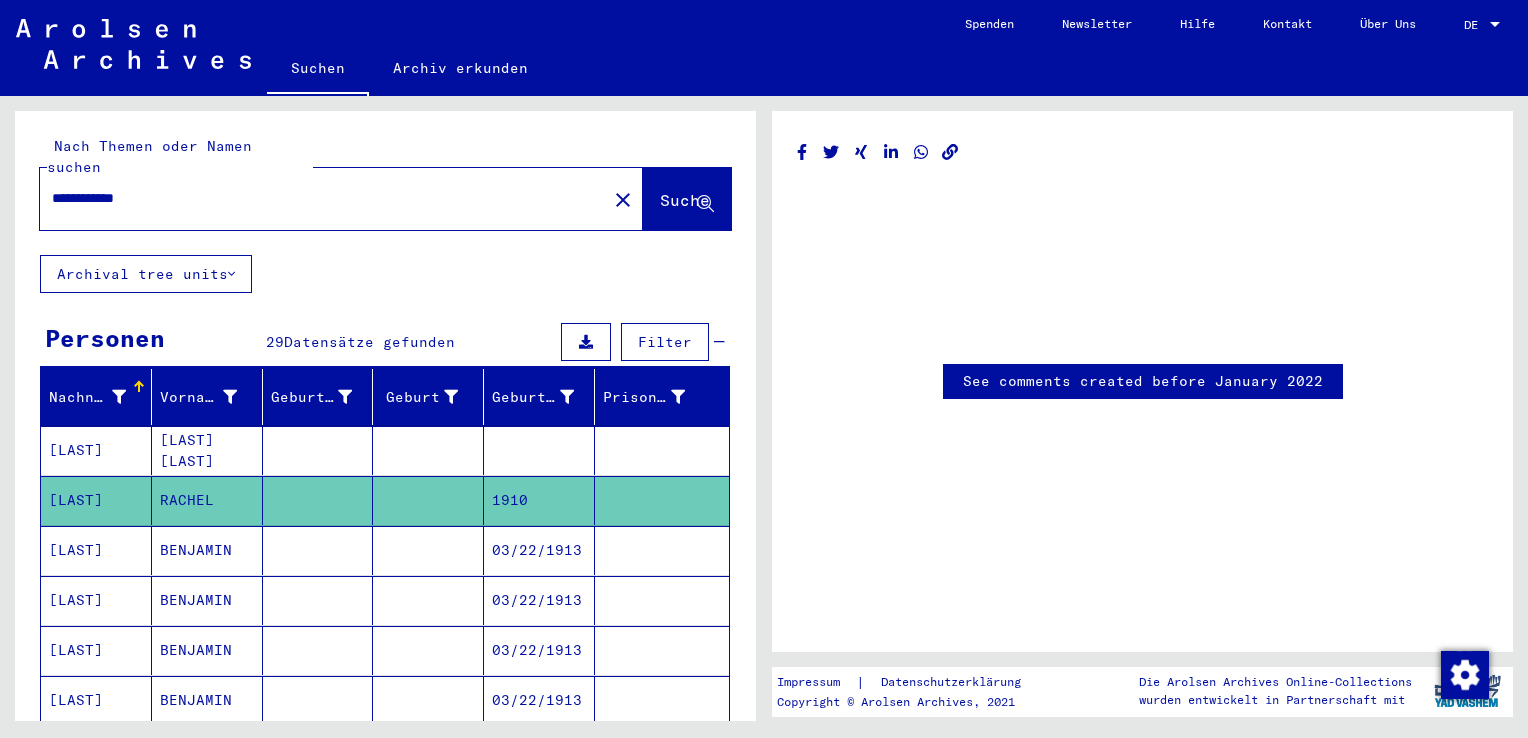 scroll, scrollTop: 0, scrollLeft: 0, axis: both 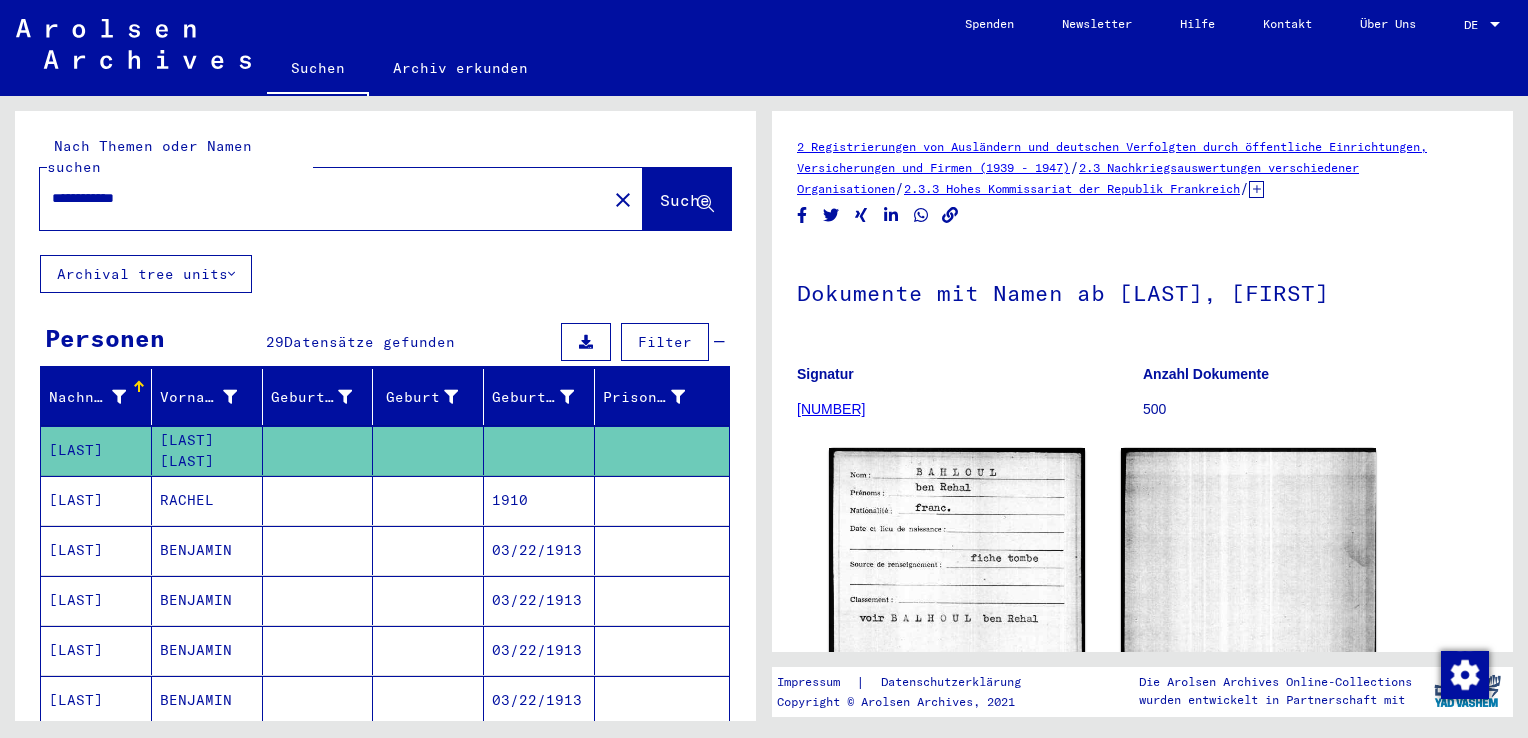 click on "**********" at bounding box center (323, 198) 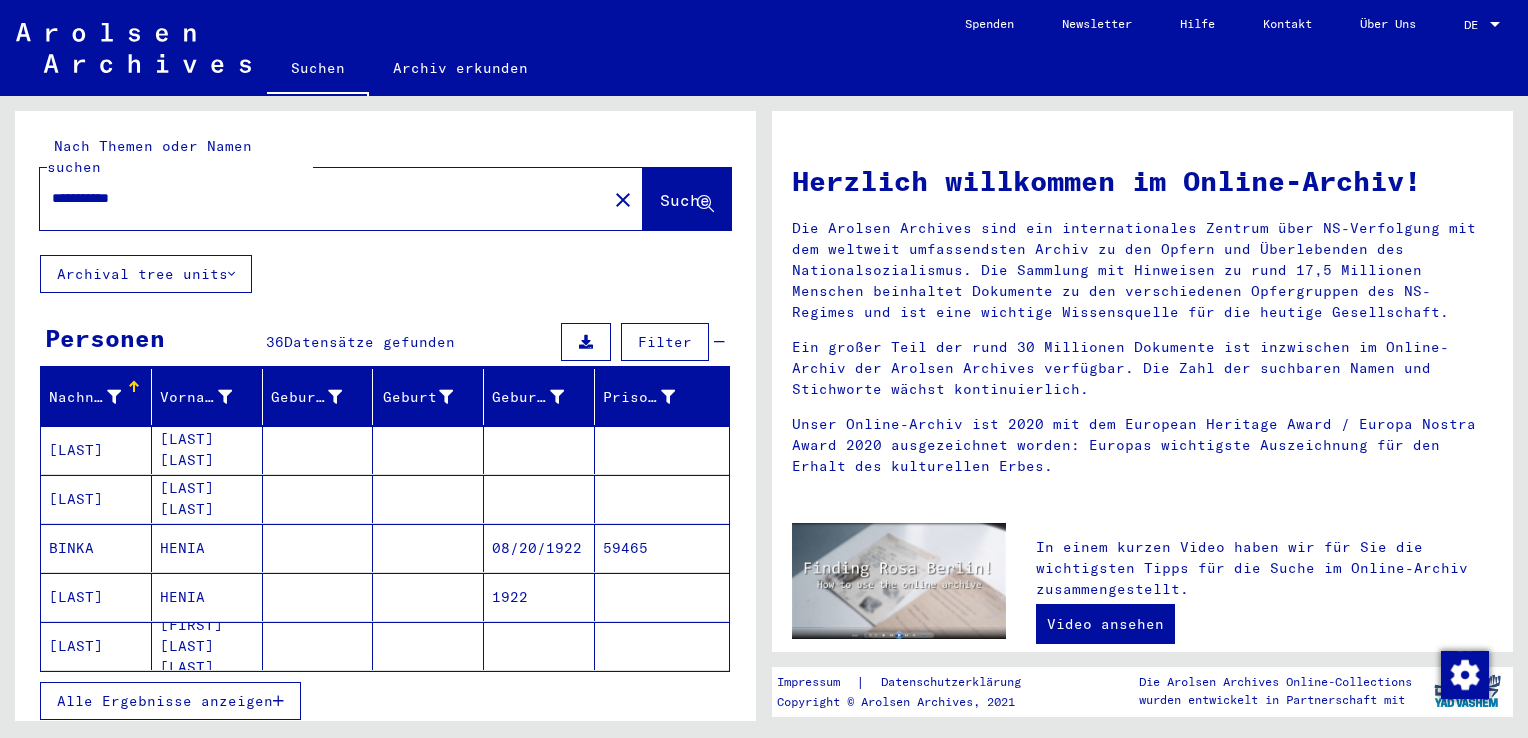 click on "HENIA" at bounding box center (207, 597) 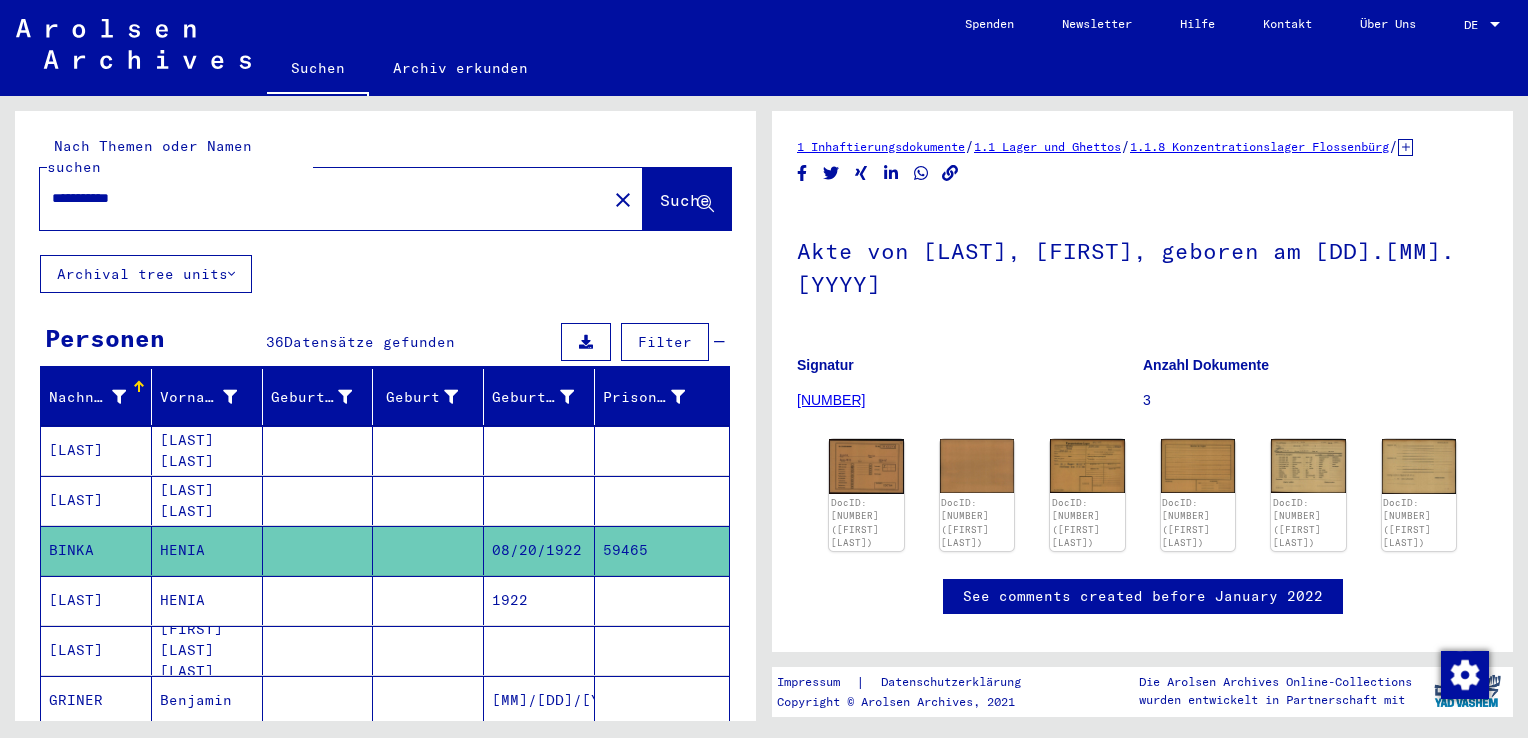 scroll, scrollTop: 0, scrollLeft: 0, axis: both 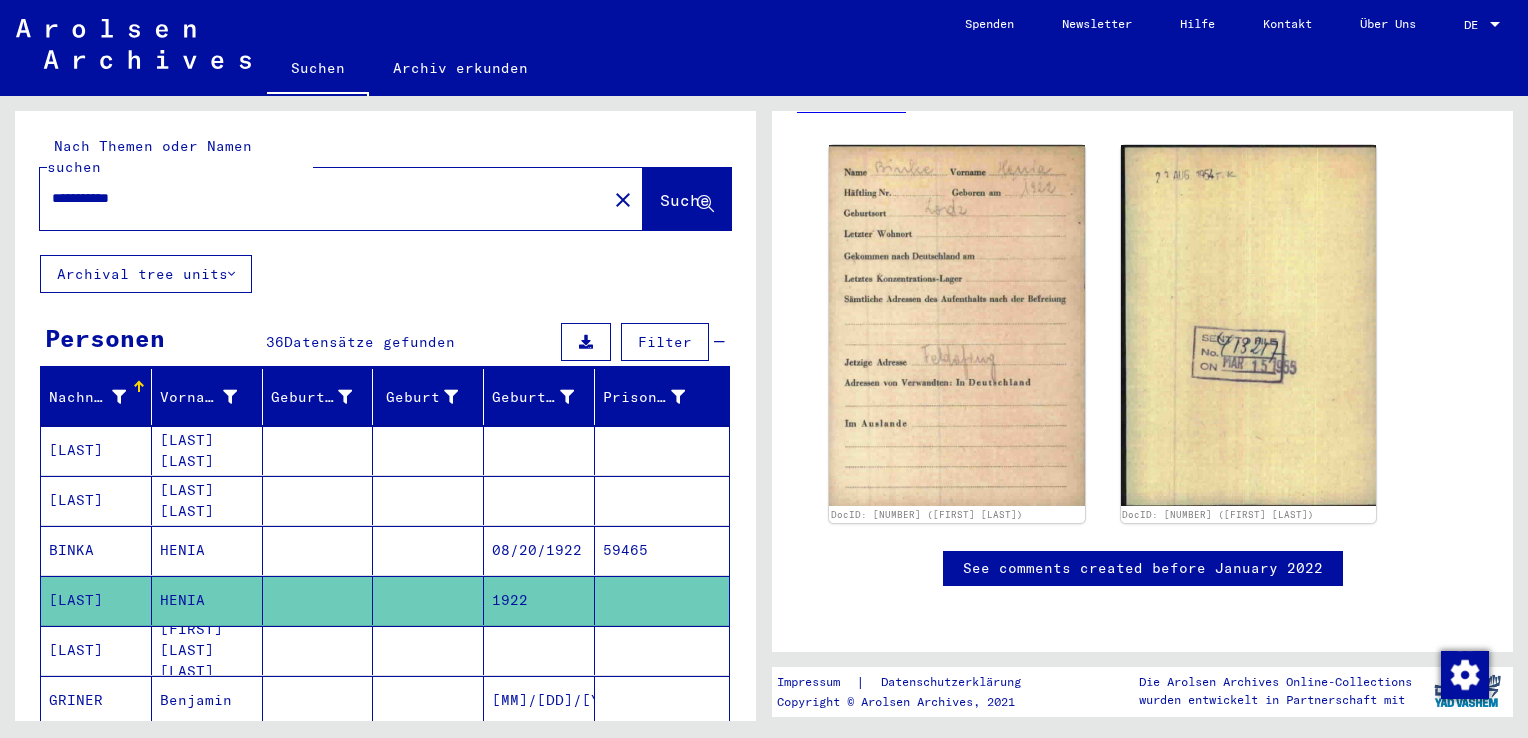 drag, startPoint x: 169, startPoint y: 176, endPoint x: 0, endPoint y: 176, distance: 169 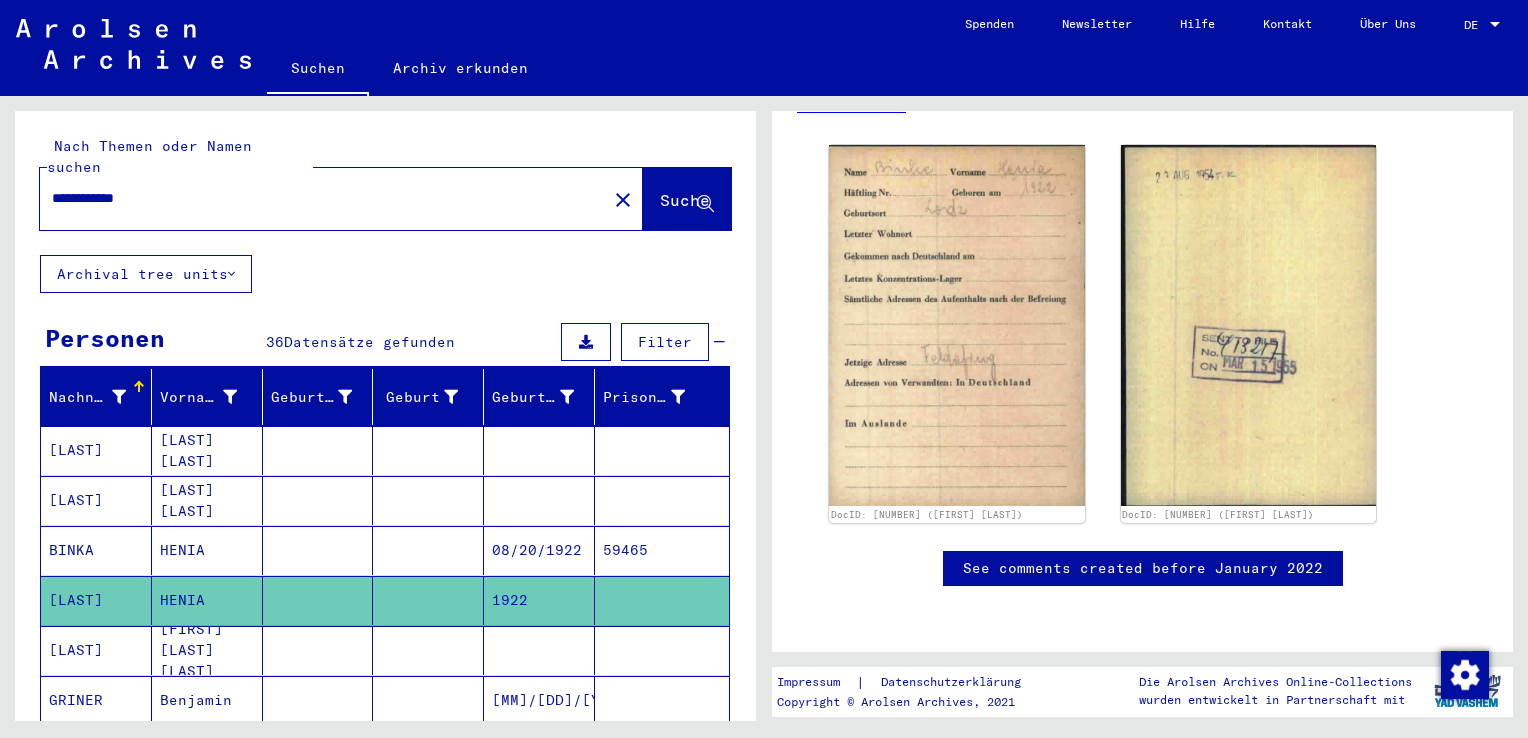 scroll, scrollTop: 0, scrollLeft: 0, axis: both 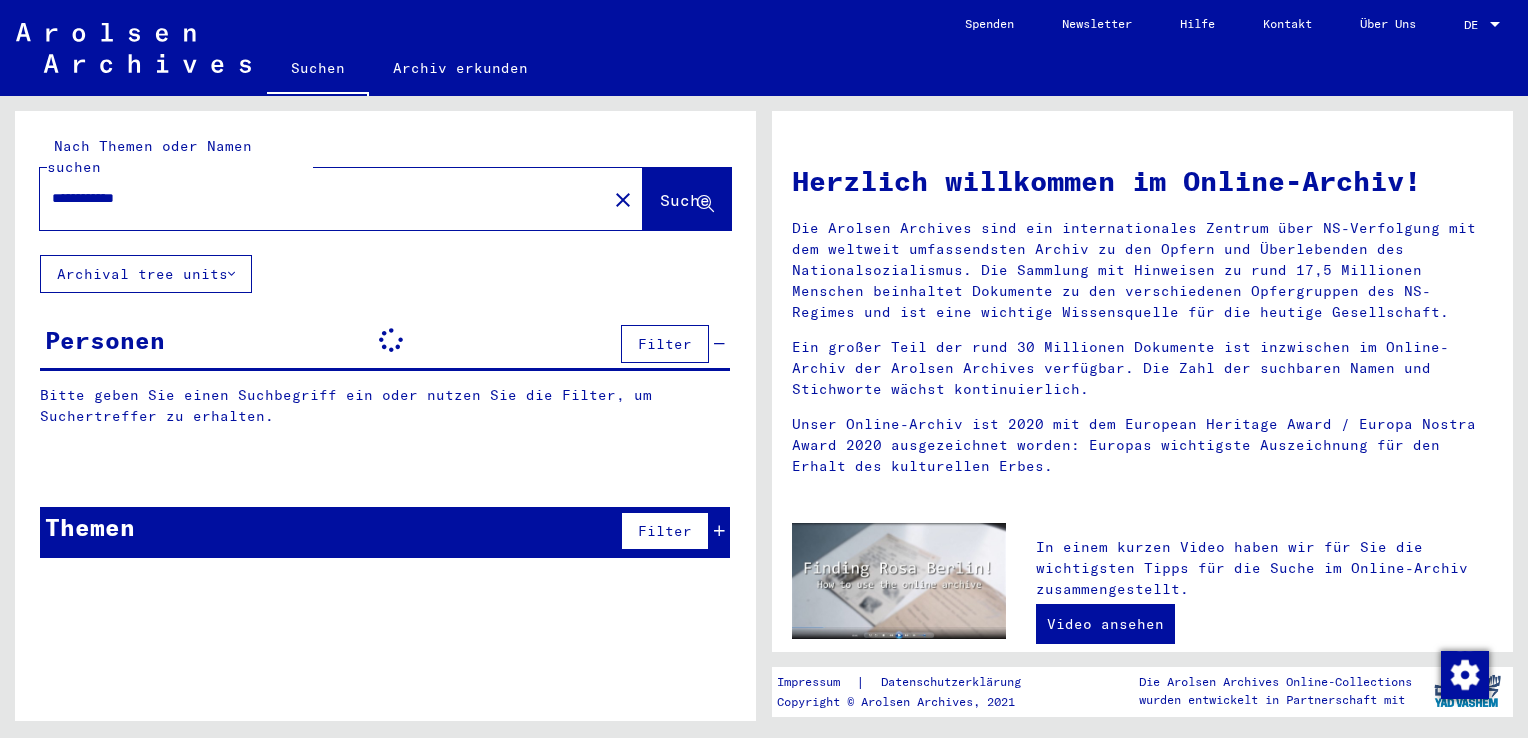 click on "**********" at bounding box center (317, 198) 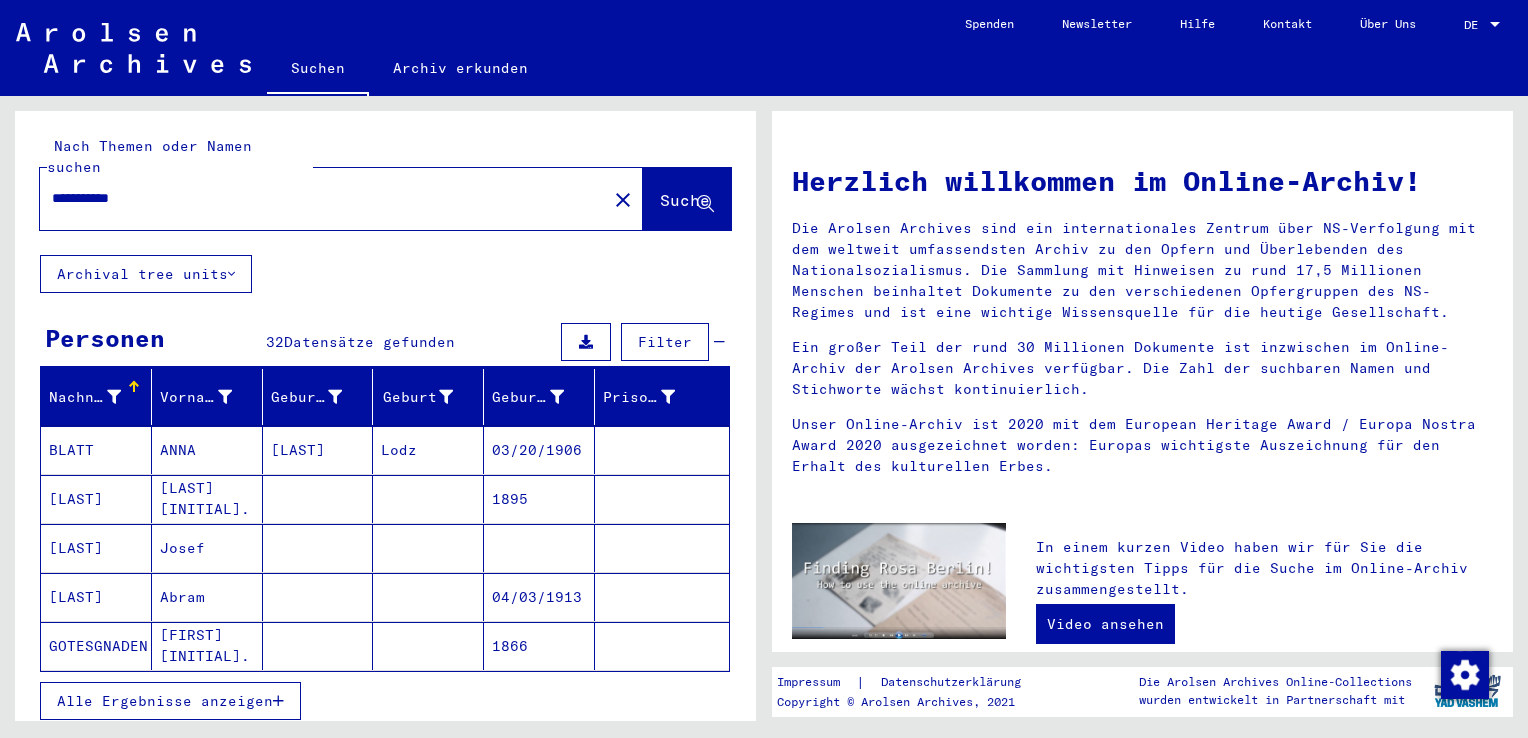 click on "SZAJNE R." at bounding box center [207, 548] 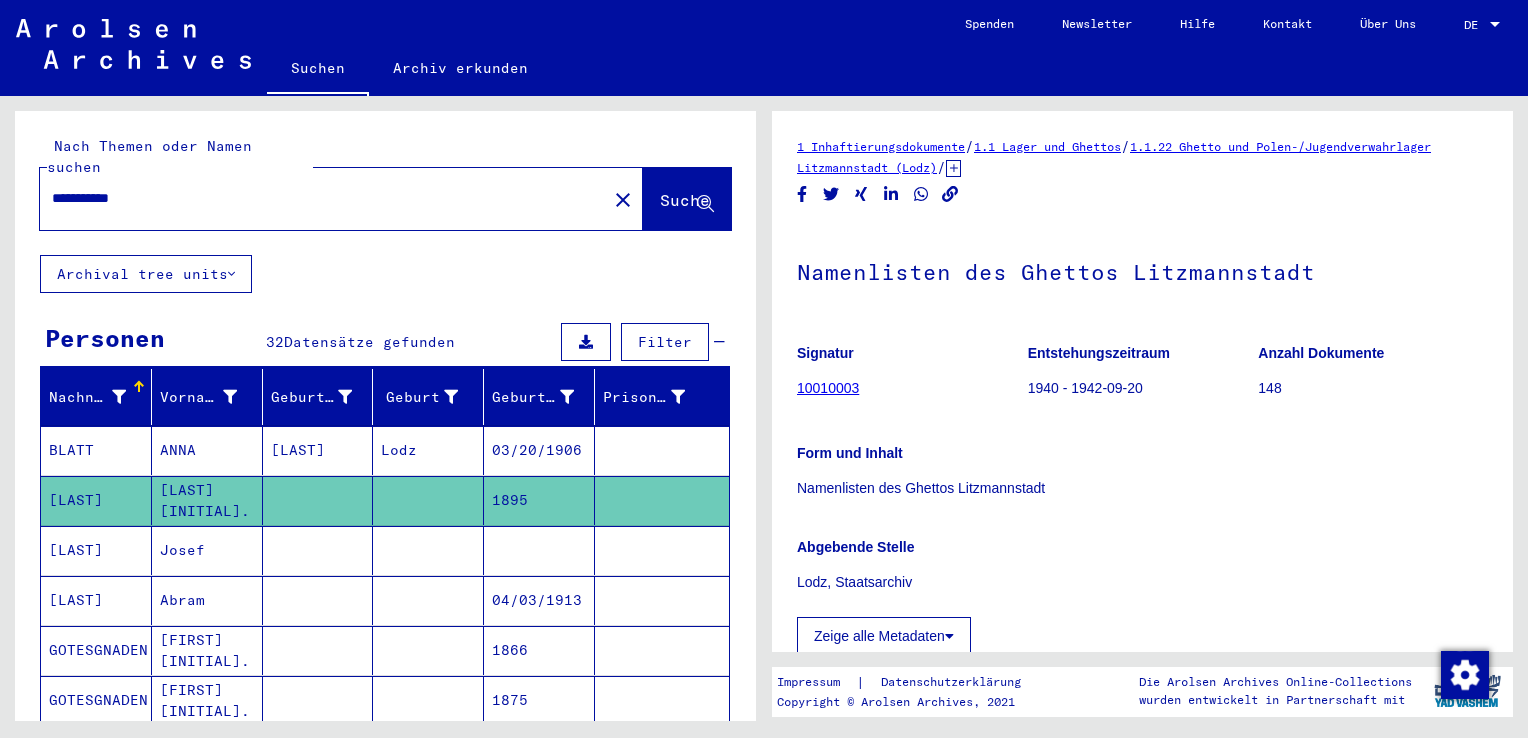 scroll, scrollTop: 0, scrollLeft: 0, axis: both 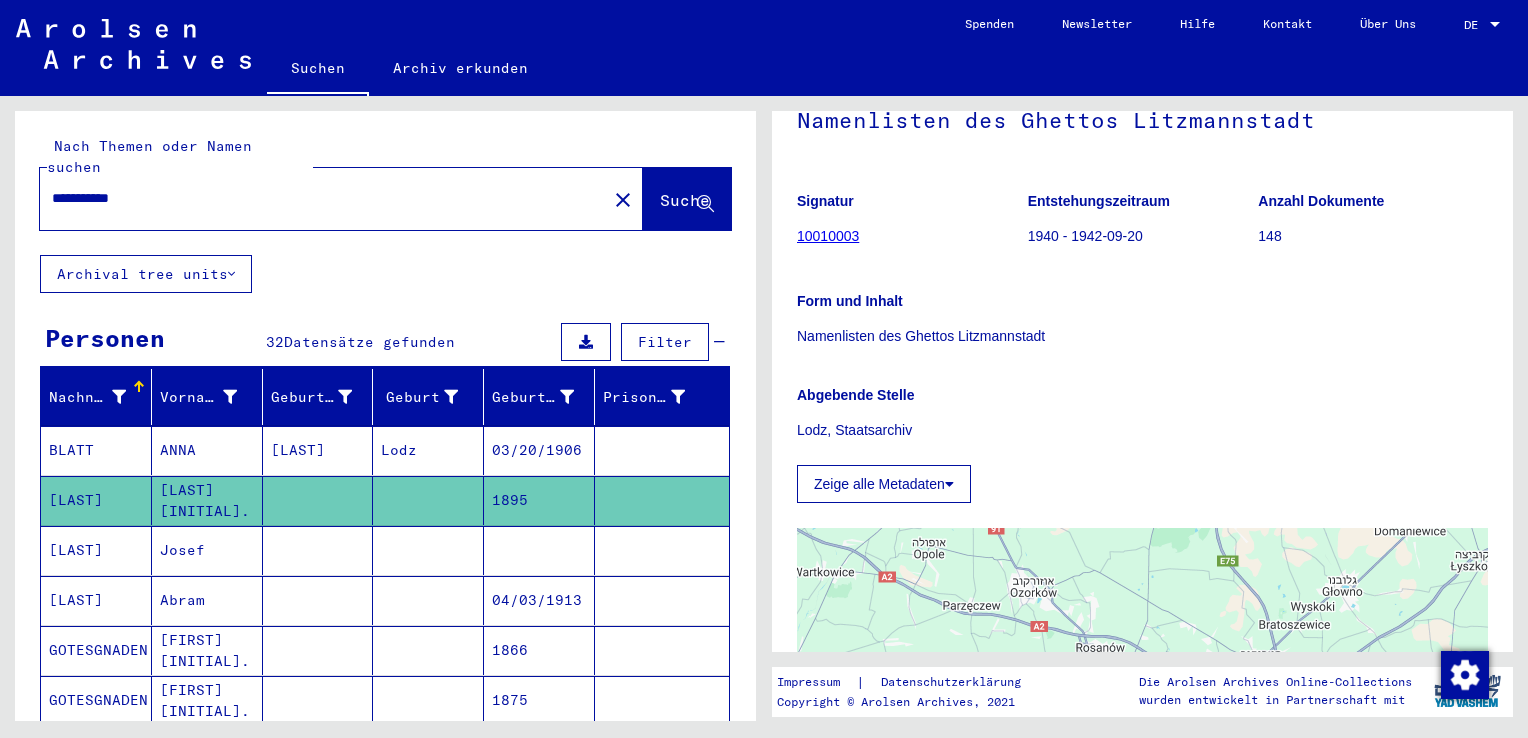 click on "Josef" at bounding box center (207, 600) 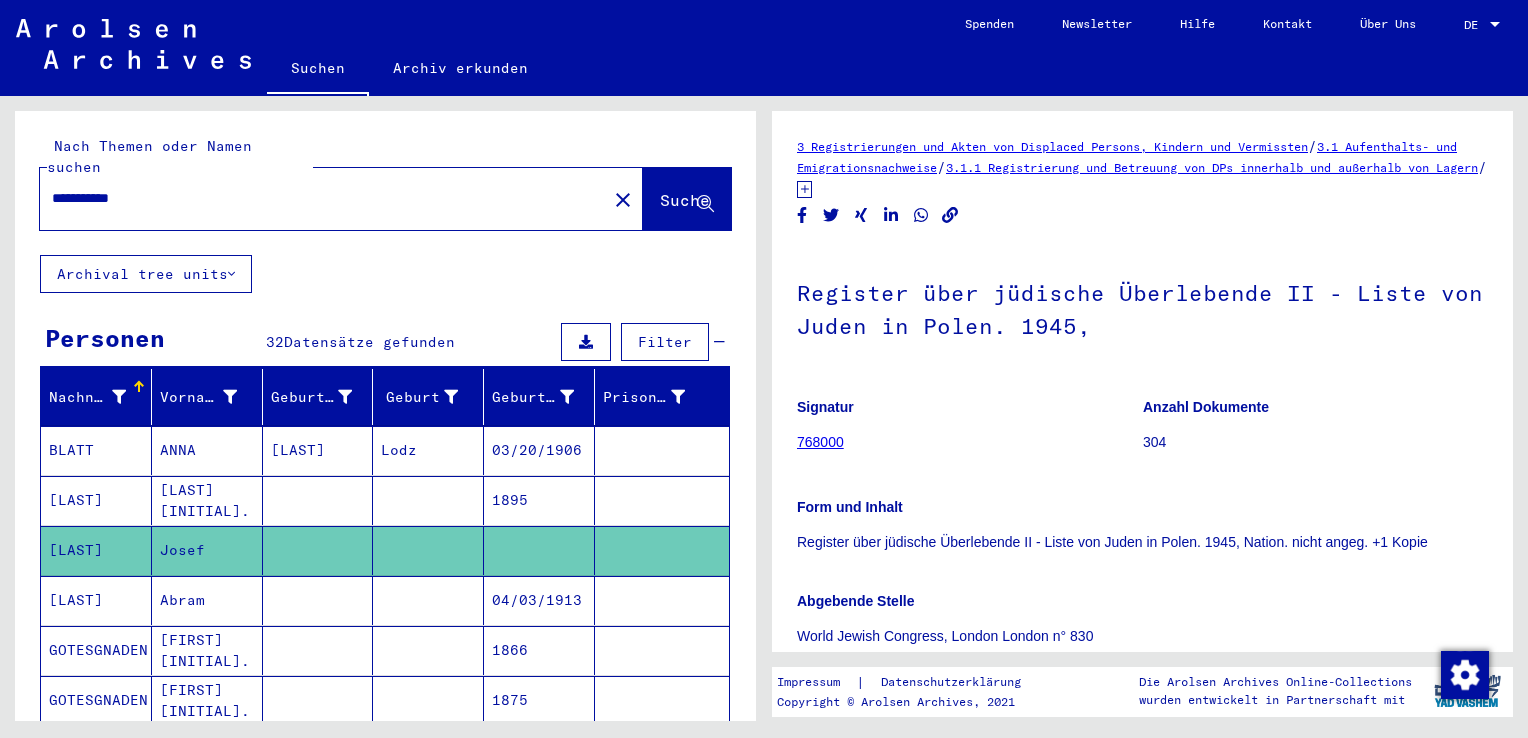 scroll, scrollTop: 0, scrollLeft: 0, axis: both 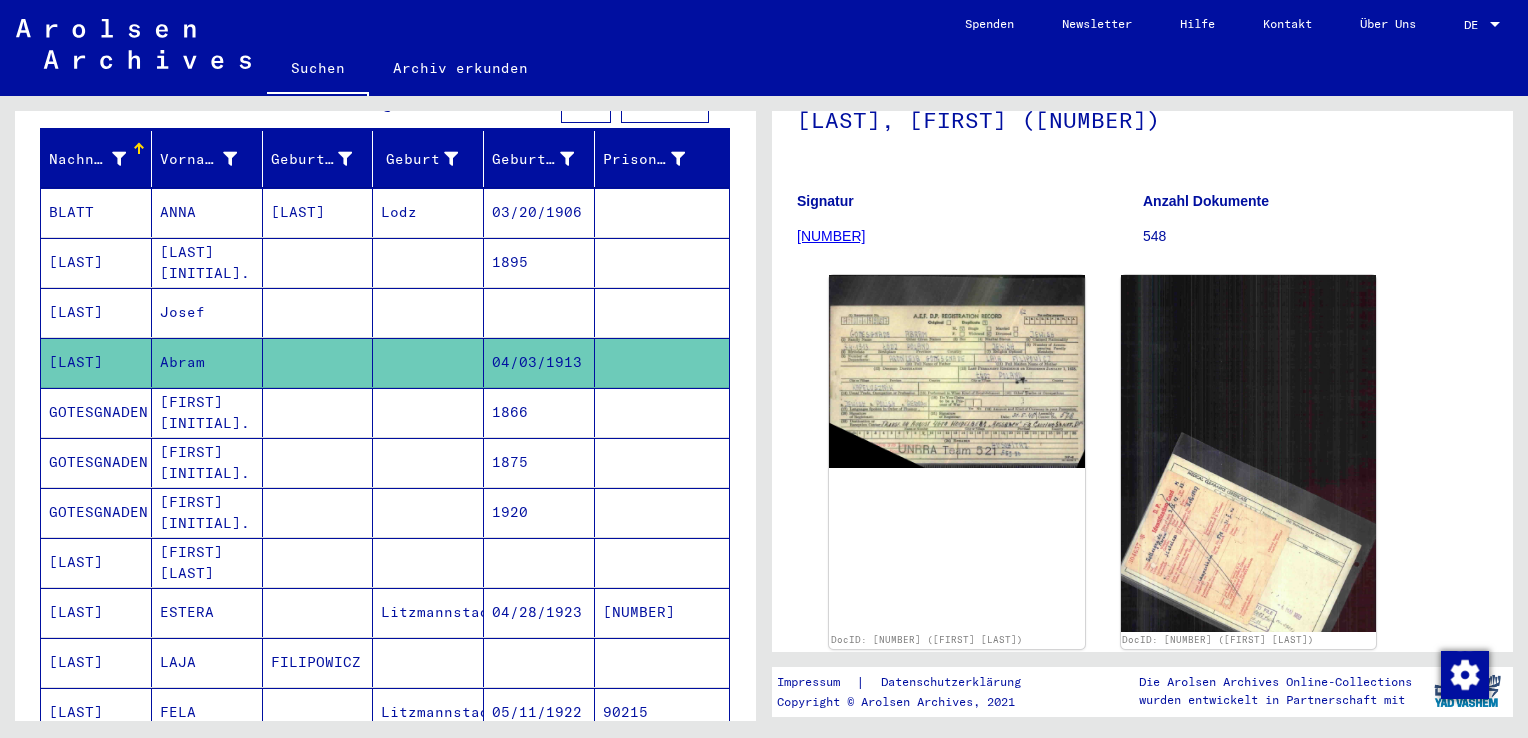 click on "ESTERA CH." at bounding box center [207, 462] 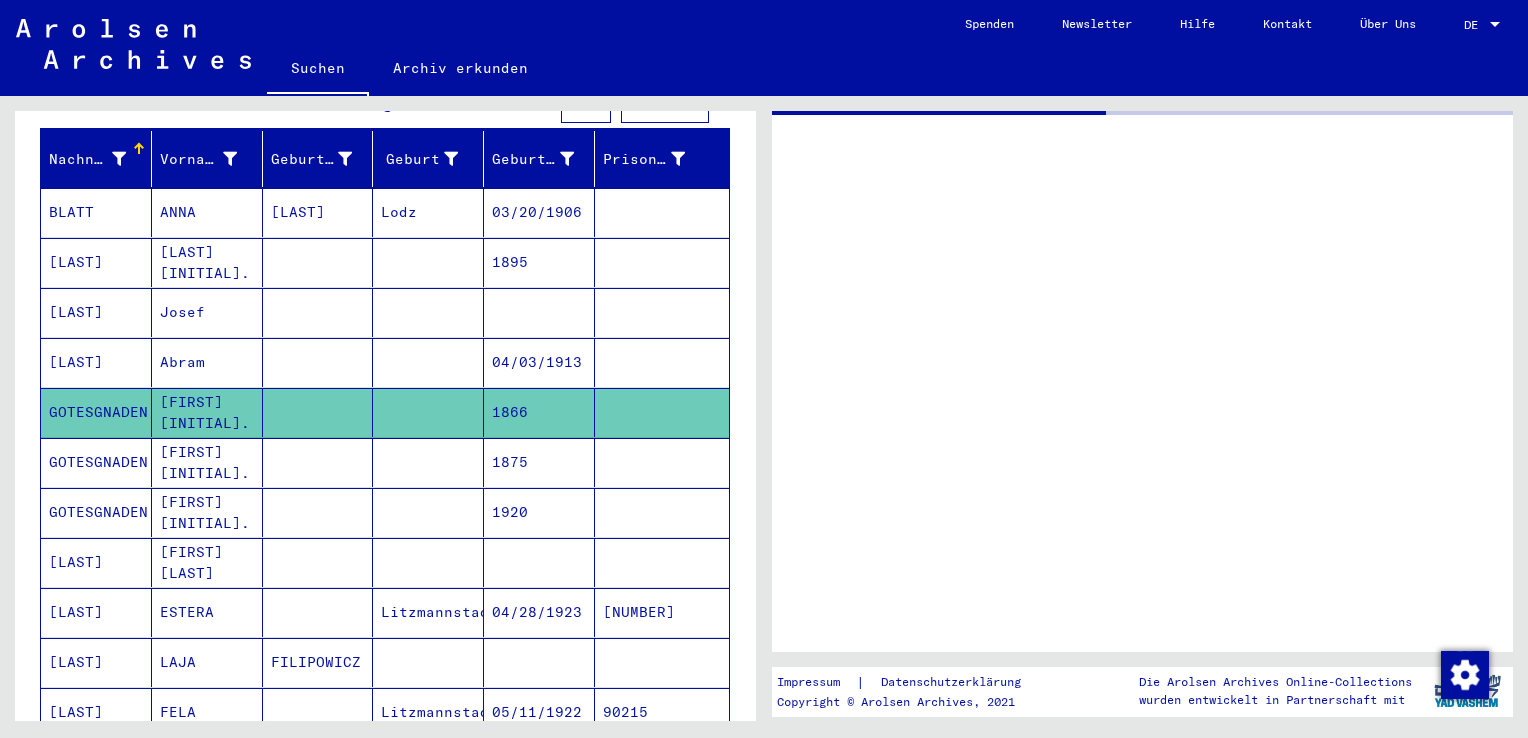 scroll, scrollTop: 0, scrollLeft: 0, axis: both 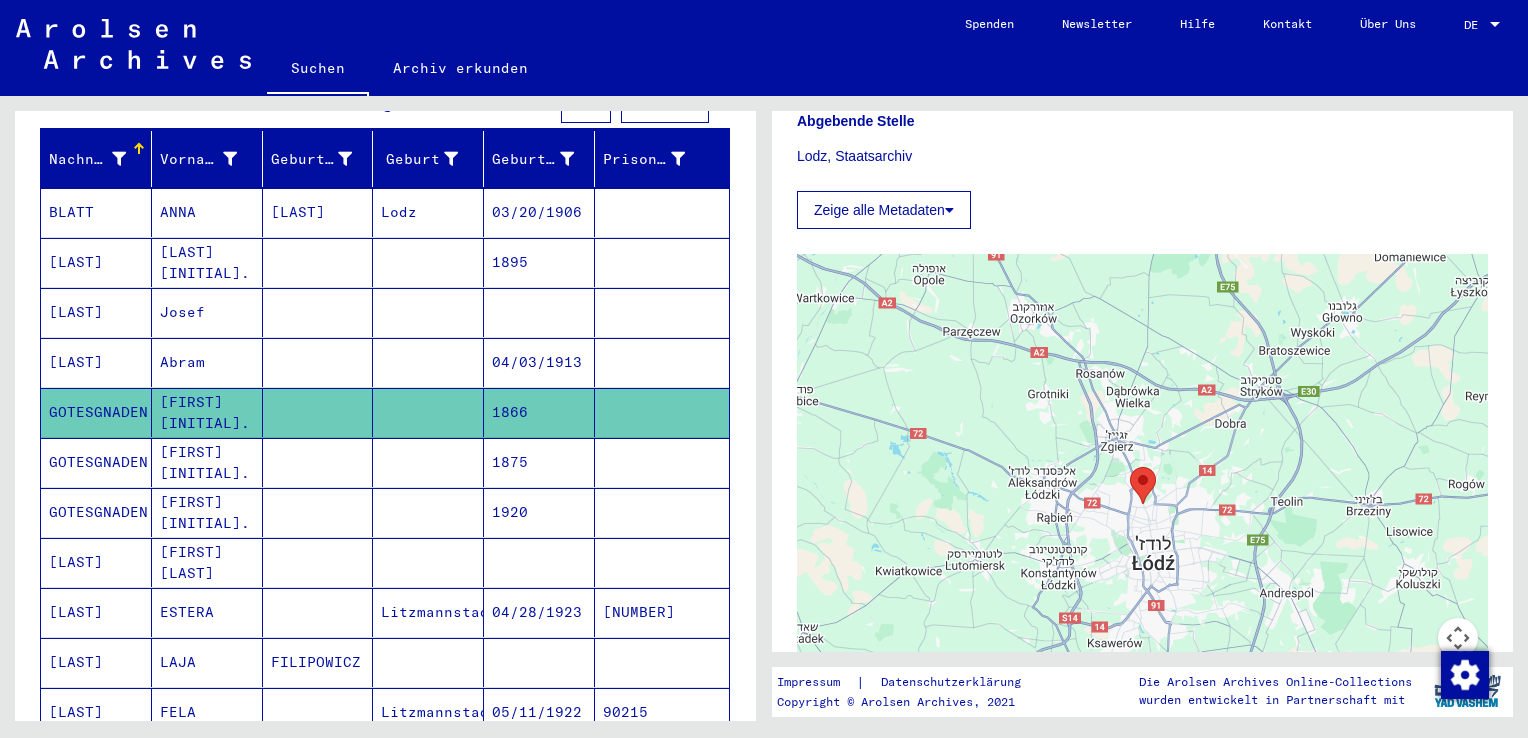 click on "CHANA I." at bounding box center [207, 512] 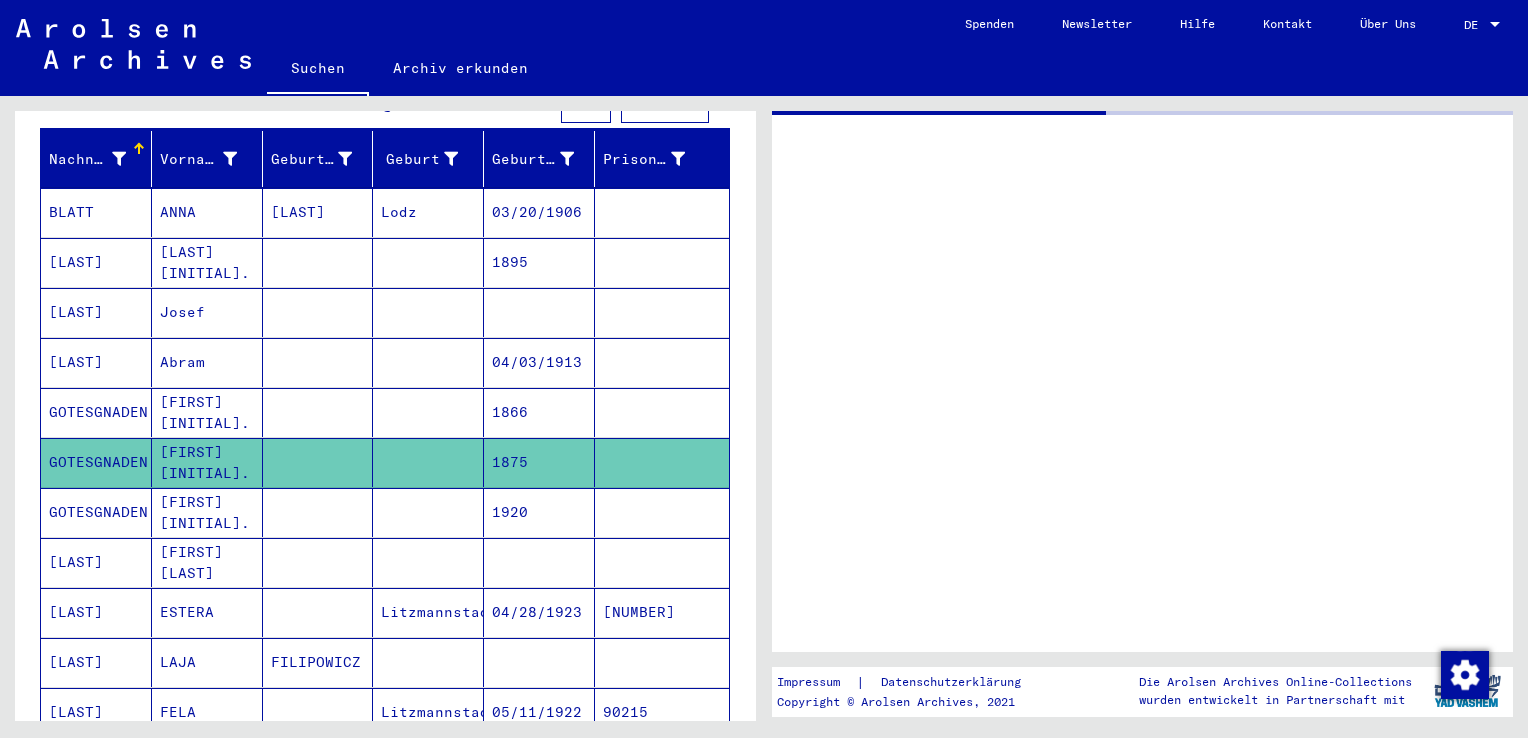 scroll, scrollTop: 0, scrollLeft: 0, axis: both 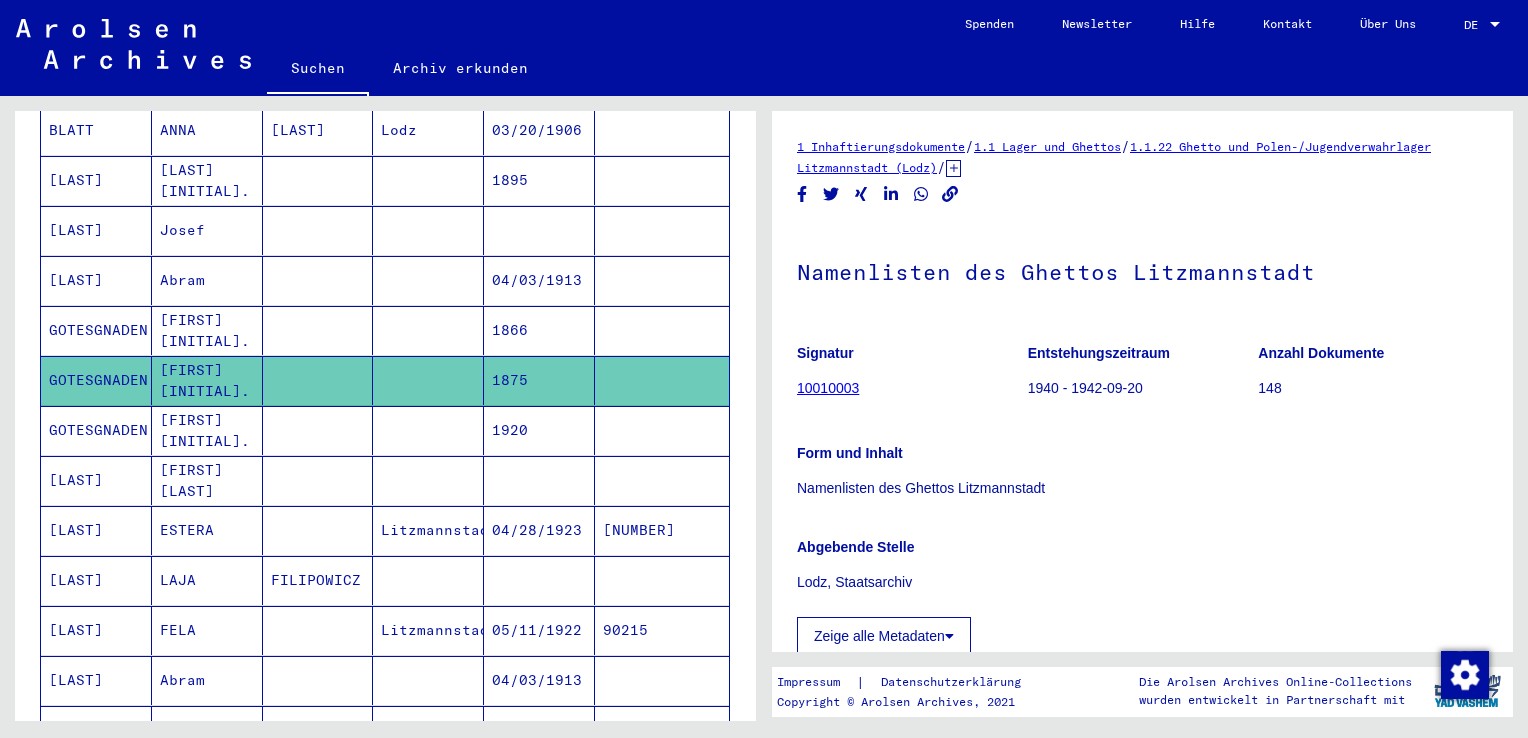 click on "ABRAM L." at bounding box center (207, 480) 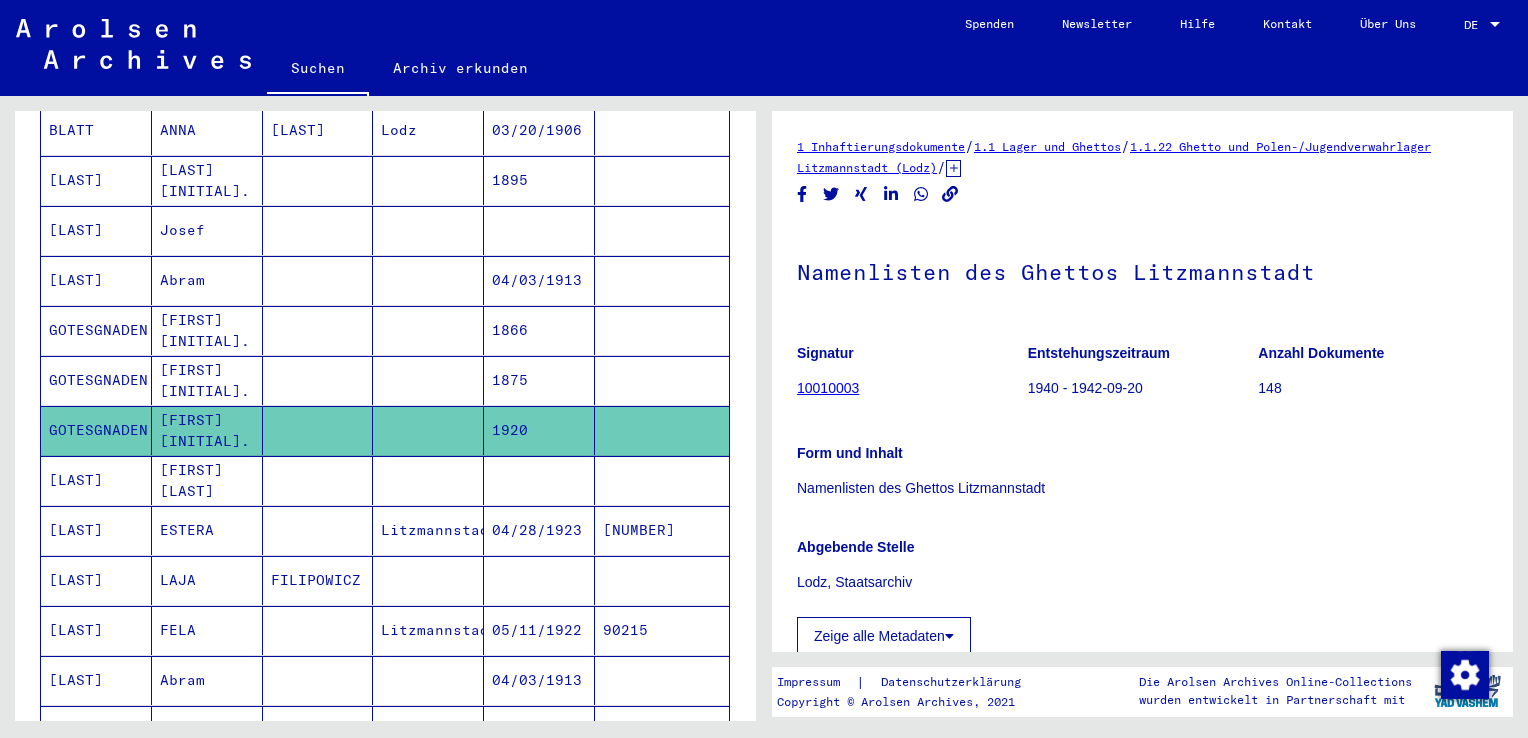 scroll, scrollTop: 0, scrollLeft: 0, axis: both 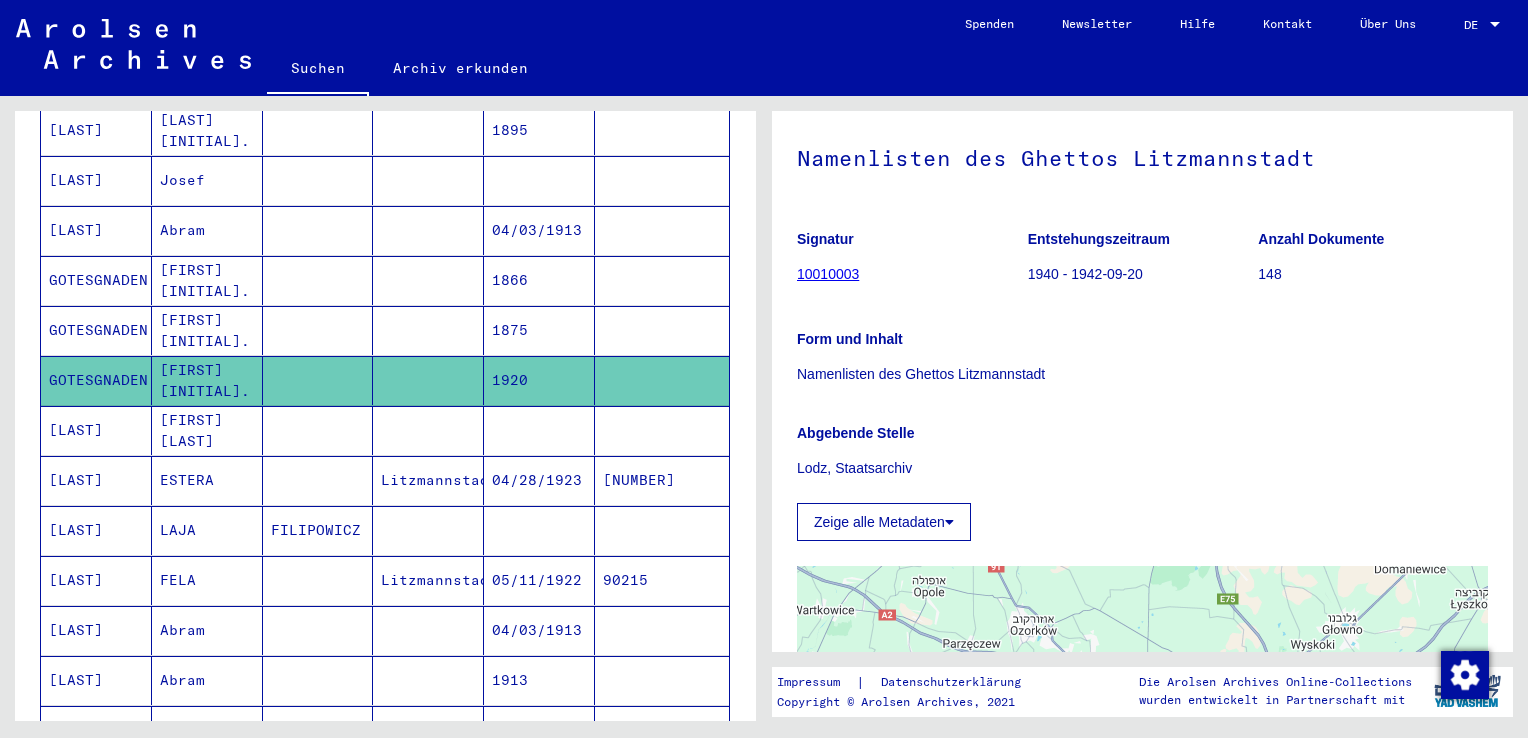 click on "ARON LEIB" at bounding box center (207, 480) 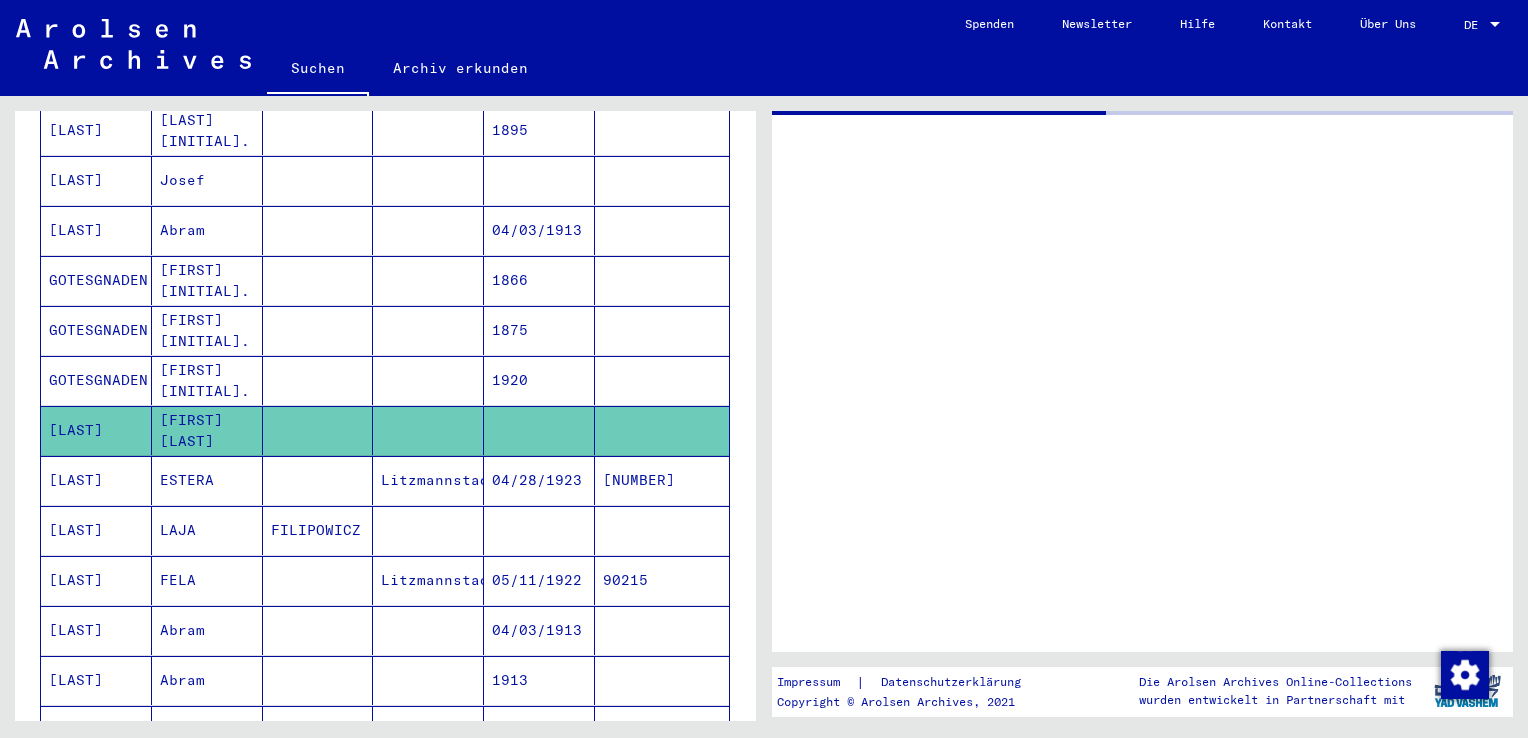 scroll, scrollTop: 0, scrollLeft: 0, axis: both 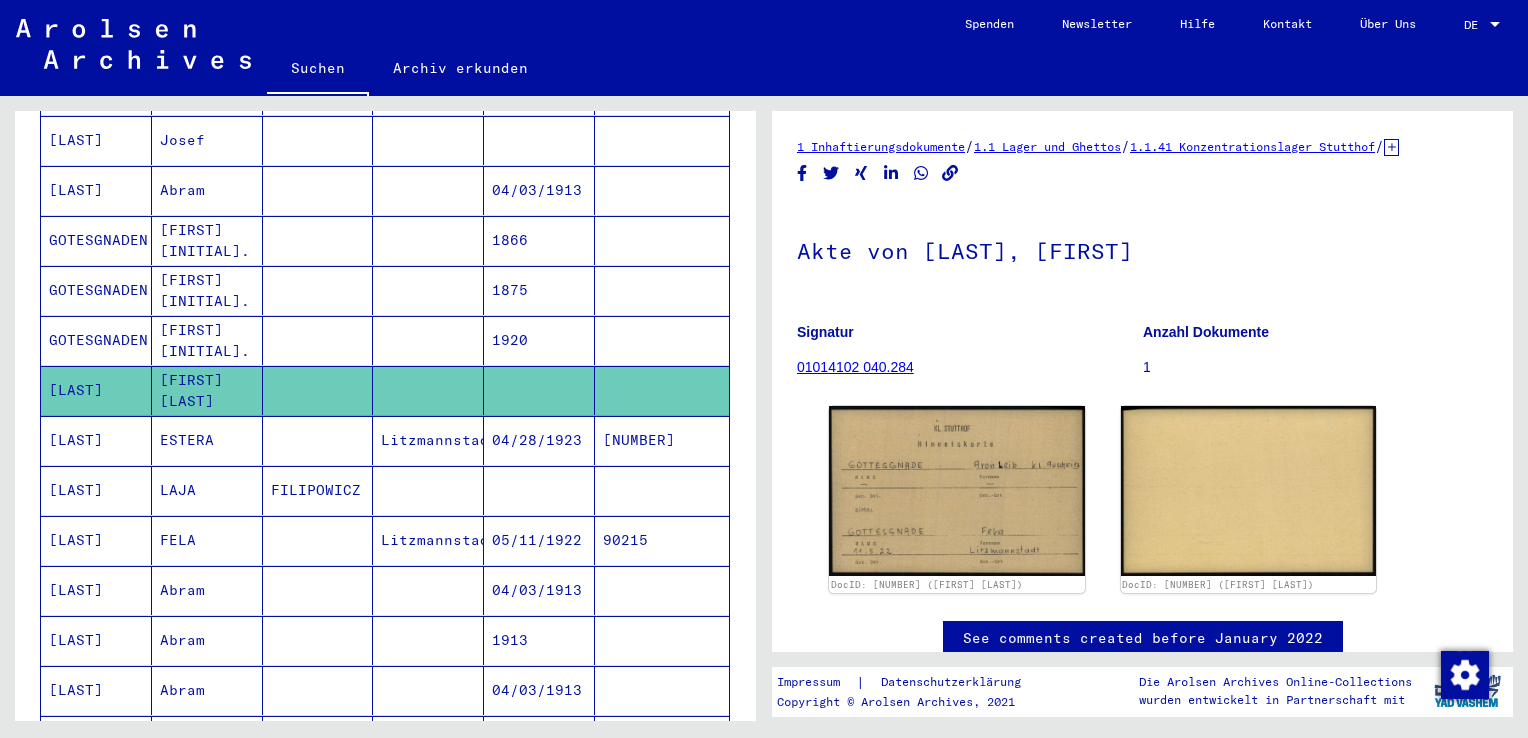 click on "ESTERA" at bounding box center [207, 490] 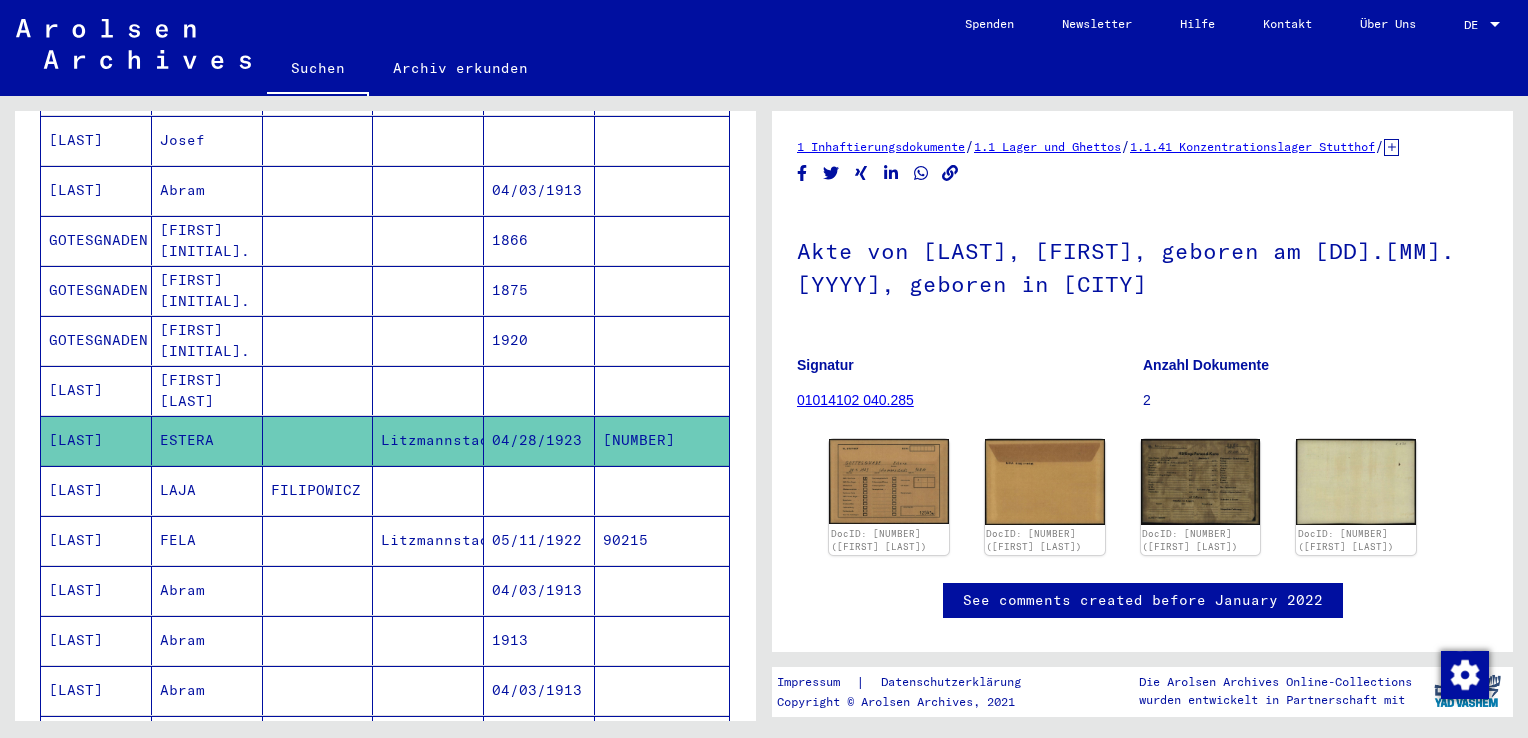 scroll, scrollTop: 0, scrollLeft: 0, axis: both 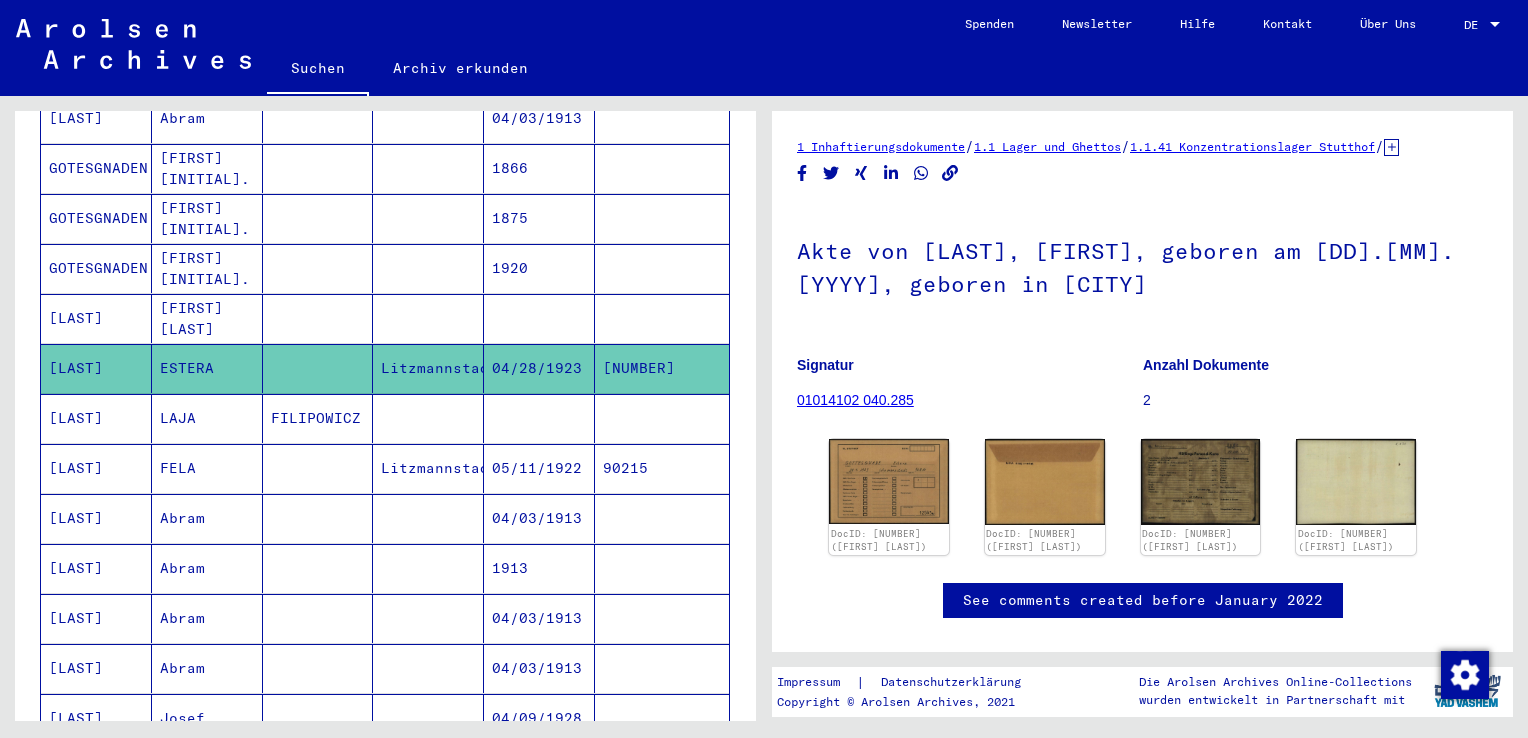 click on "FILIPOWICZ" at bounding box center [318, 468] 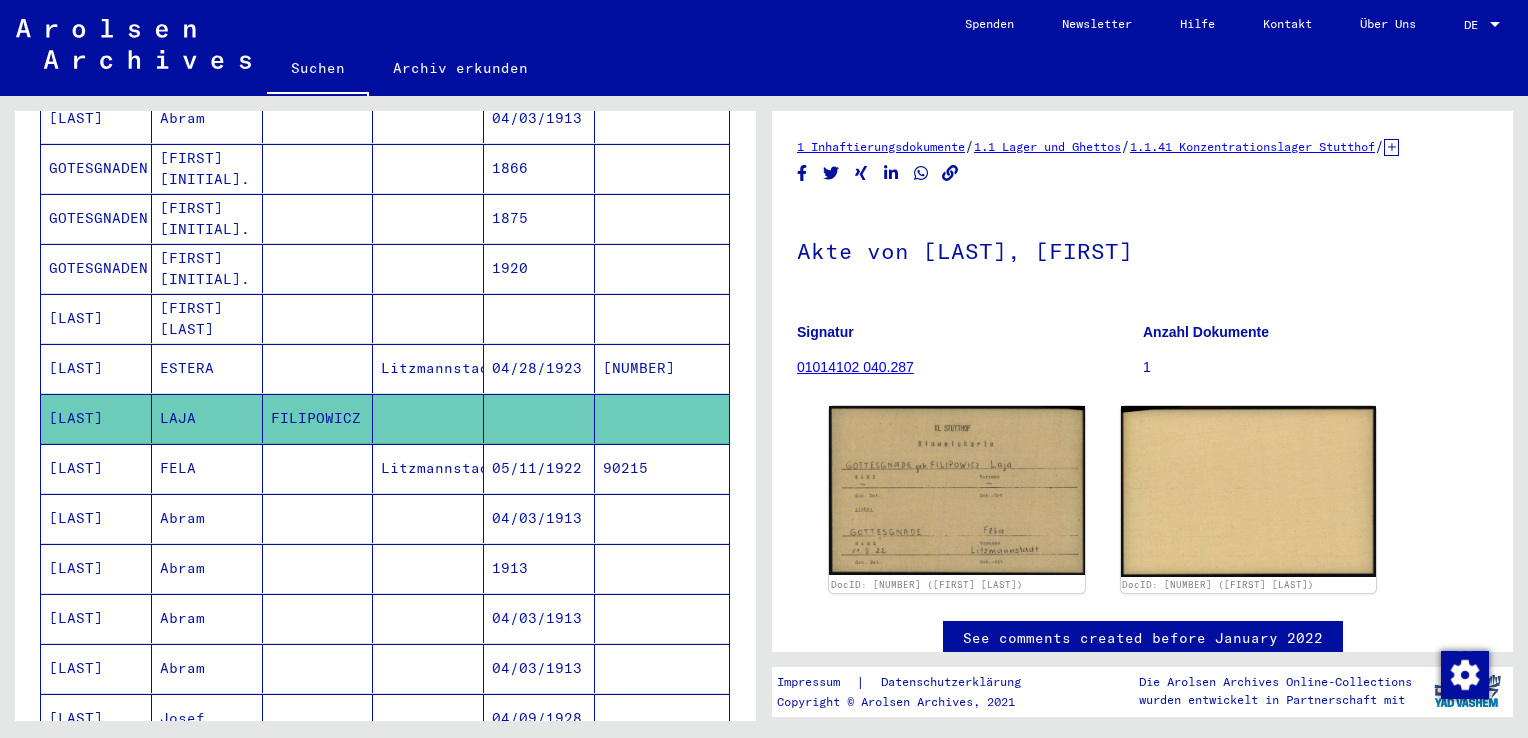 scroll, scrollTop: 0, scrollLeft: 0, axis: both 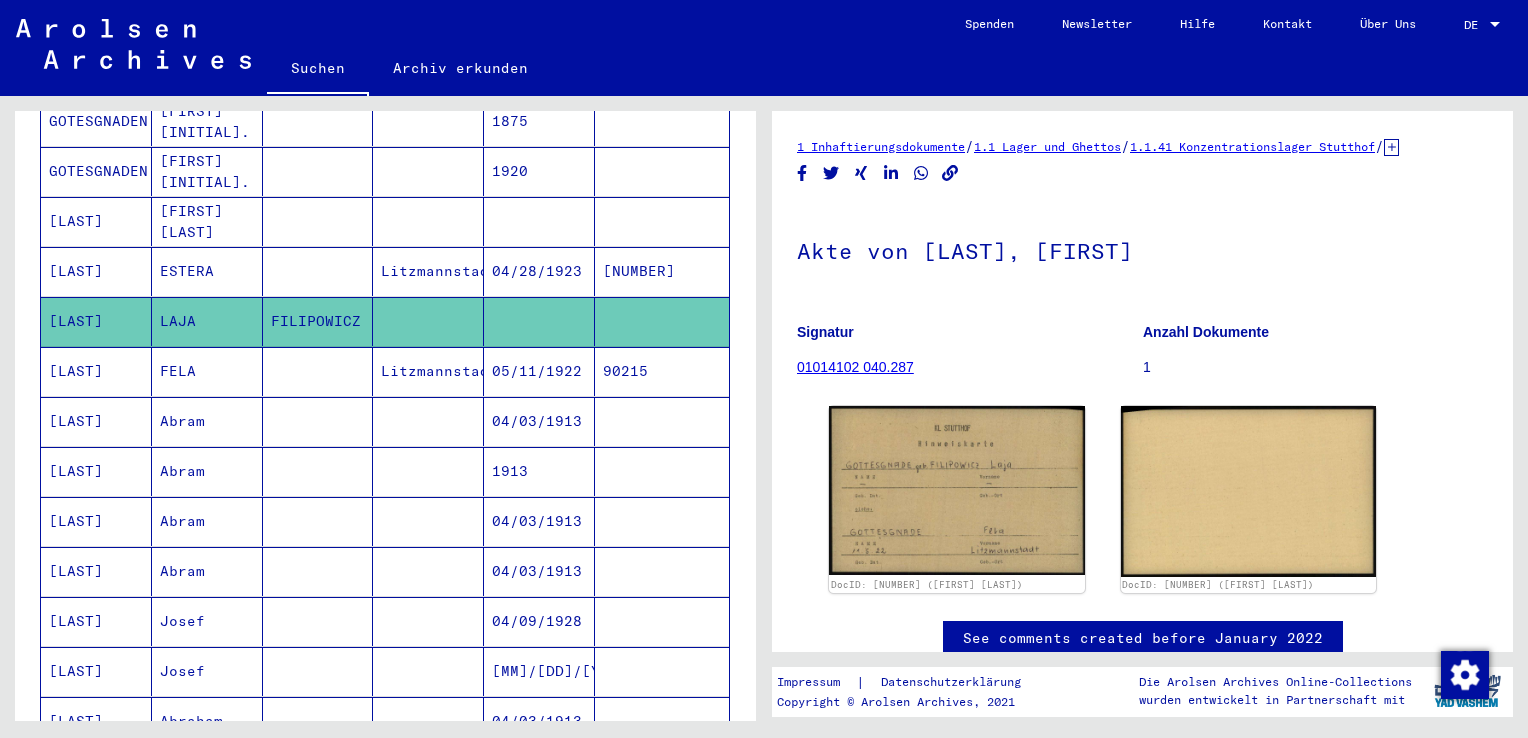 click on "FELA" at bounding box center (207, 421) 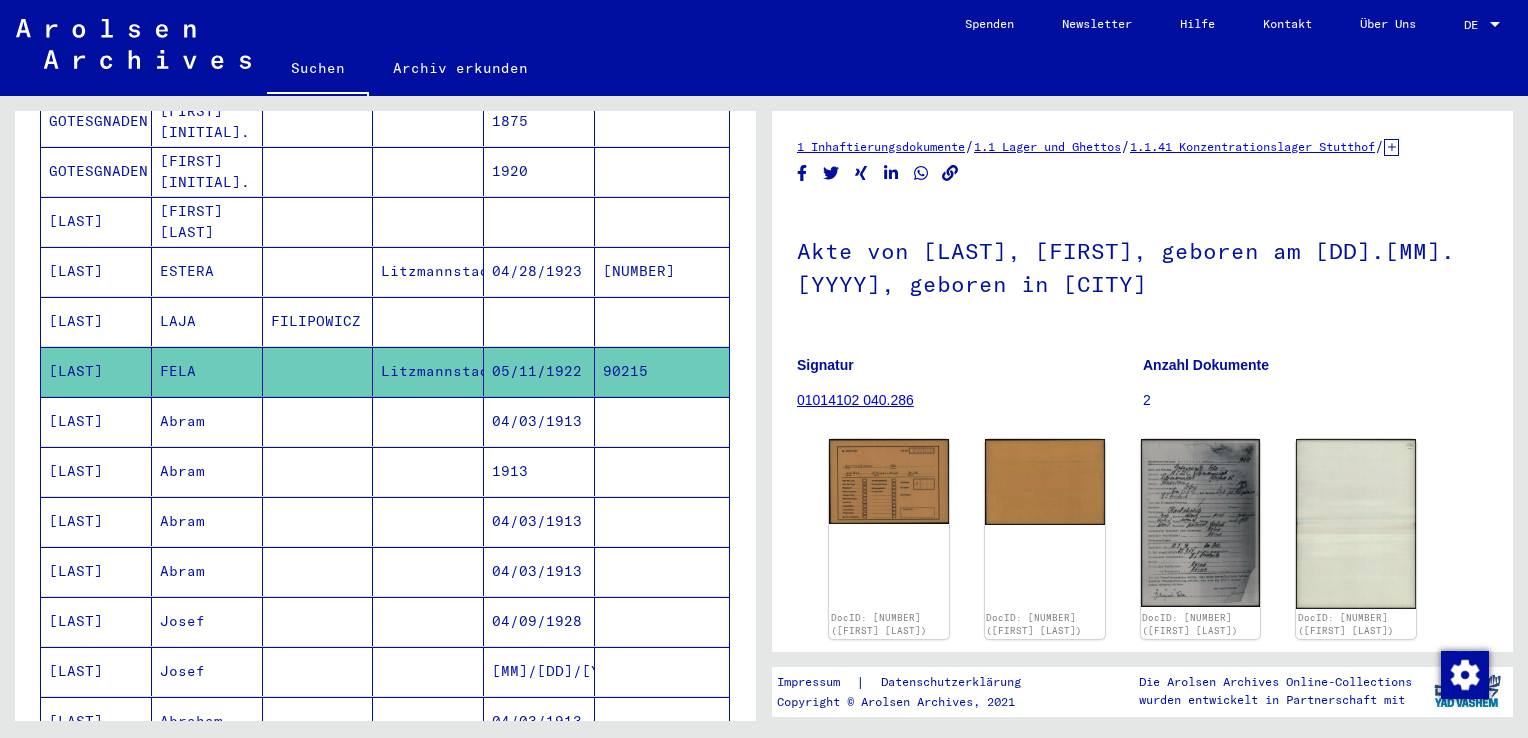 scroll, scrollTop: 0, scrollLeft: 0, axis: both 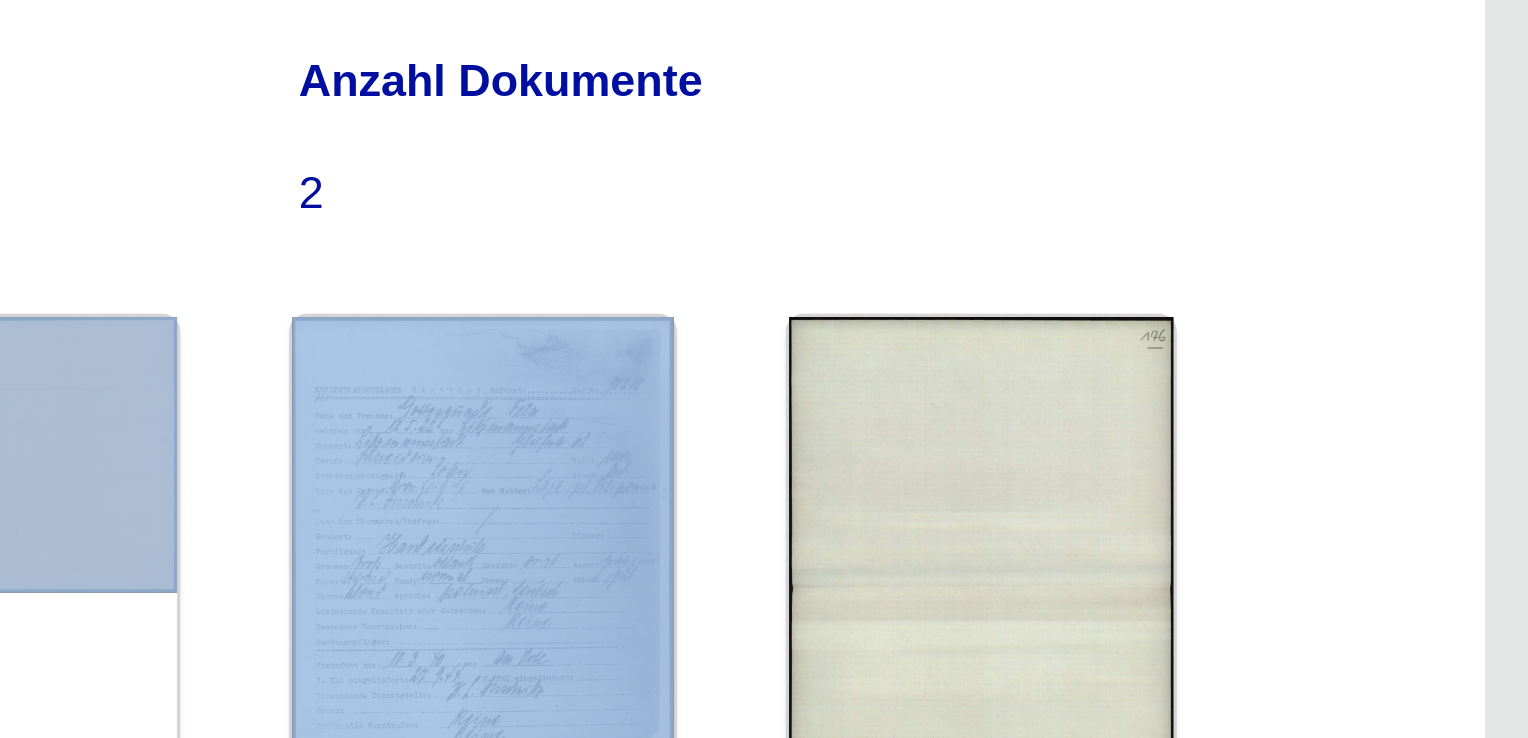 drag, startPoint x: 1260, startPoint y: 499, endPoint x: 1264, endPoint y: 440, distance: 59.135437 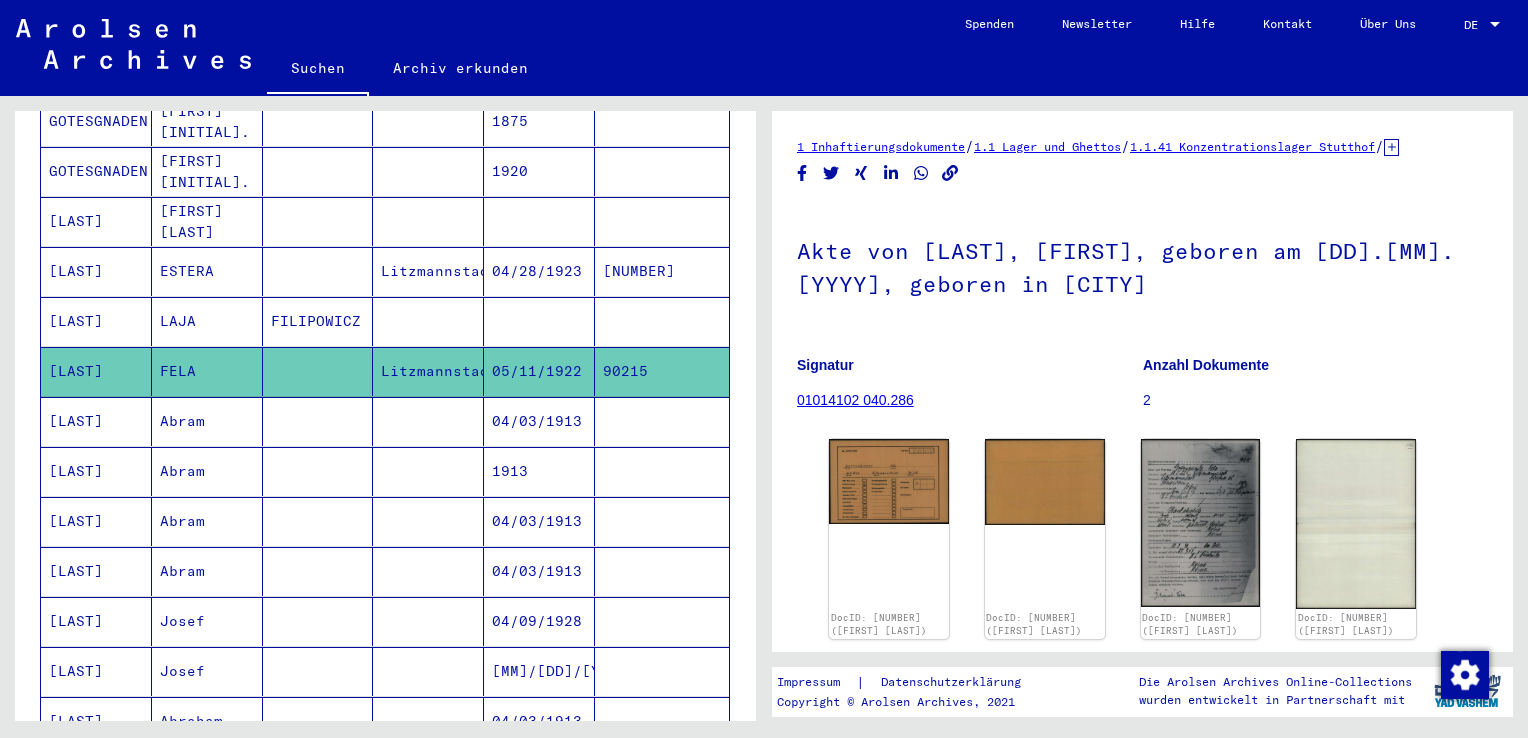 click on "Abram" at bounding box center [207, 471] 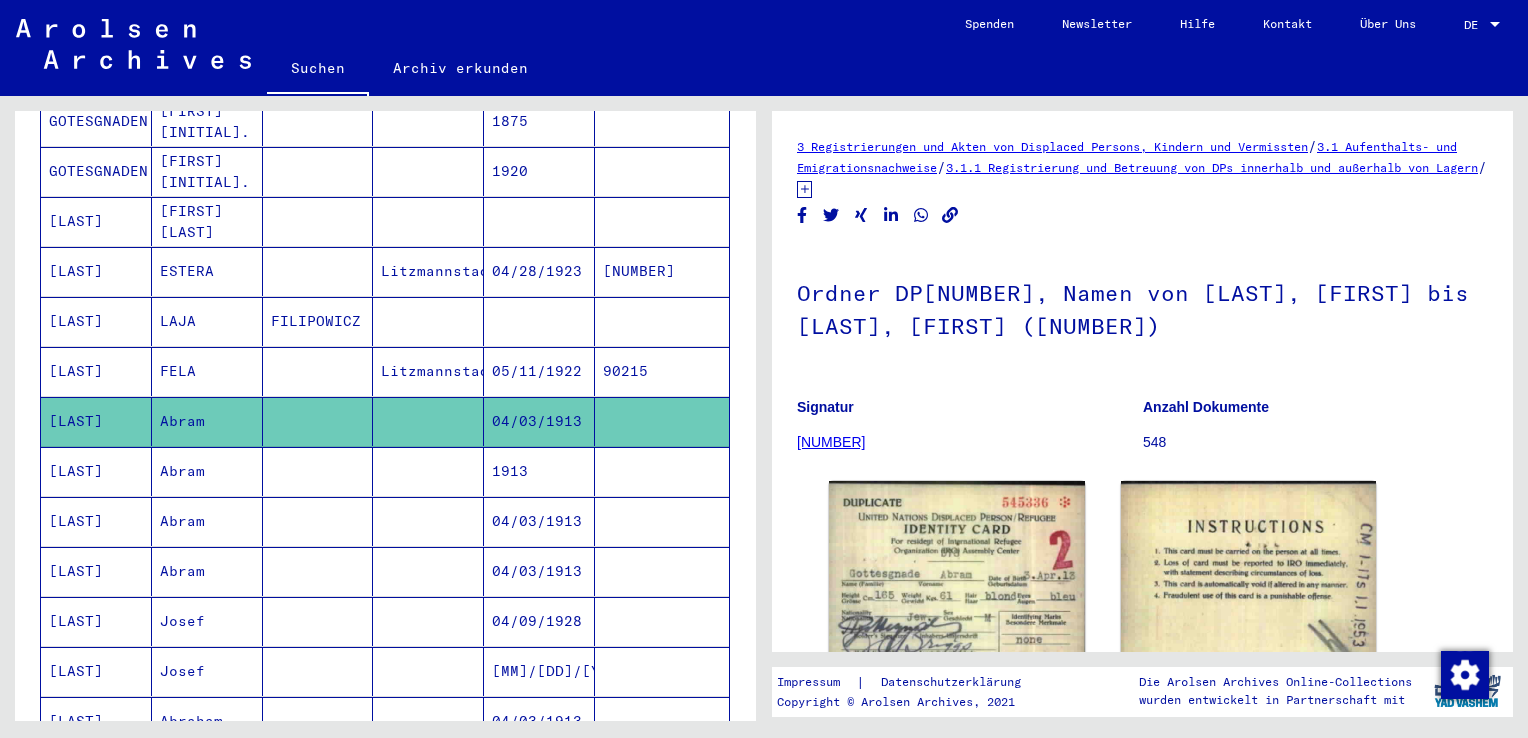 scroll, scrollTop: 0, scrollLeft: 0, axis: both 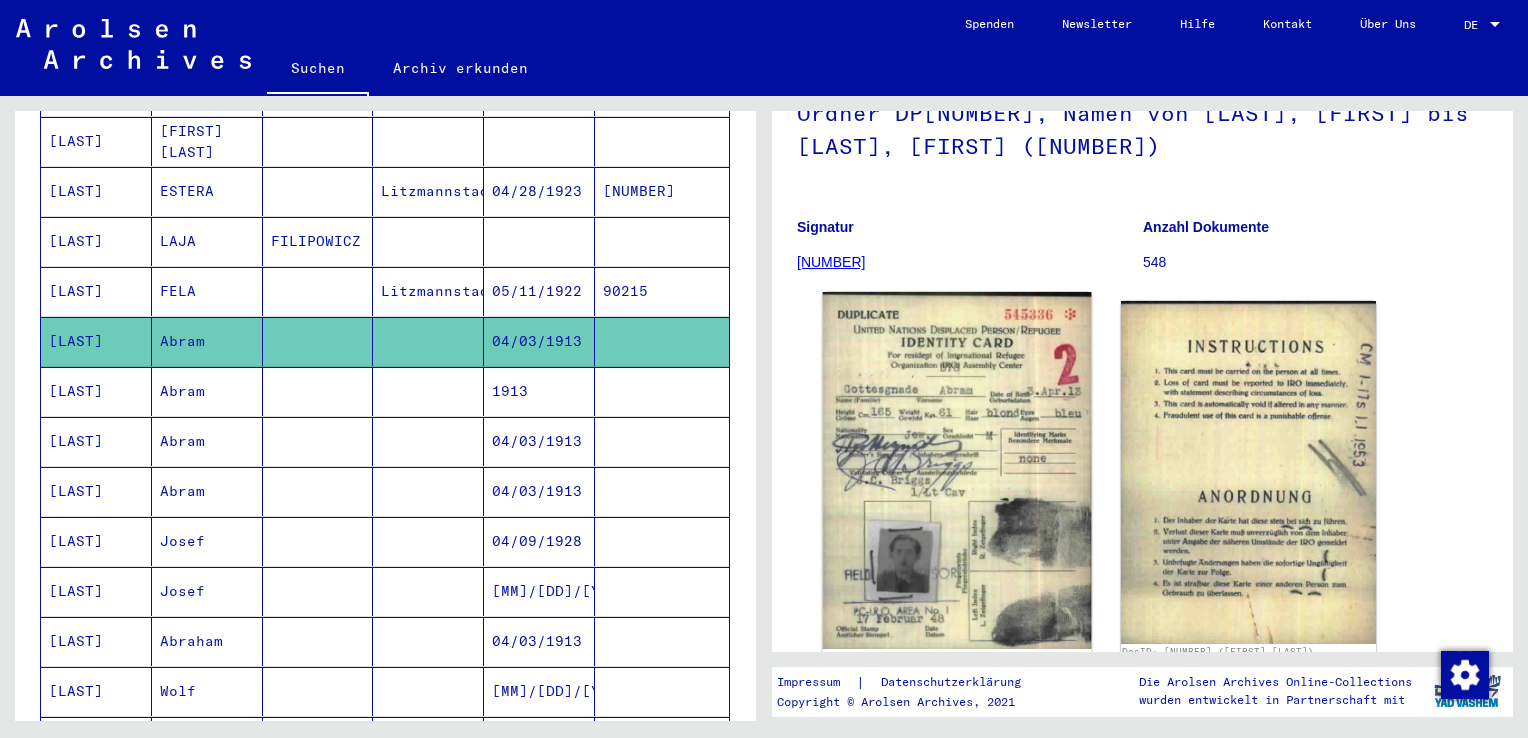 click 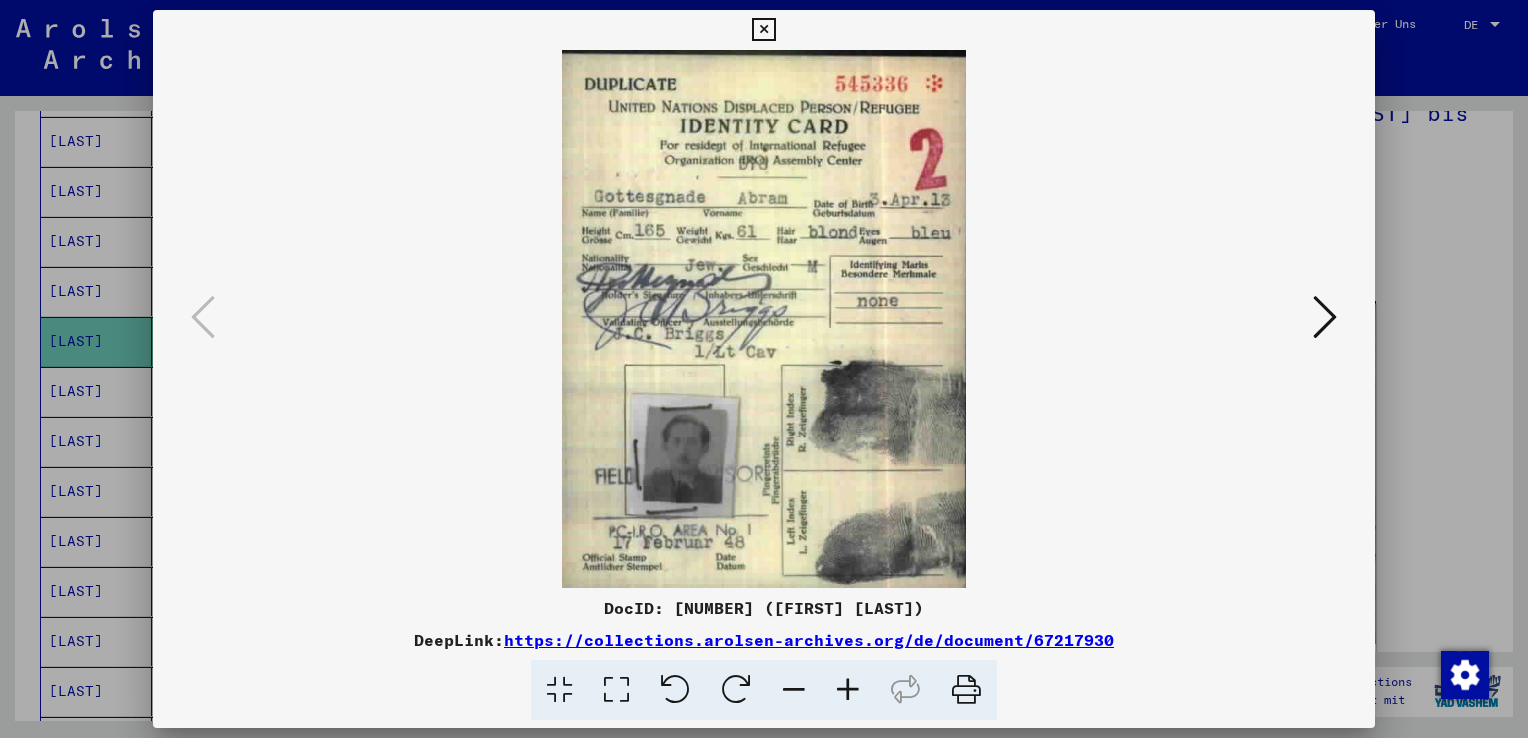 drag, startPoint x: 847, startPoint y: 477, endPoint x: 948, endPoint y: 366, distance: 150.07332 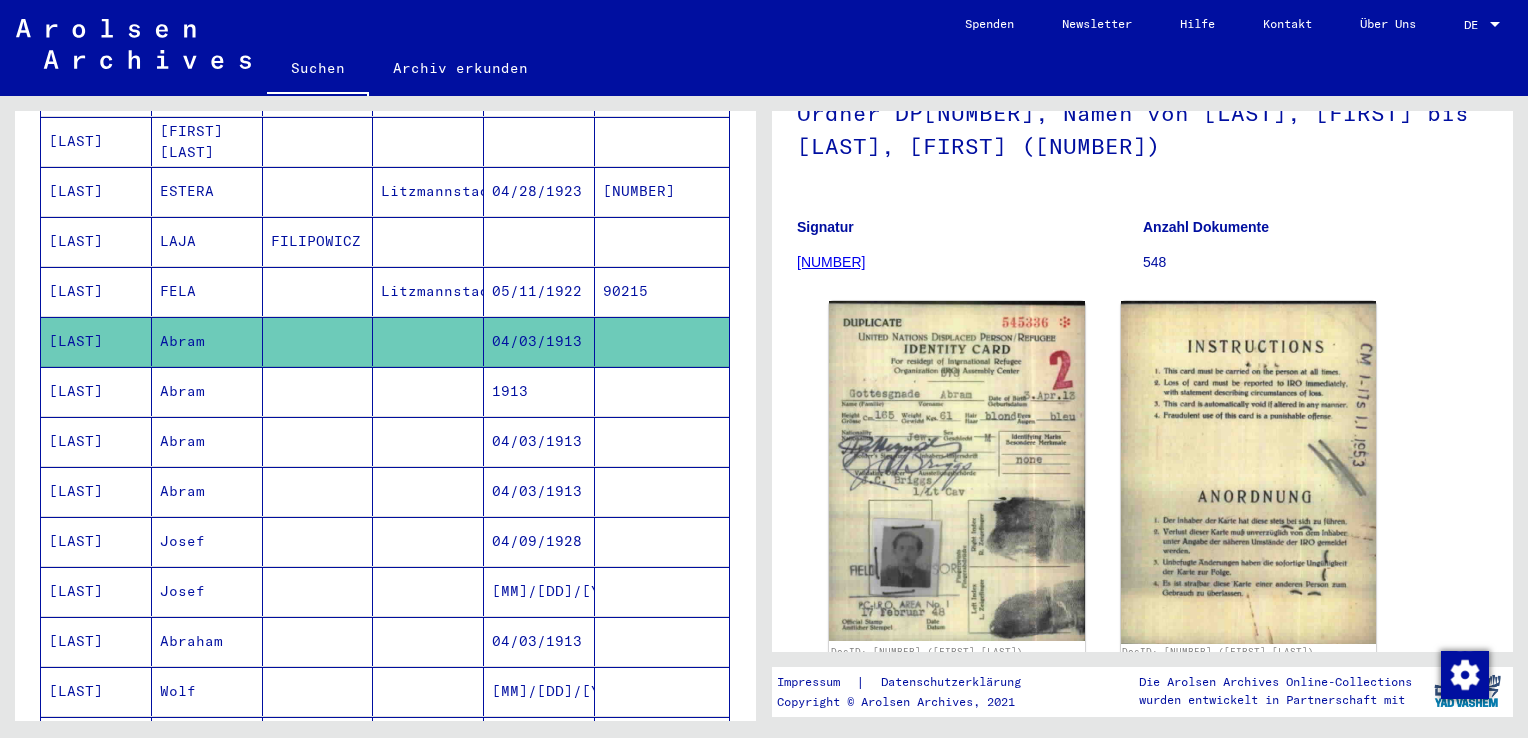 click at bounding box center (318, 441) 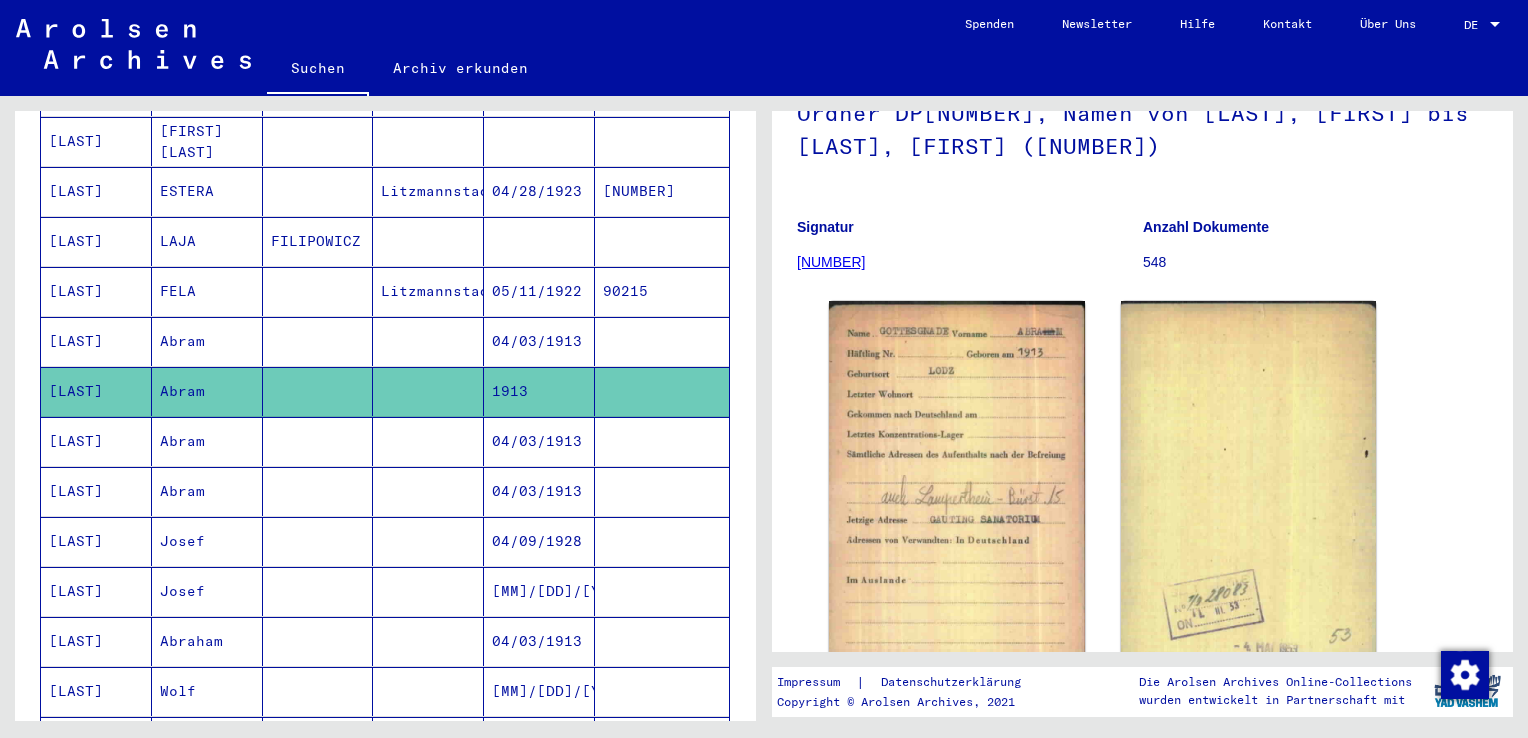 scroll, scrollTop: 0, scrollLeft: 0, axis: both 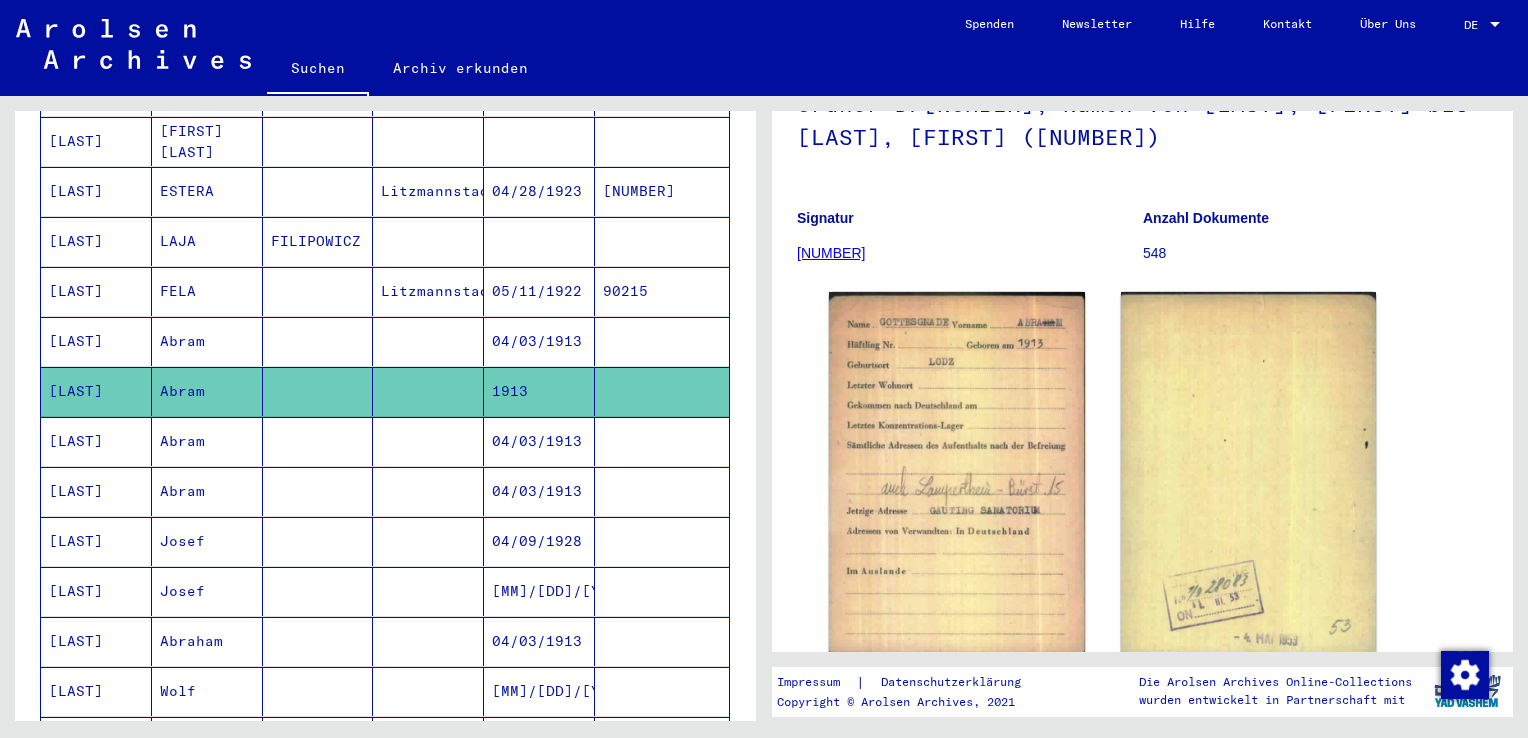 click on "Abram" at bounding box center [207, 491] 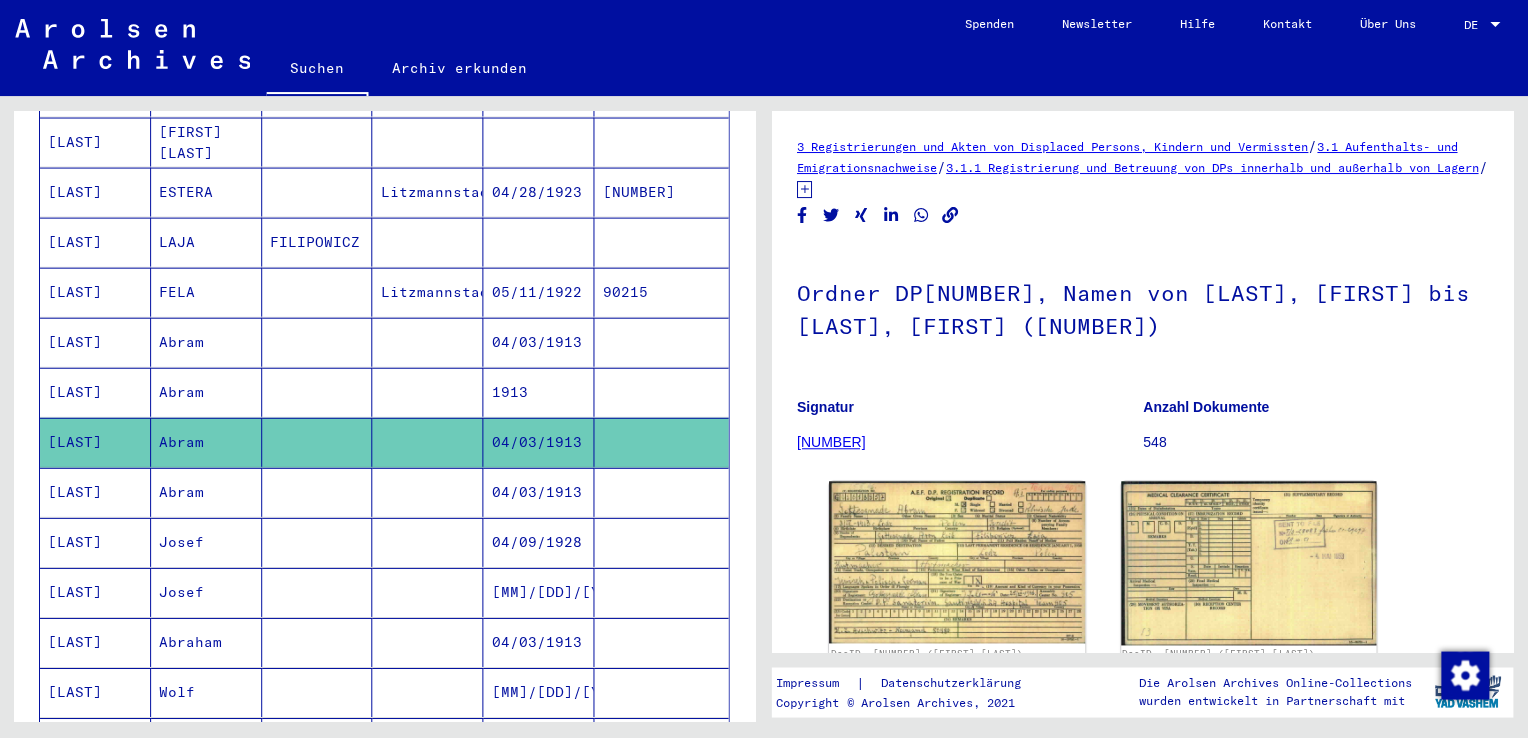 scroll, scrollTop: 0, scrollLeft: 0, axis: both 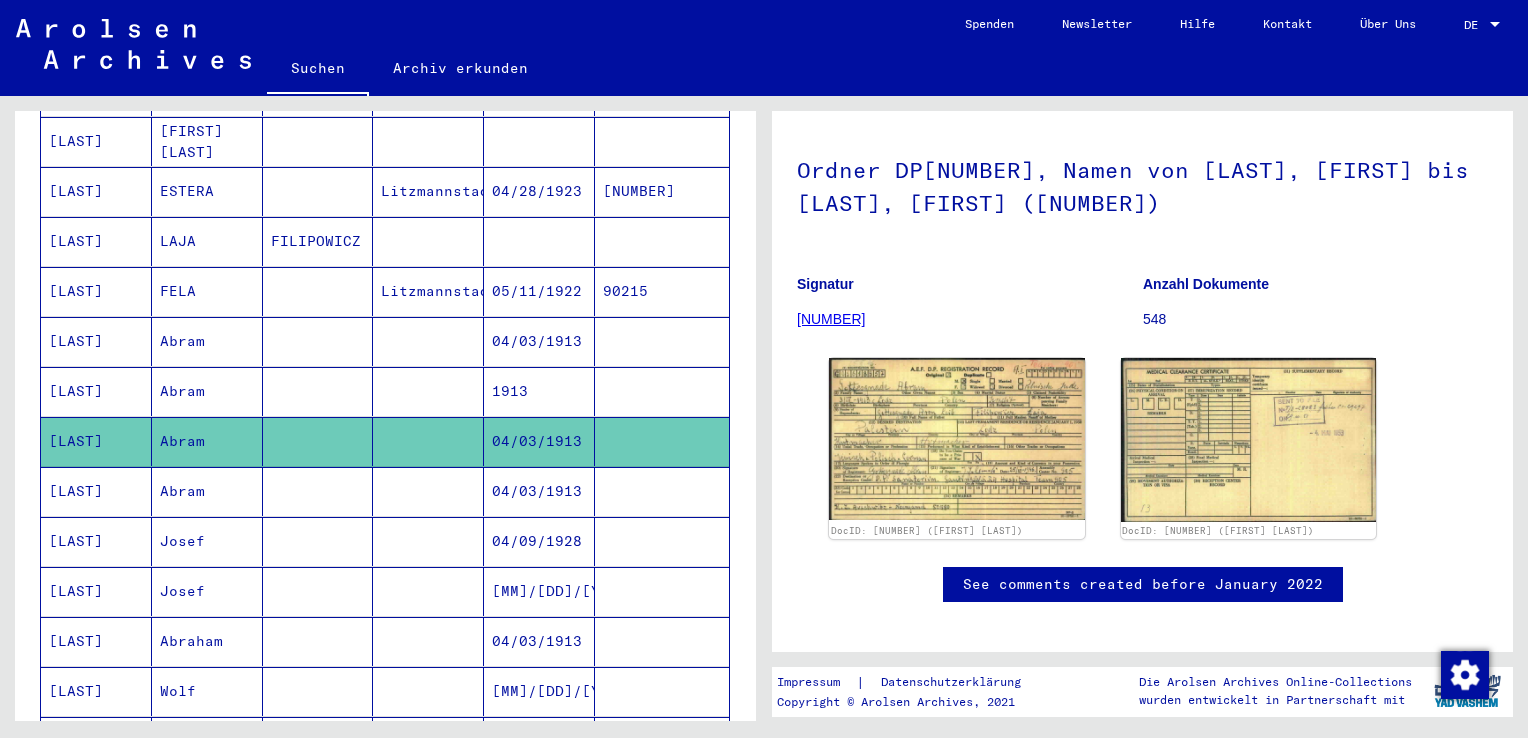 click on "Abram" at bounding box center [207, 541] 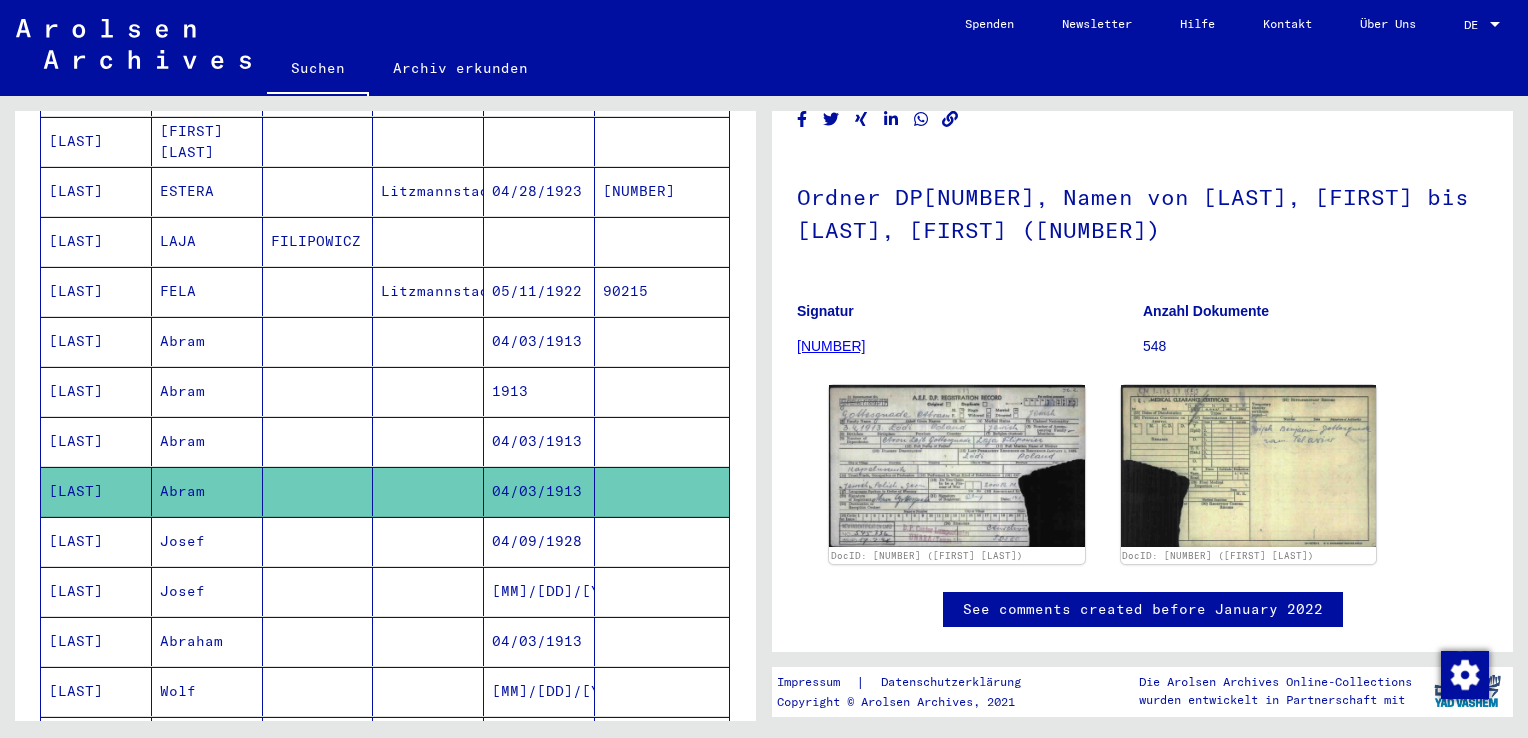scroll, scrollTop: 0, scrollLeft: 0, axis: both 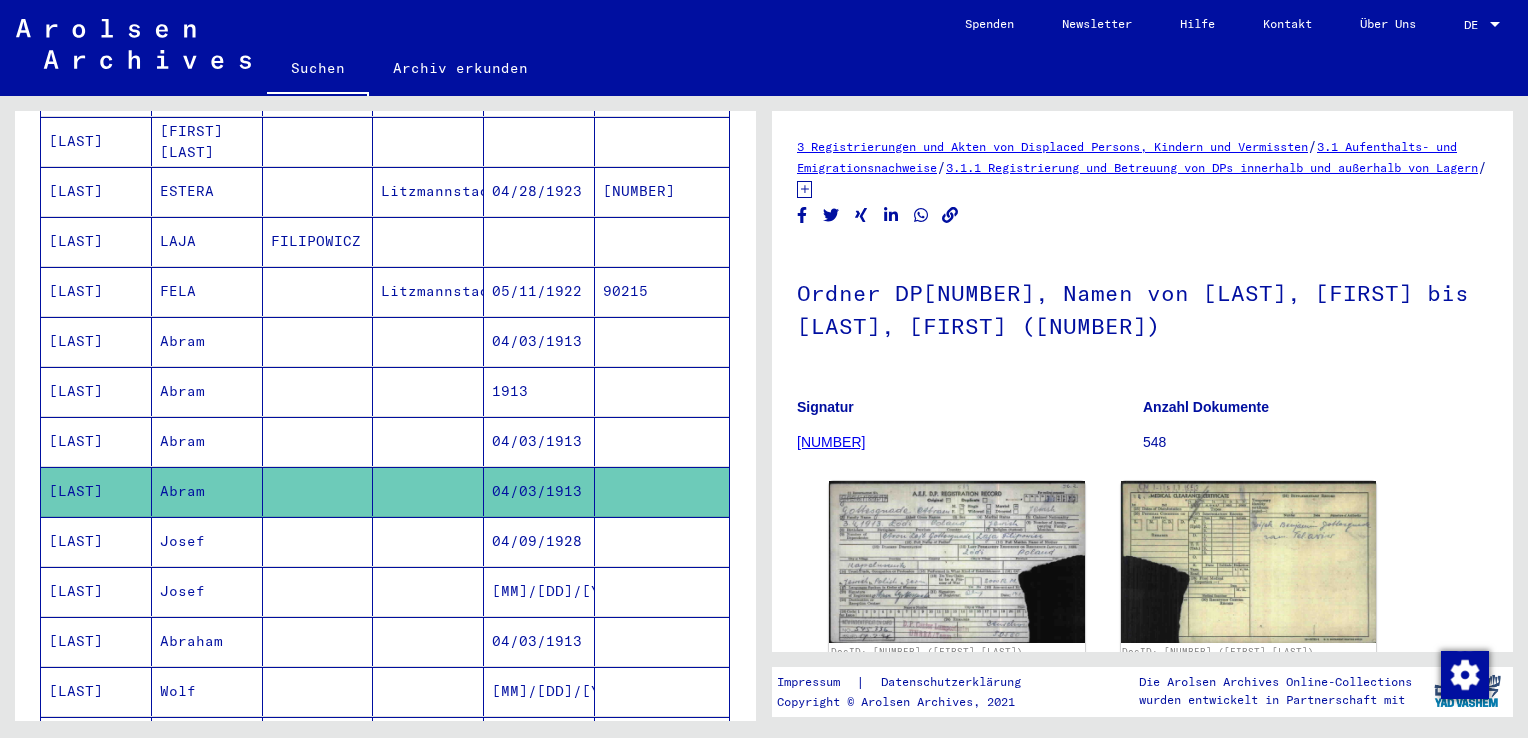 click on "Josef" at bounding box center (207, 591) 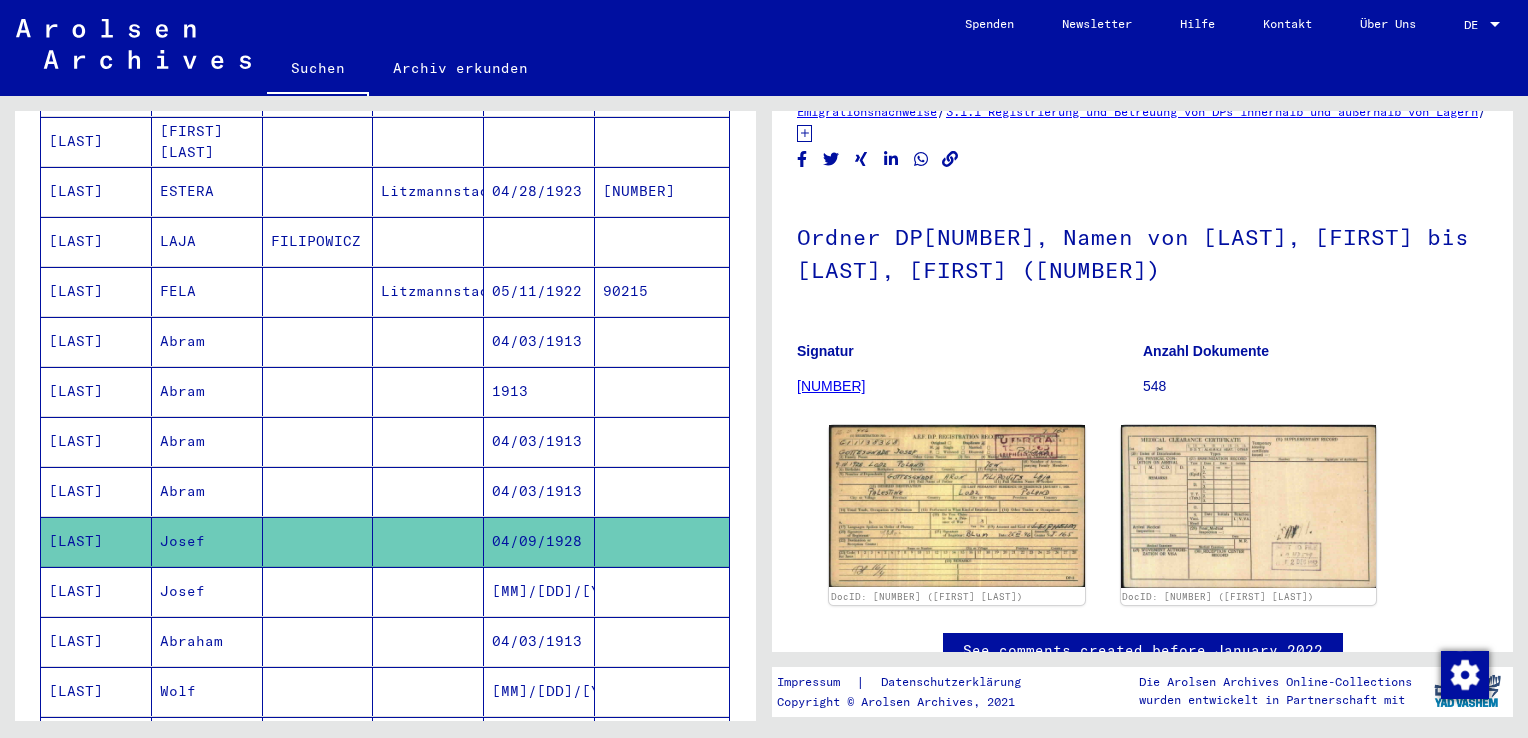 scroll, scrollTop: 70, scrollLeft: 0, axis: vertical 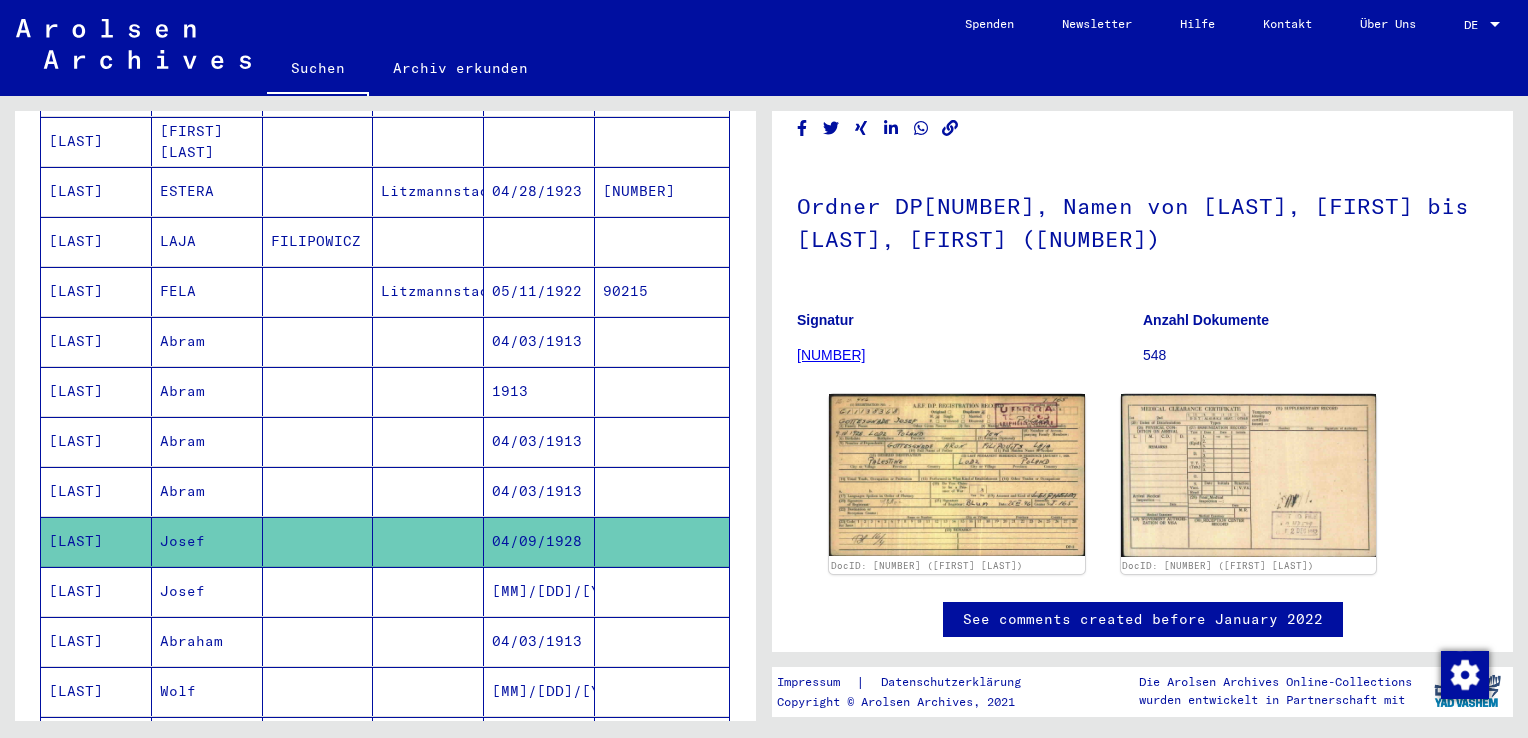click at bounding box center [318, 641] 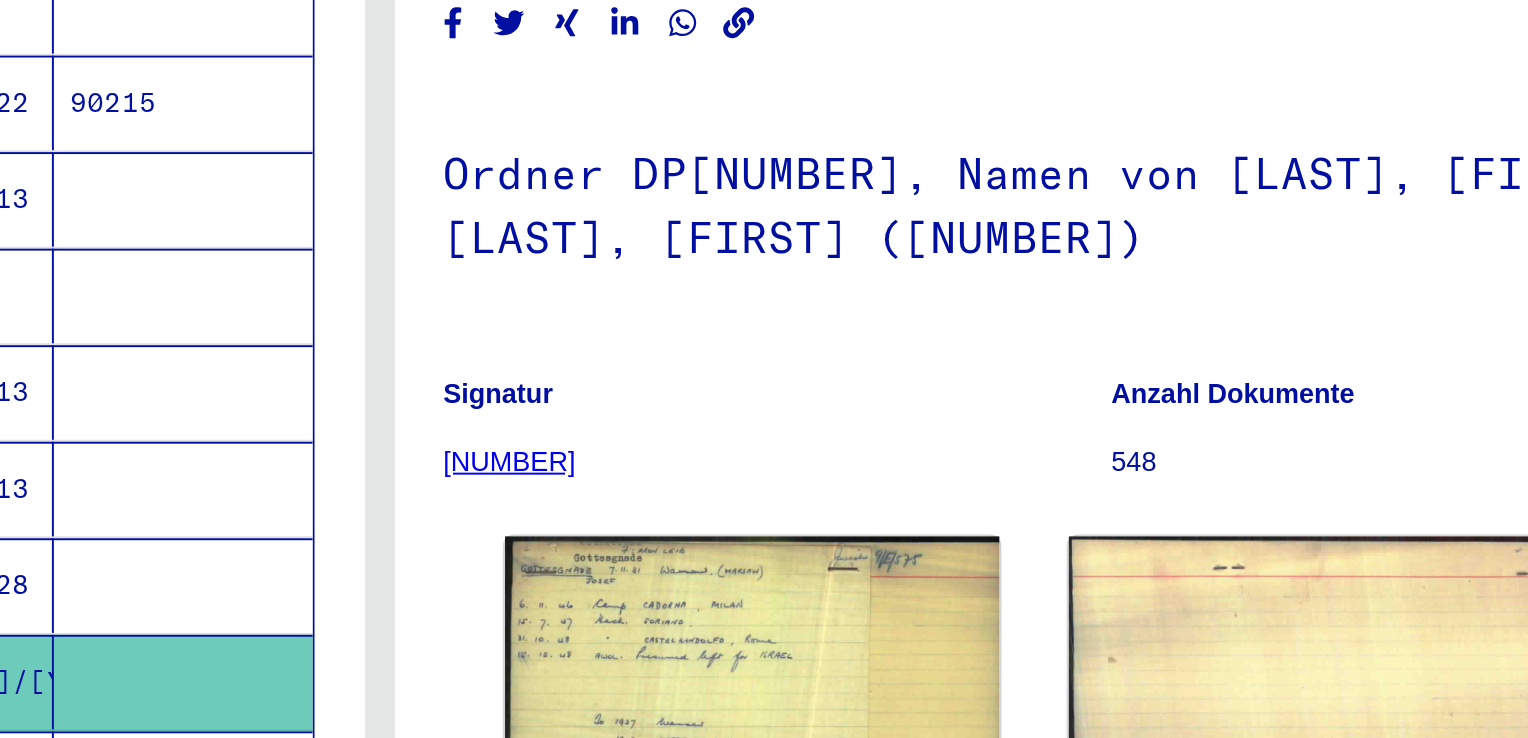 scroll, scrollTop: 699, scrollLeft: 0, axis: vertical 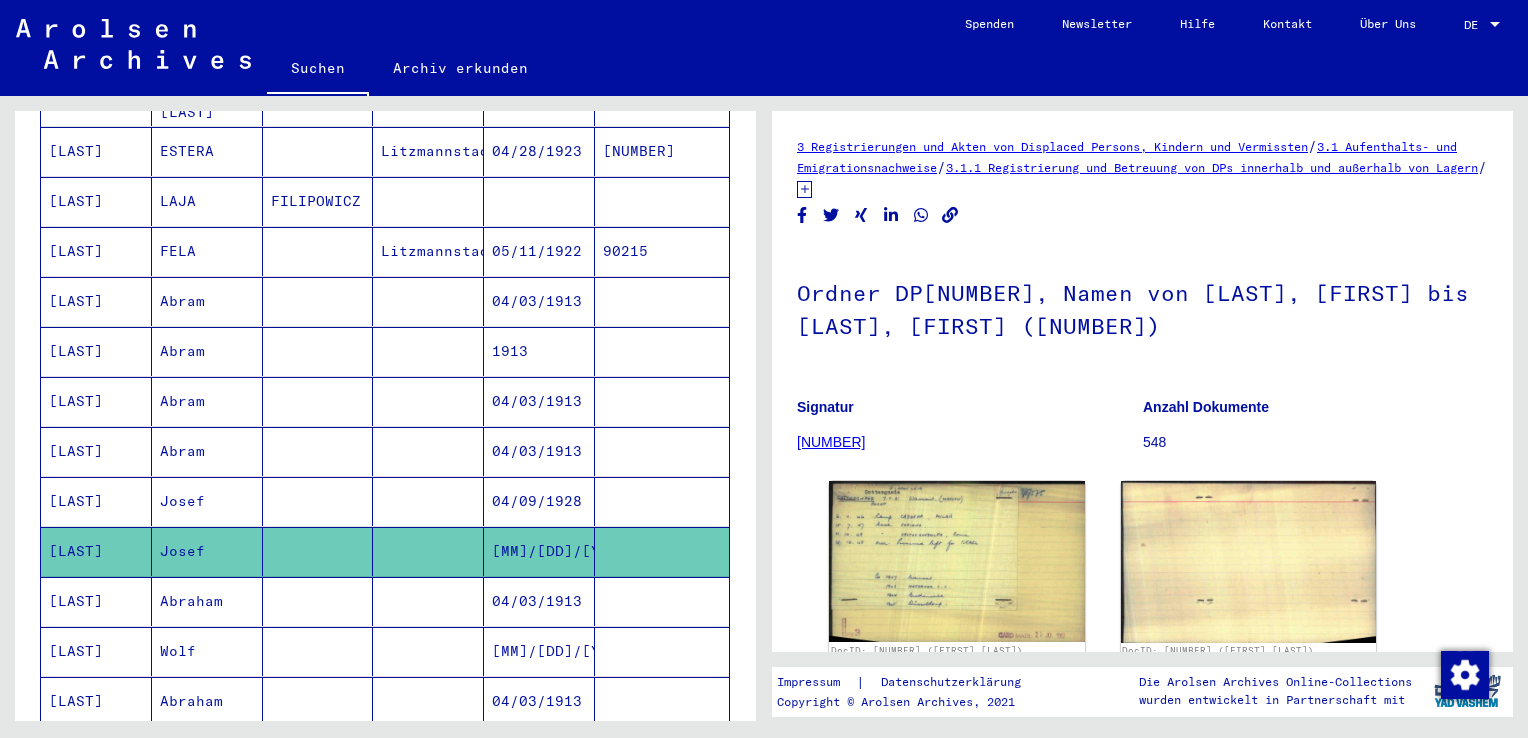 click at bounding box center [318, 651] 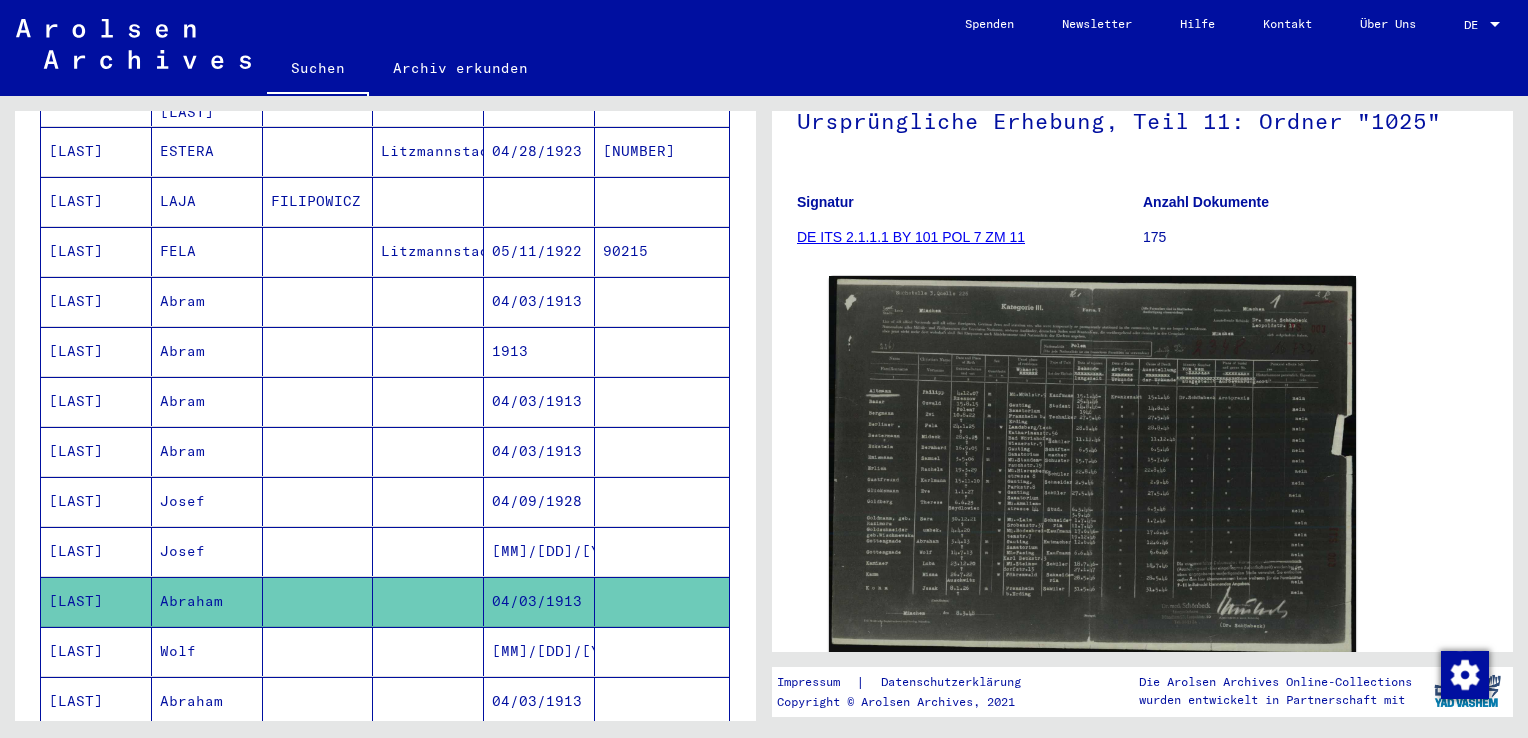 scroll, scrollTop: 226, scrollLeft: 0, axis: vertical 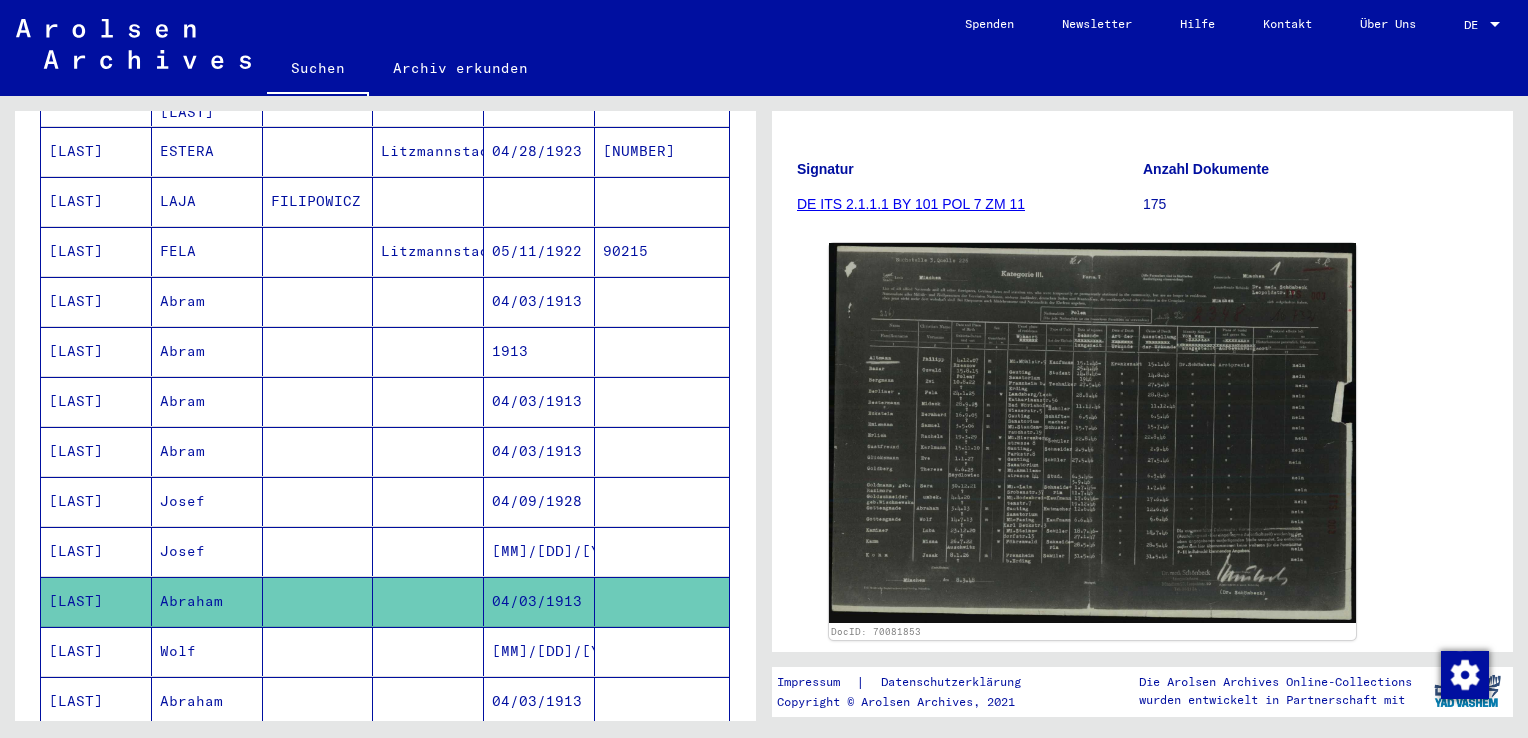 click at bounding box center [318, 701] 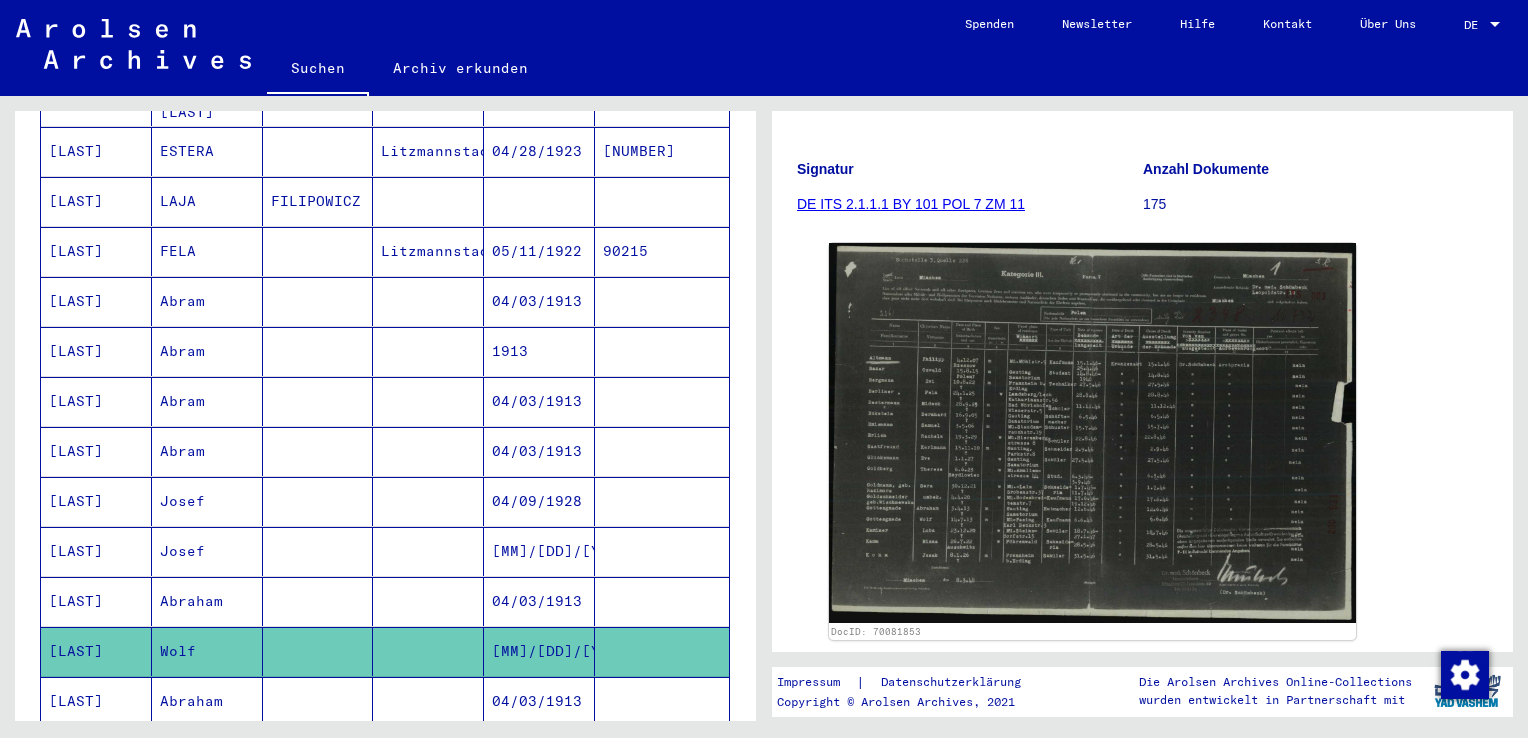 click at bounding box center [318, 751] 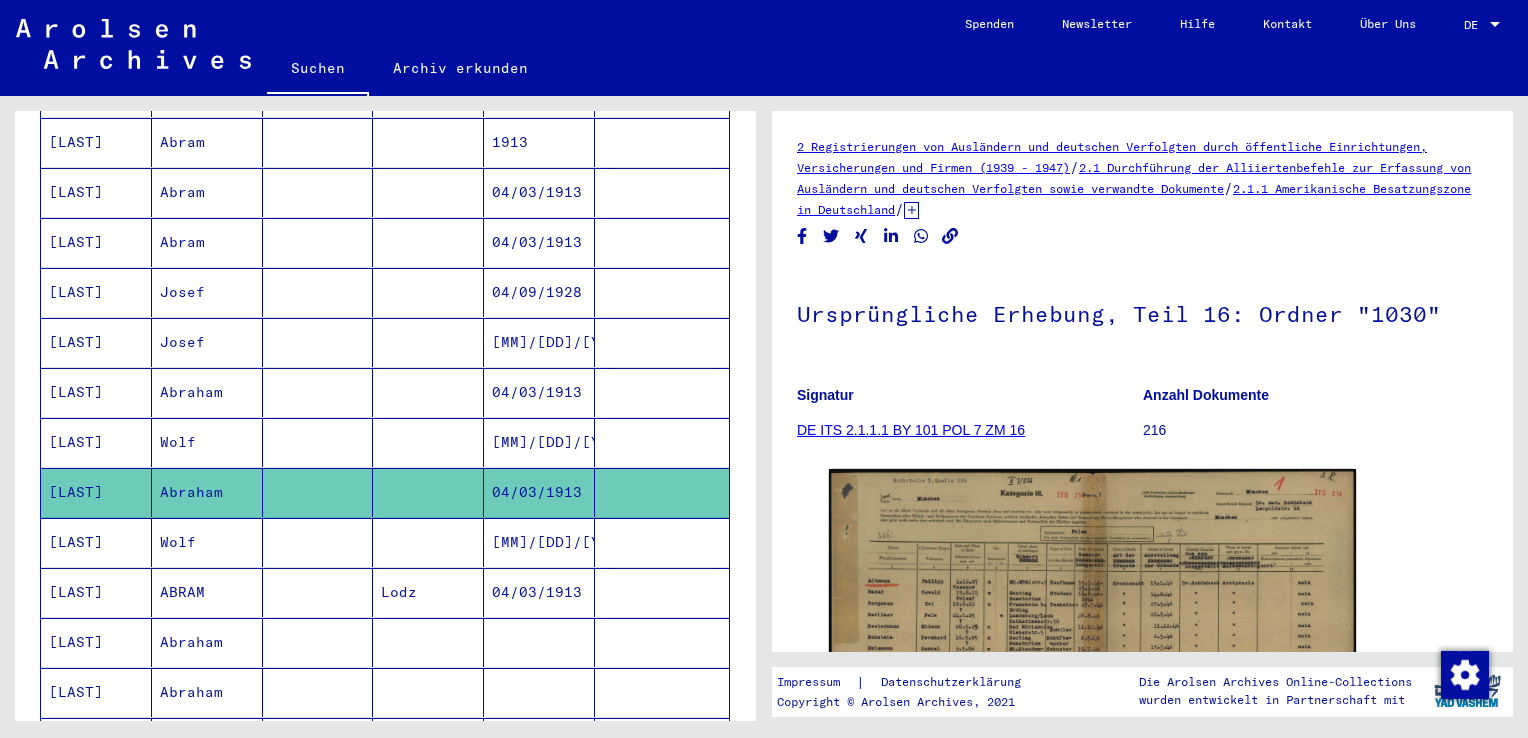 scroll, scrollTop: 912, scrollLeft: 0, axis: vertical 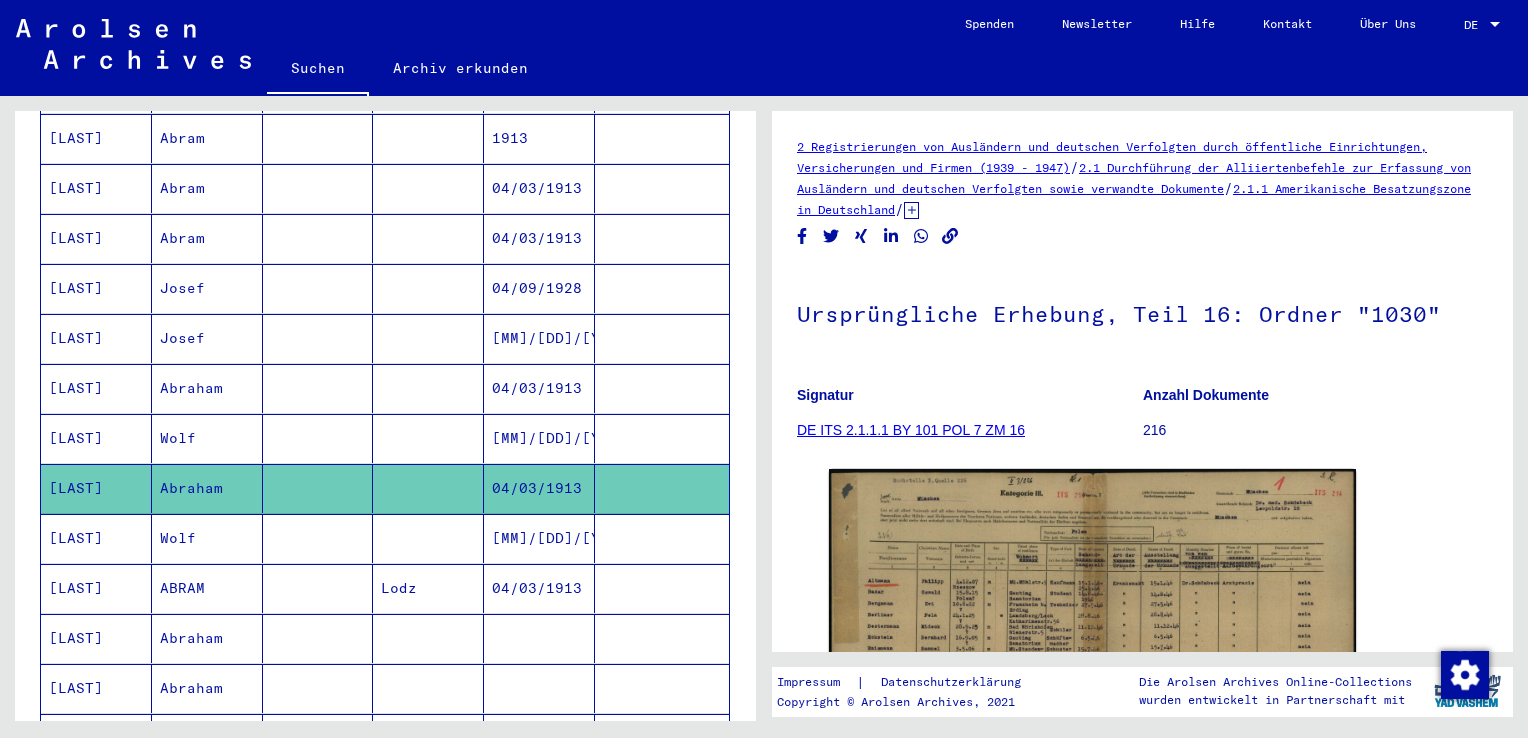 click at bounding box center [428, 588] 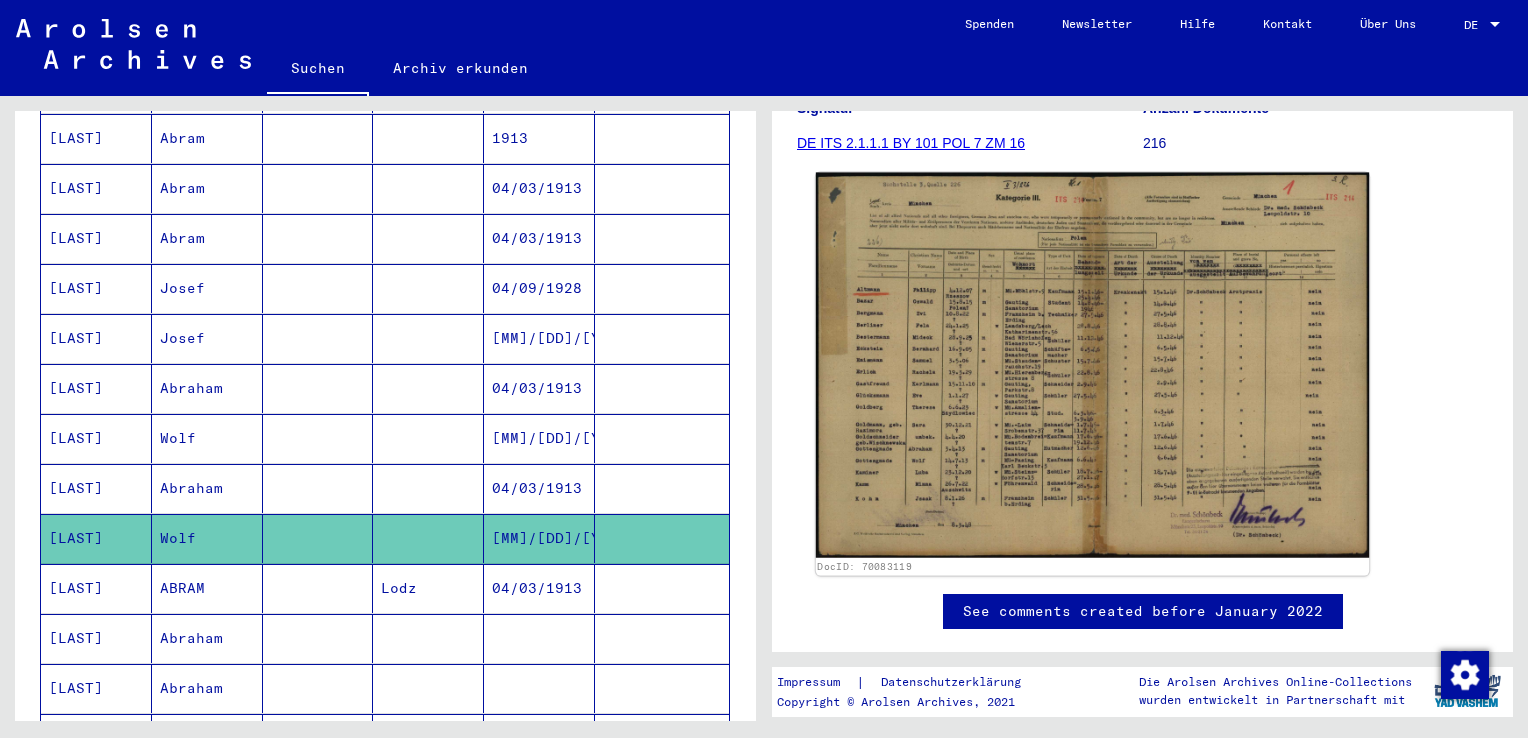 scroll, scrollTop: 288, scrollLeft: 0, axis: vertical 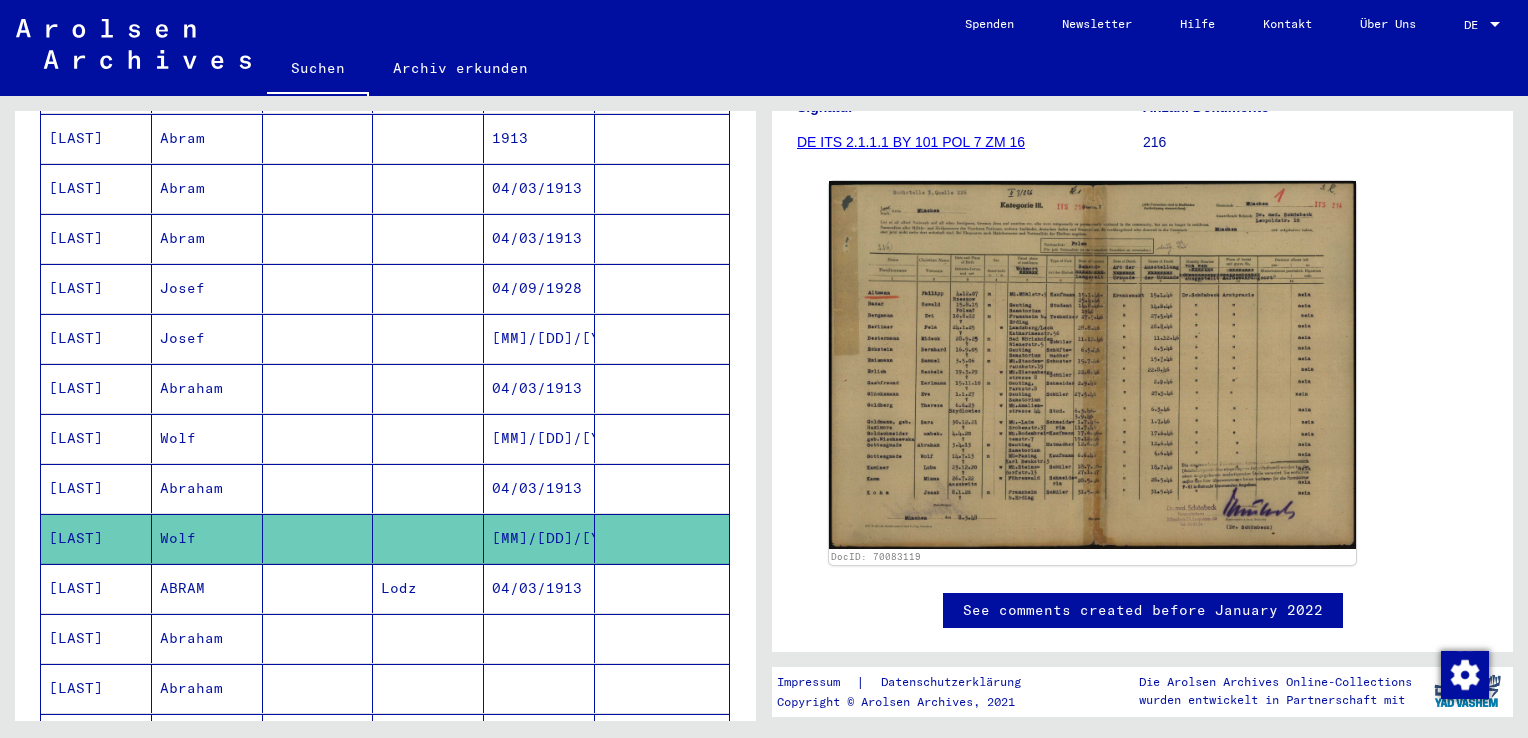 click on "Lodz" at bounding box center (428, 638) 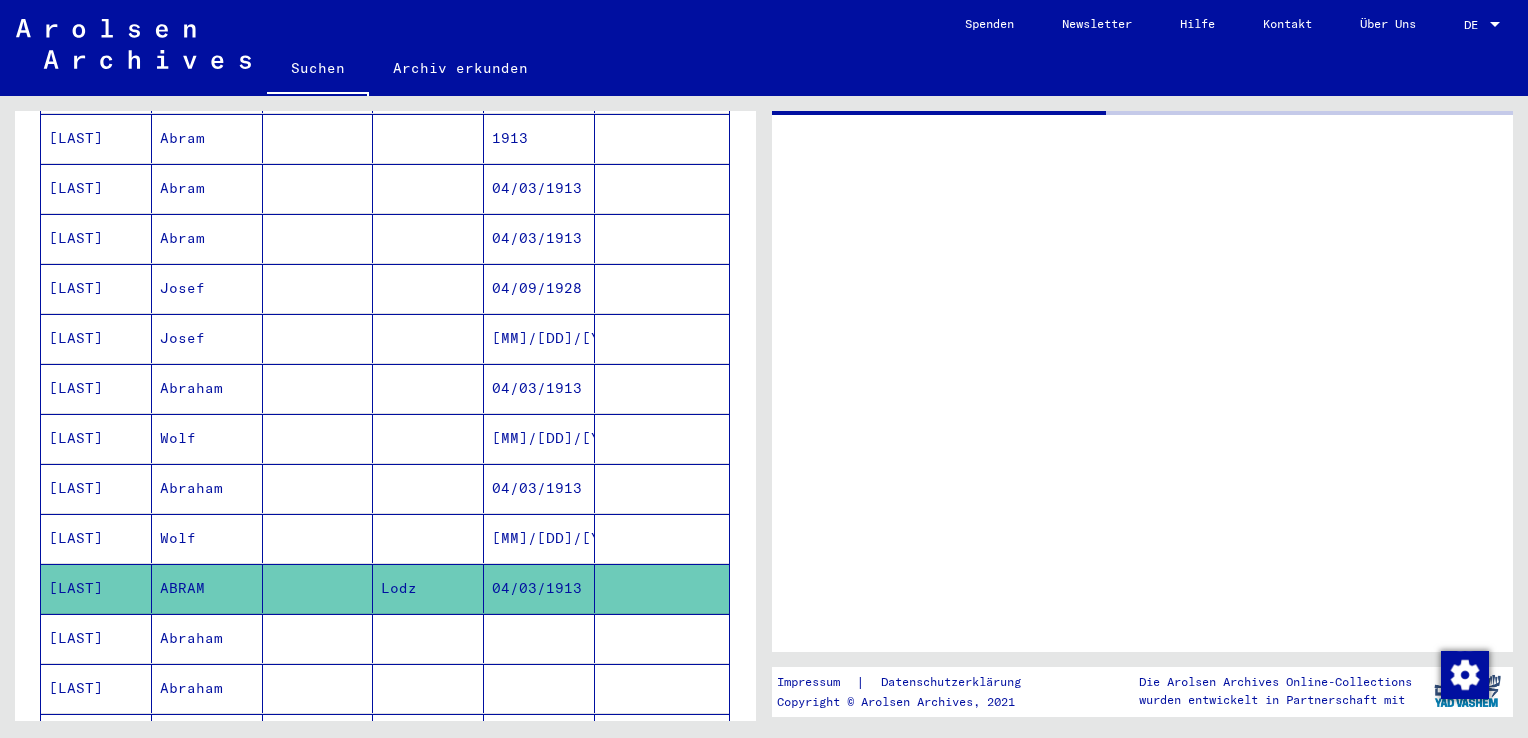 scroll, scrollTop: 0, scrollLeft: 0, axis: both 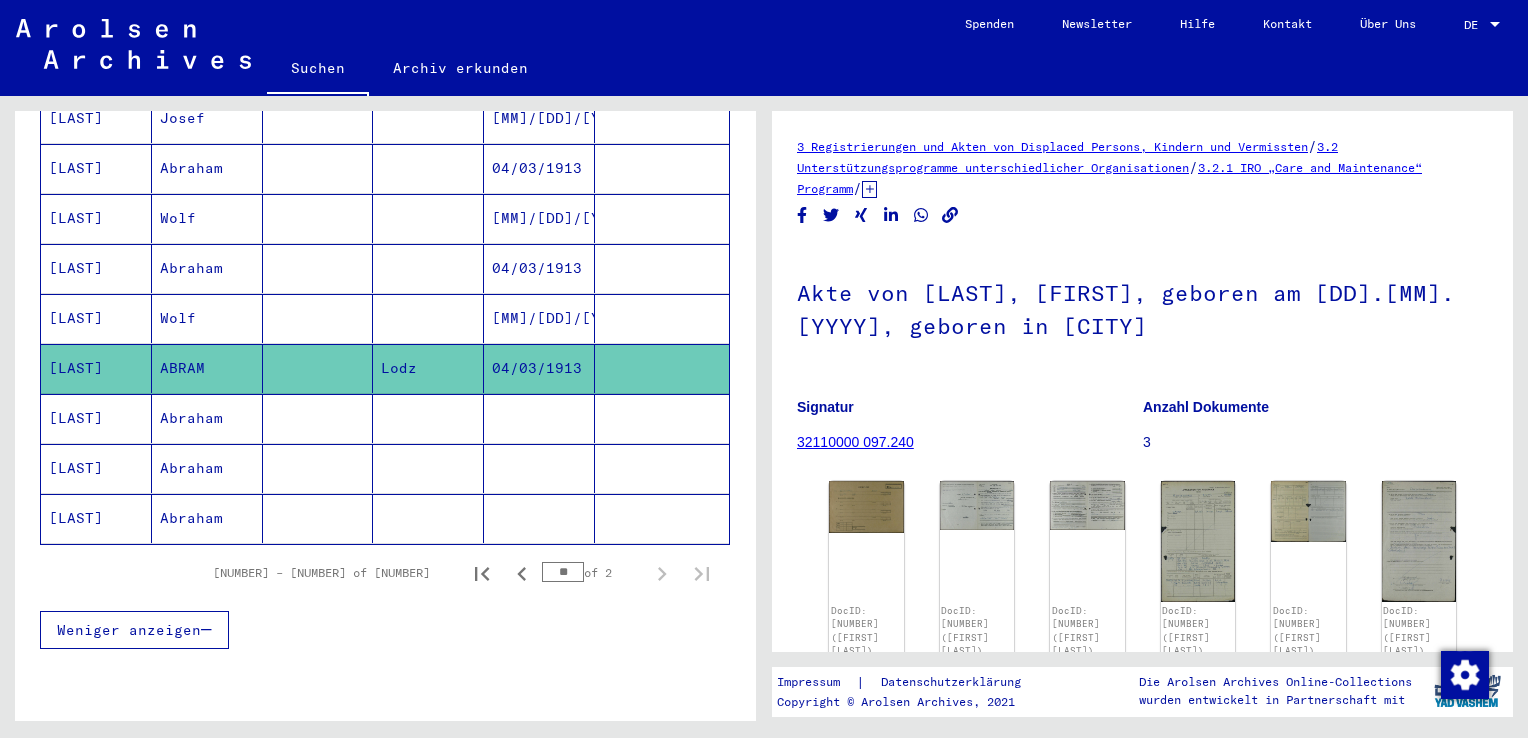 click on "Abraham" at bounding box center [207, 468] 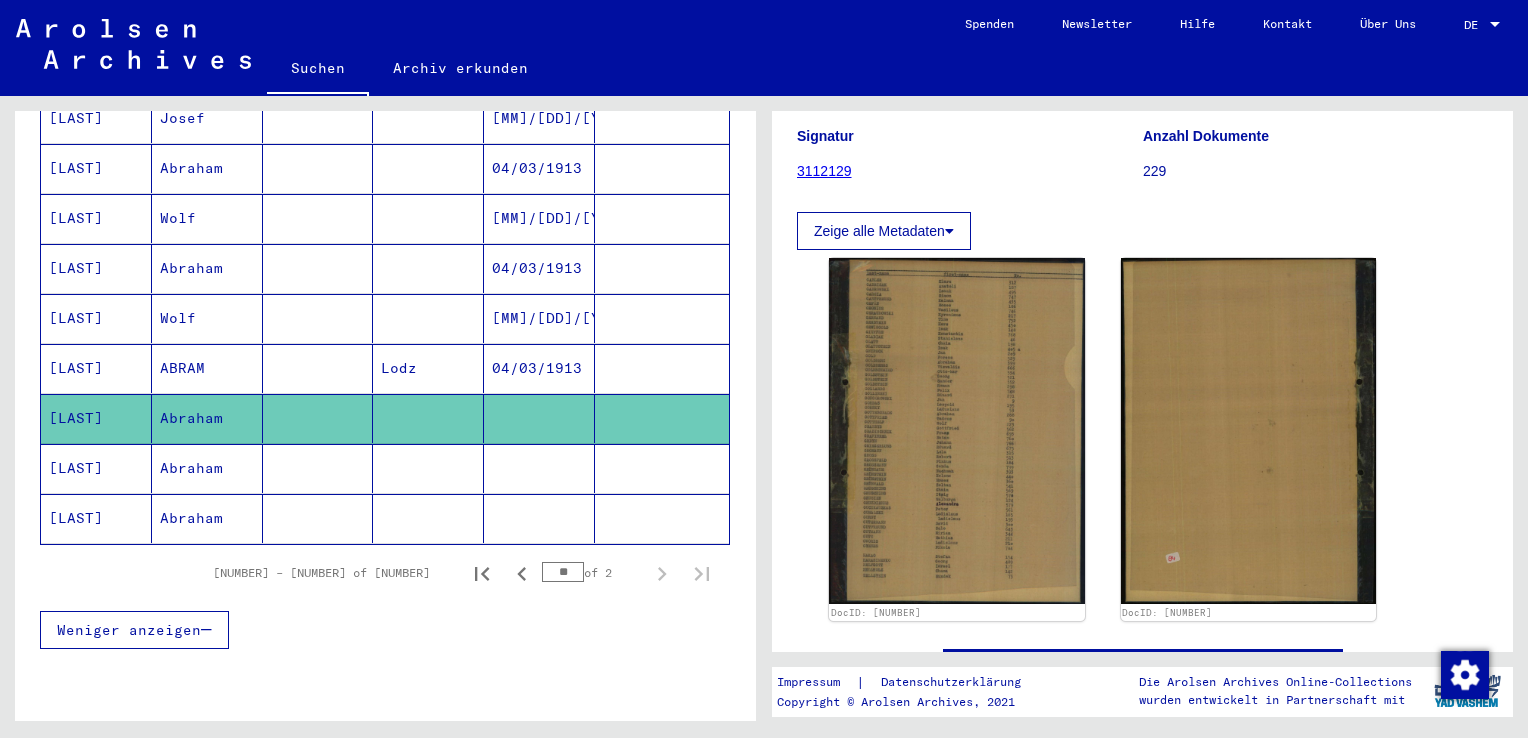 scroll, scrollTop: 302, scrollLeft: 0, axis: vertical 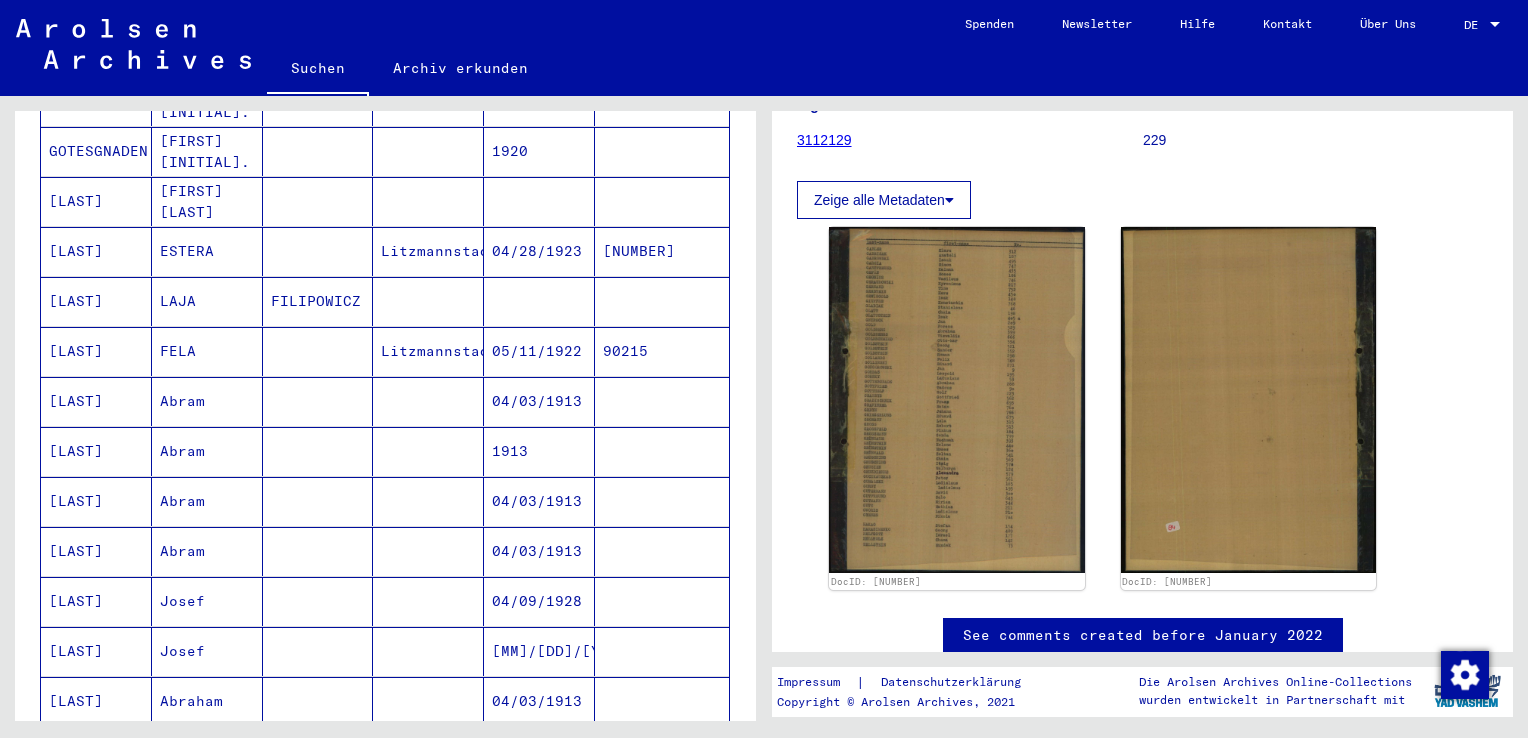 click at bounding box center [318, 451] 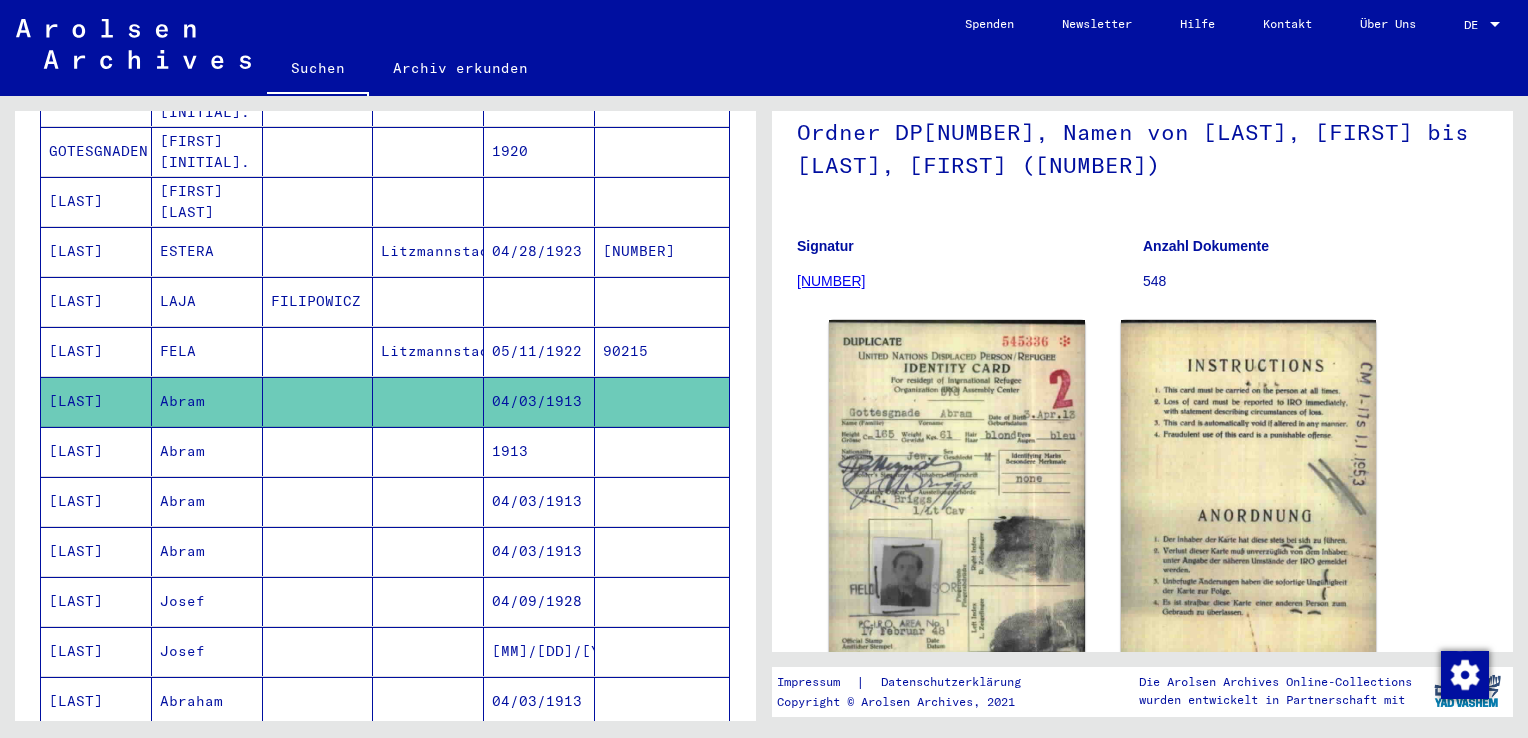 scroll, scrollTop: 156, scrollLeft: 0, axis: vertical 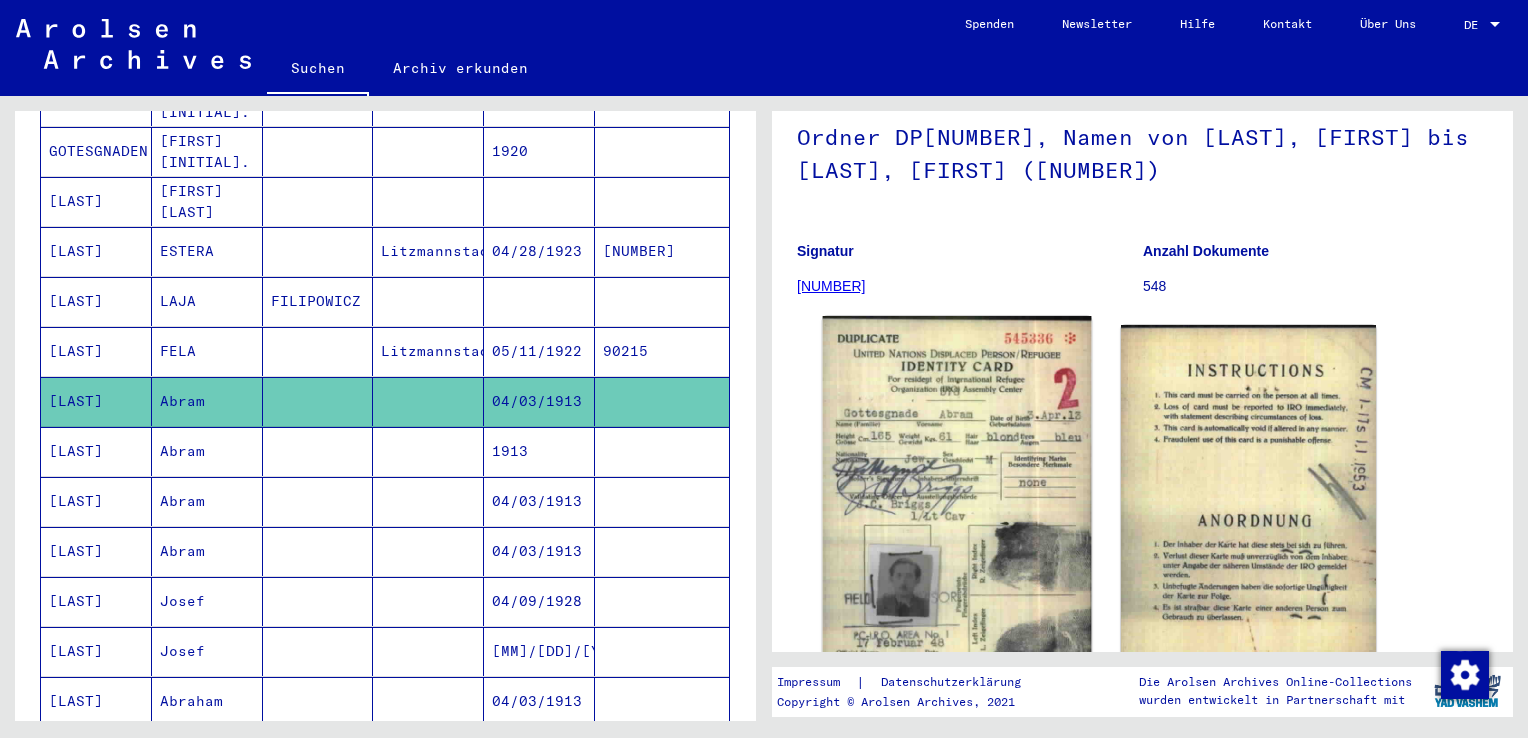 click 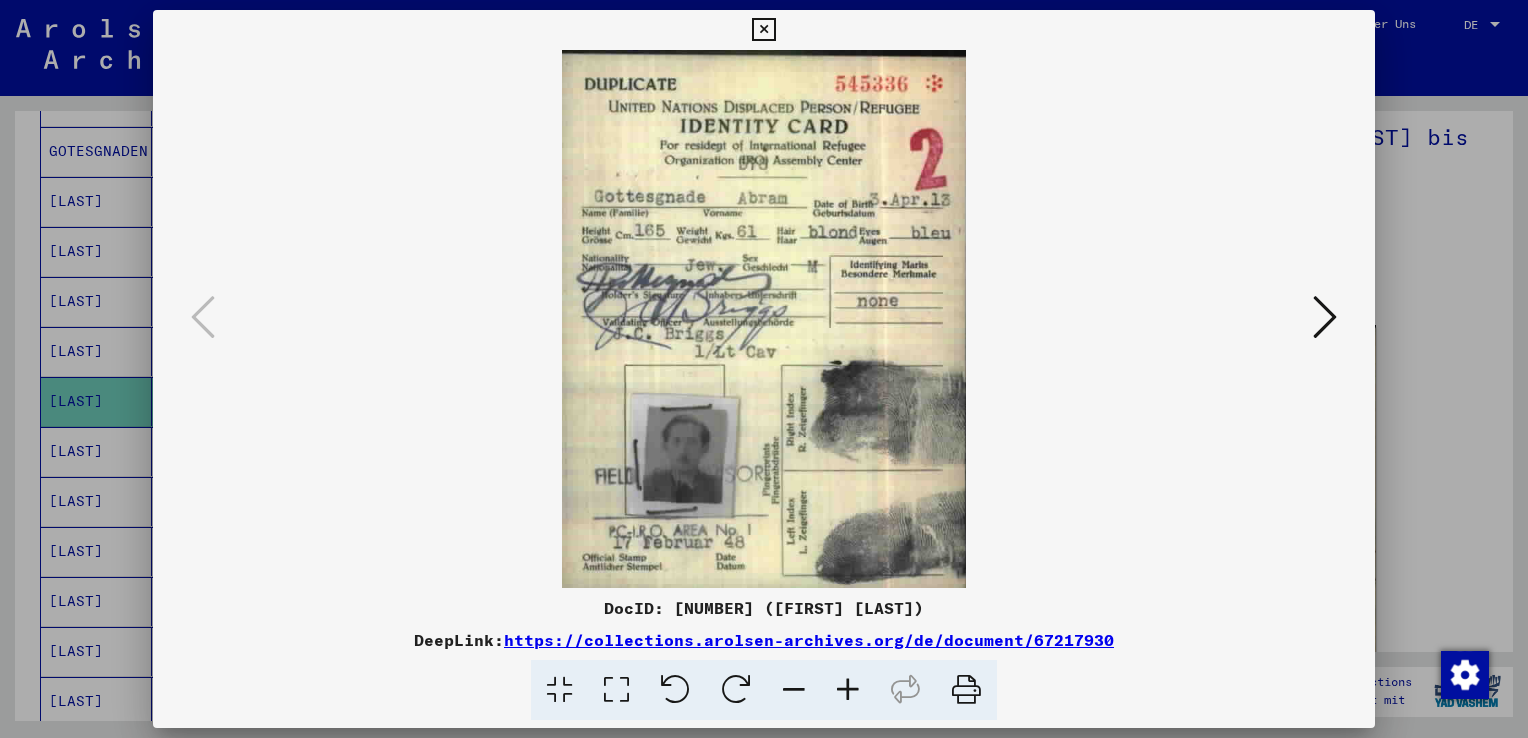 click on "https://collections.arolsen-archives.org/de/document/67217930" at bounding box center [809, 640] 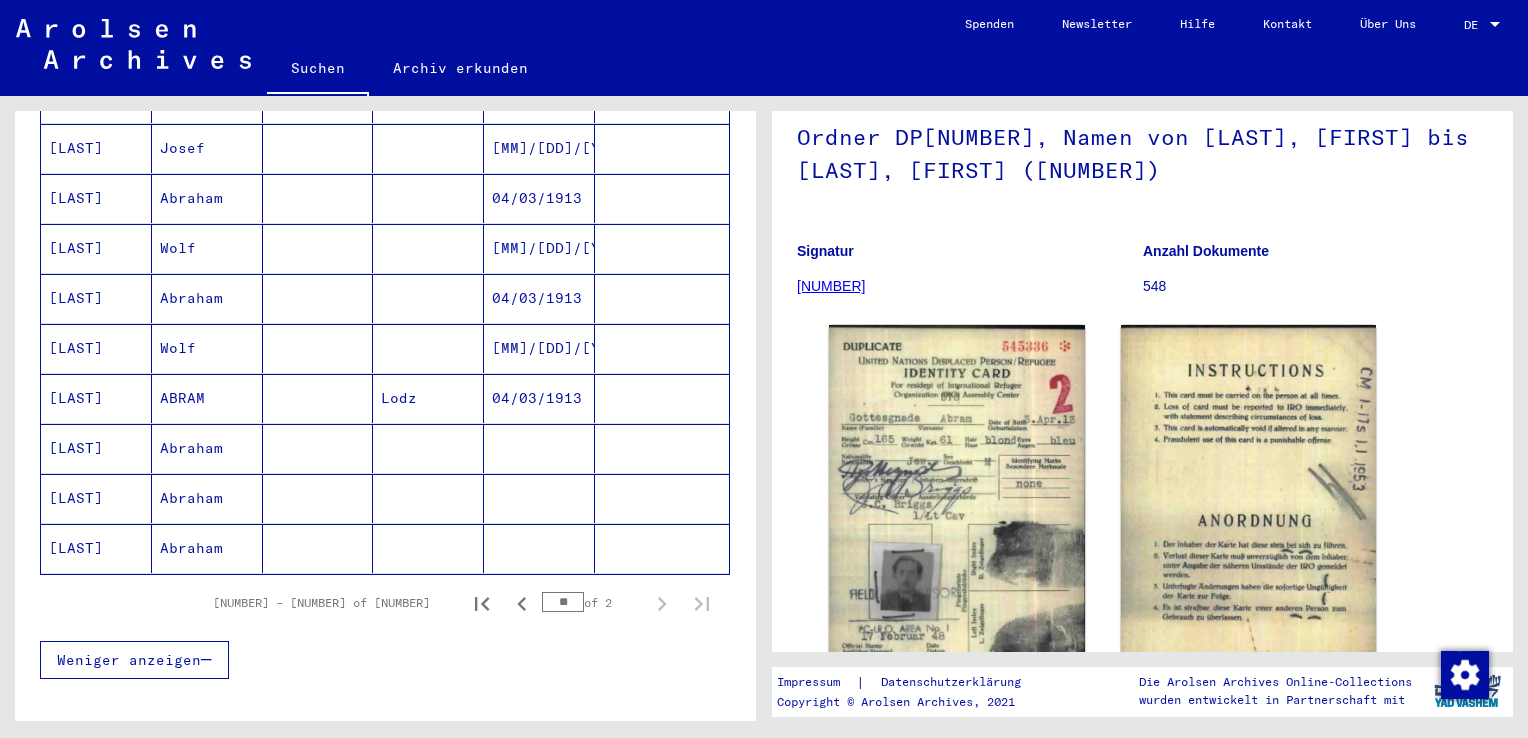 scroll, scrollTop: 1152, scrollLeft: 0, axis: vertical 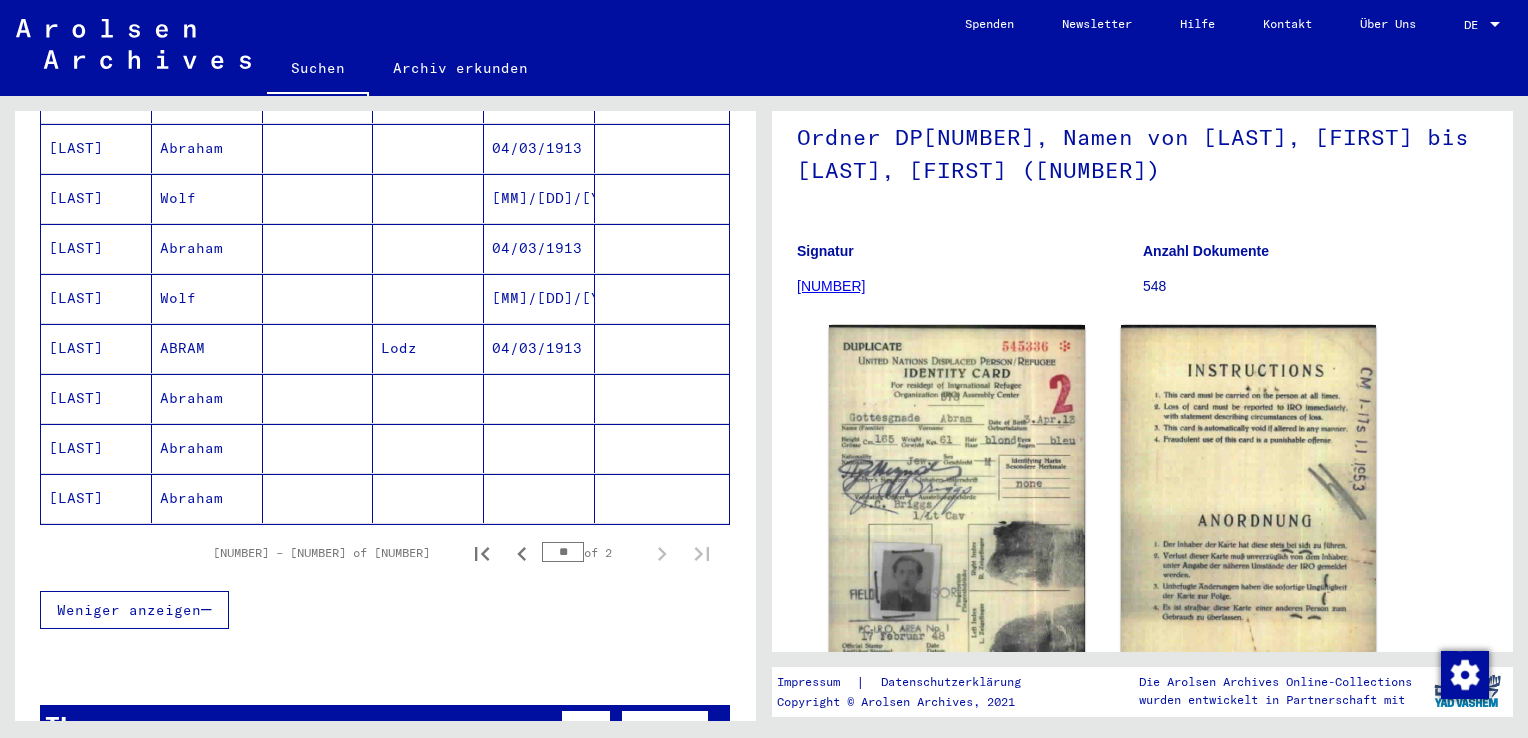 click on "Abraham" 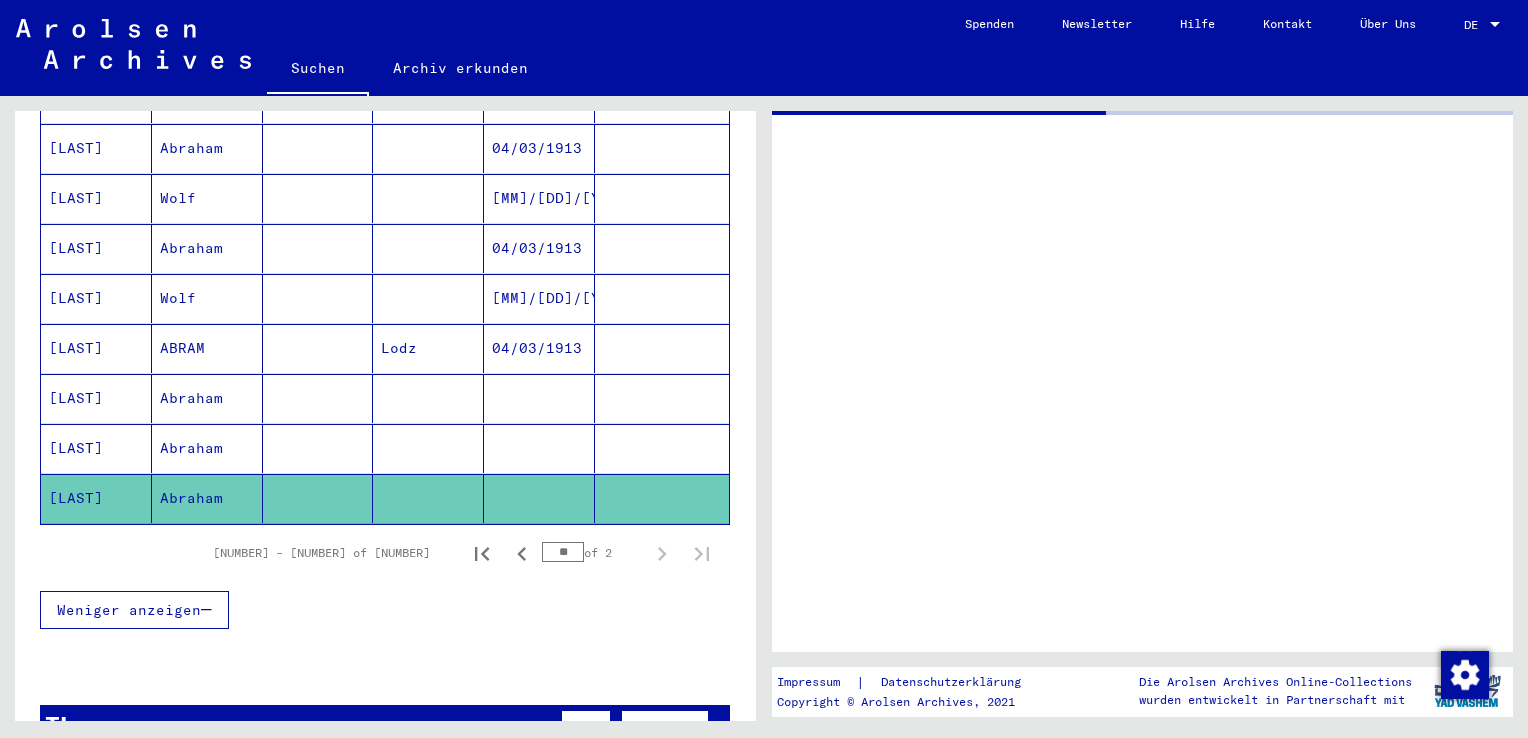 scroll, scrollTop: 0, scrollLeft: 0, axis: both 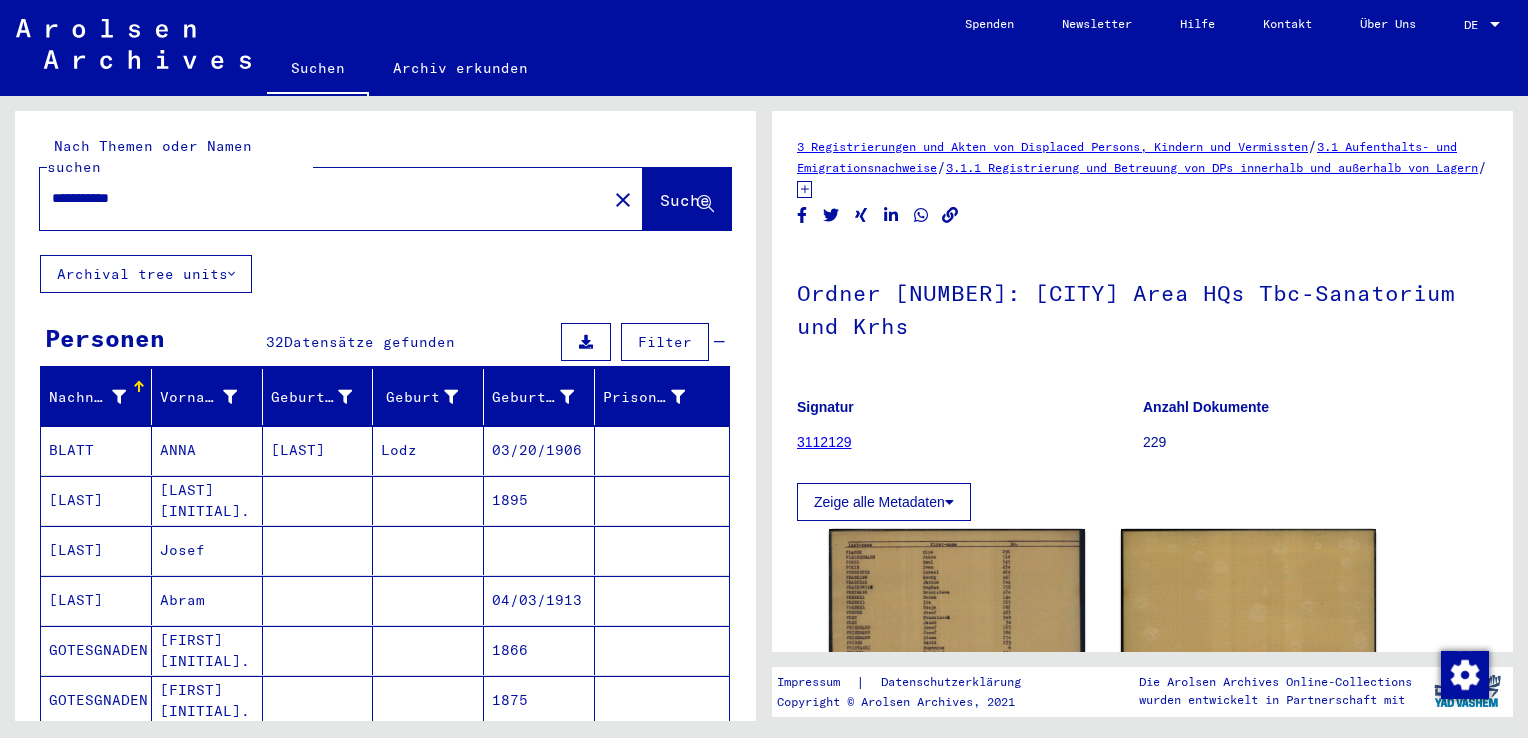 click on "**********" at bounding box center (323, 198) 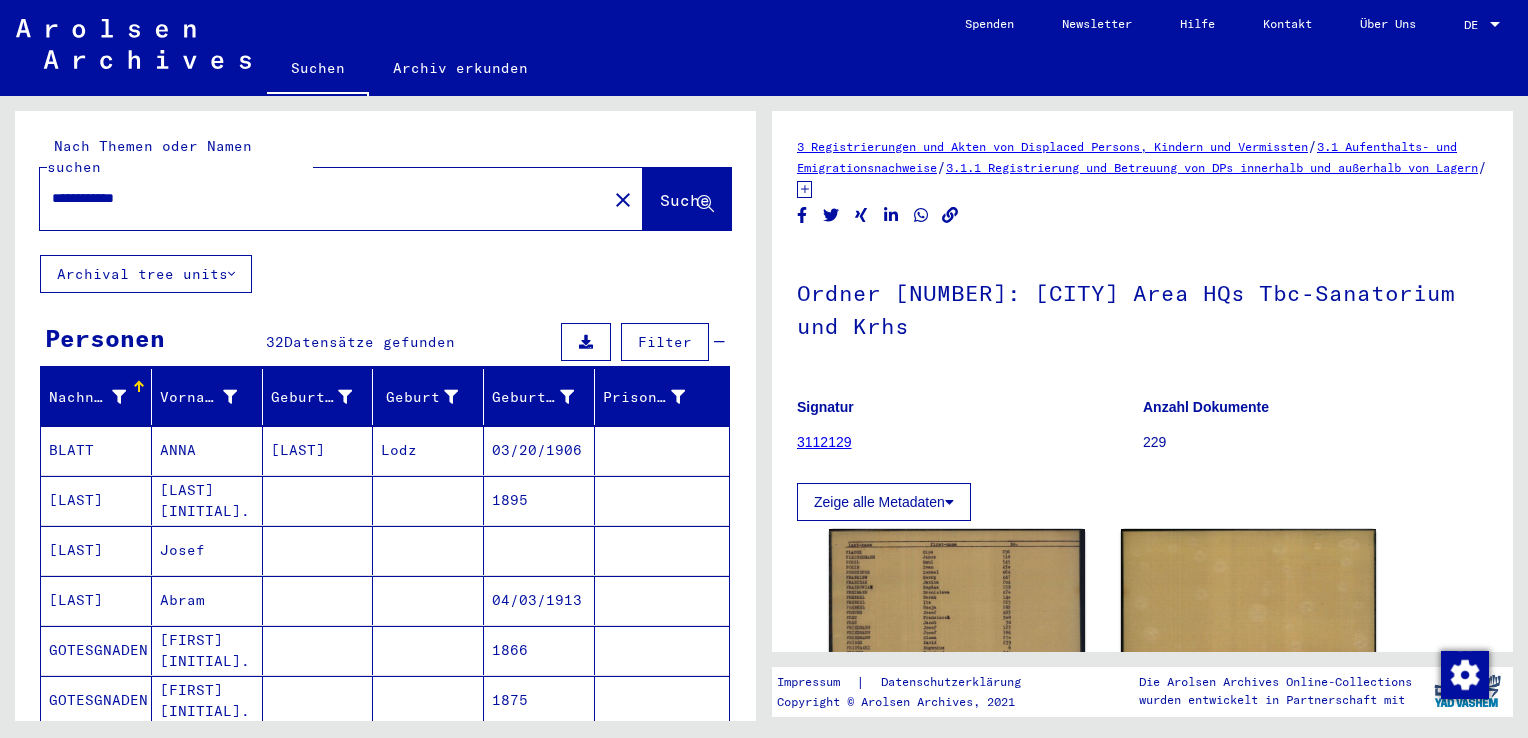 type on "**********" 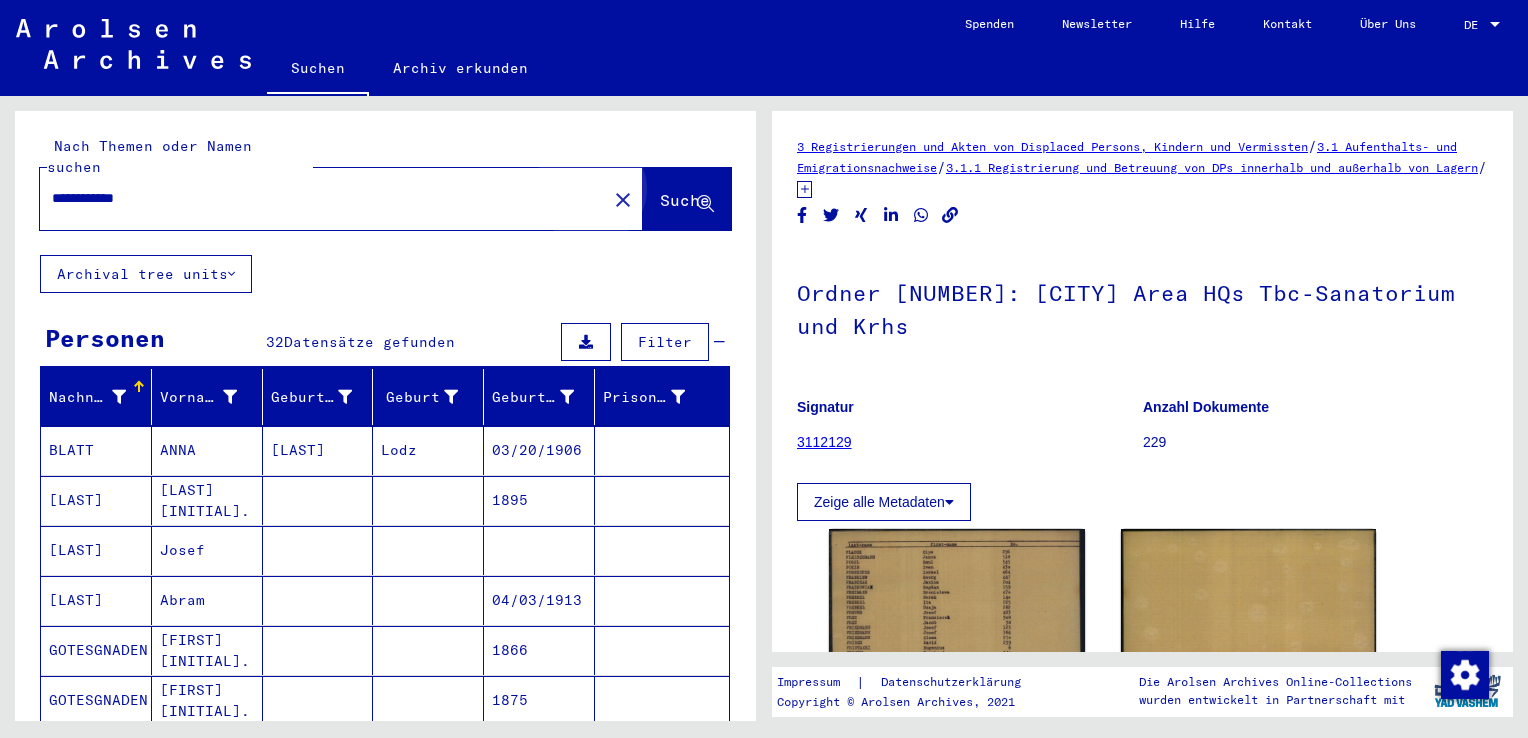 click on "Suche" 